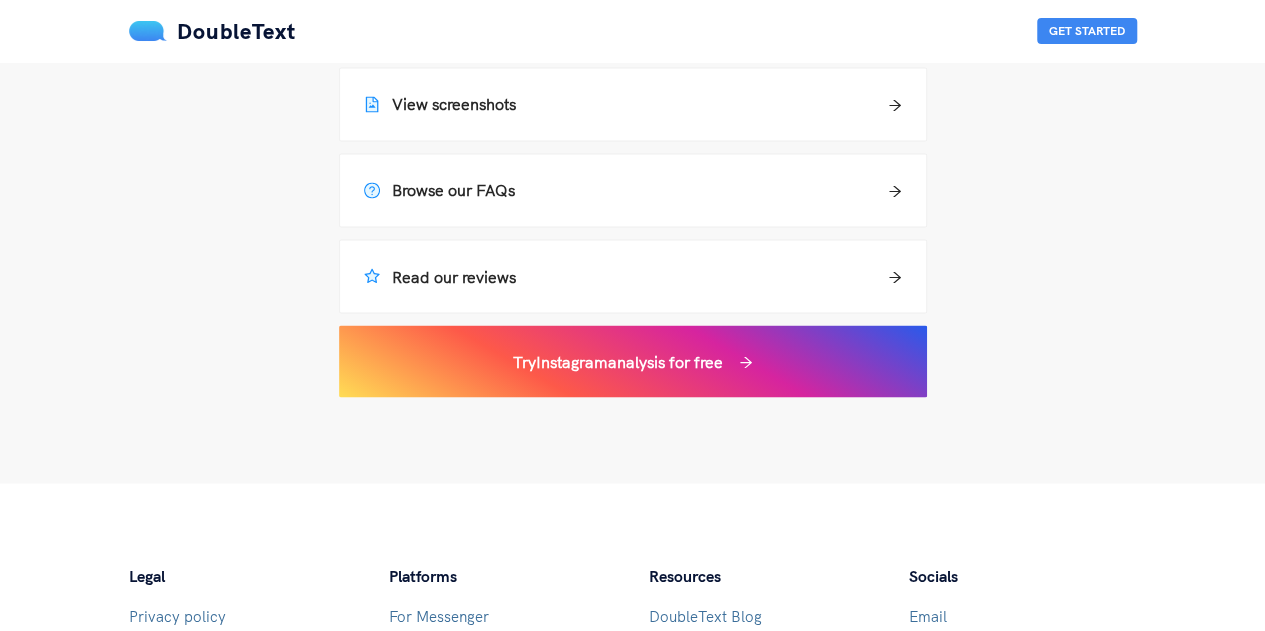 scroll, scrollTop: 1703, scrollLeft: 0, axis: vertical 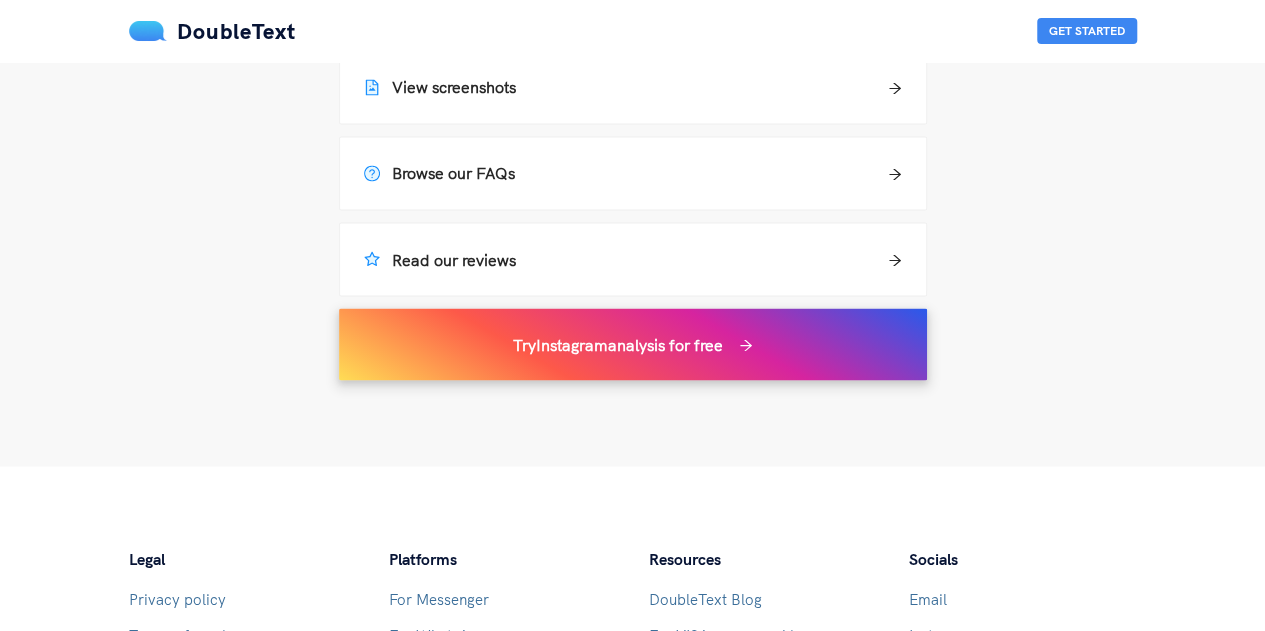 click on "Try  Instagram  analysis for free" at bounding box center (618, 344) 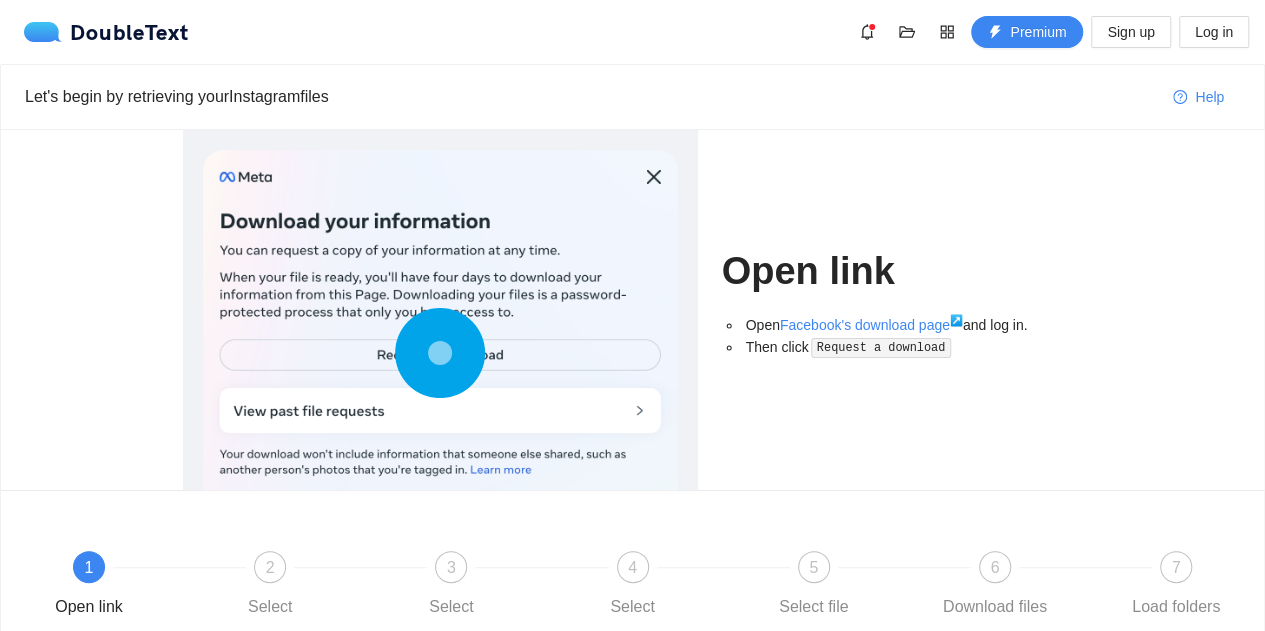 scroll, scrollTop: 207, scrollLeft: 0, axis: vertical 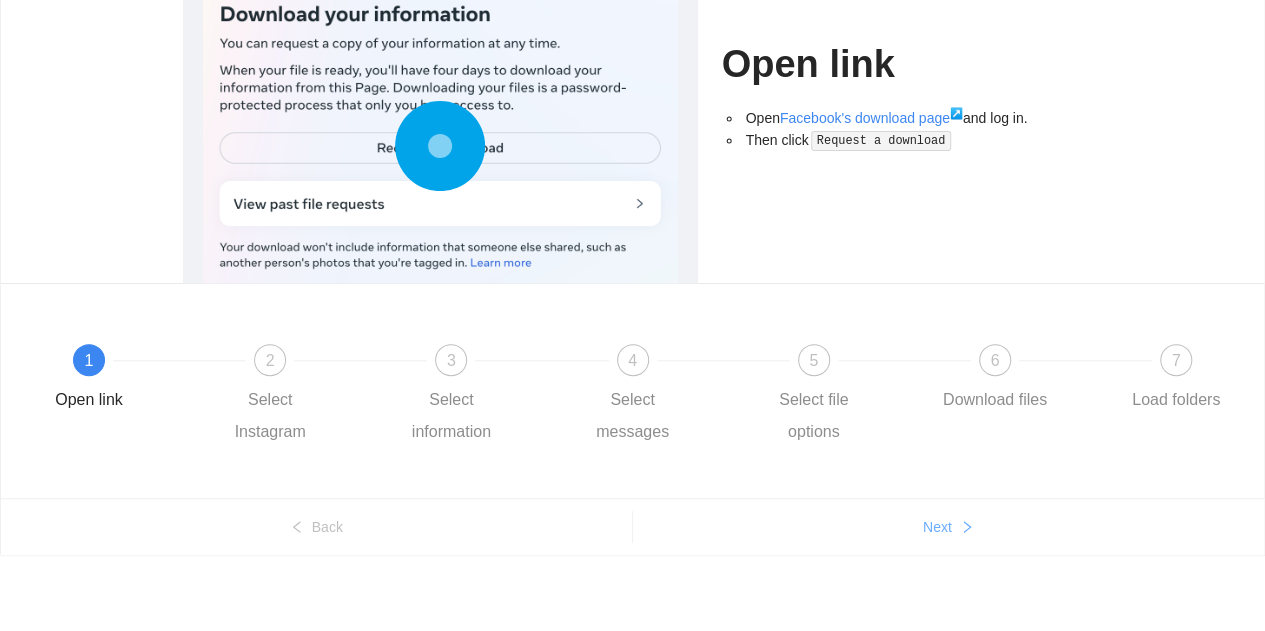 click on "Next" at bounding box center [316, 527] 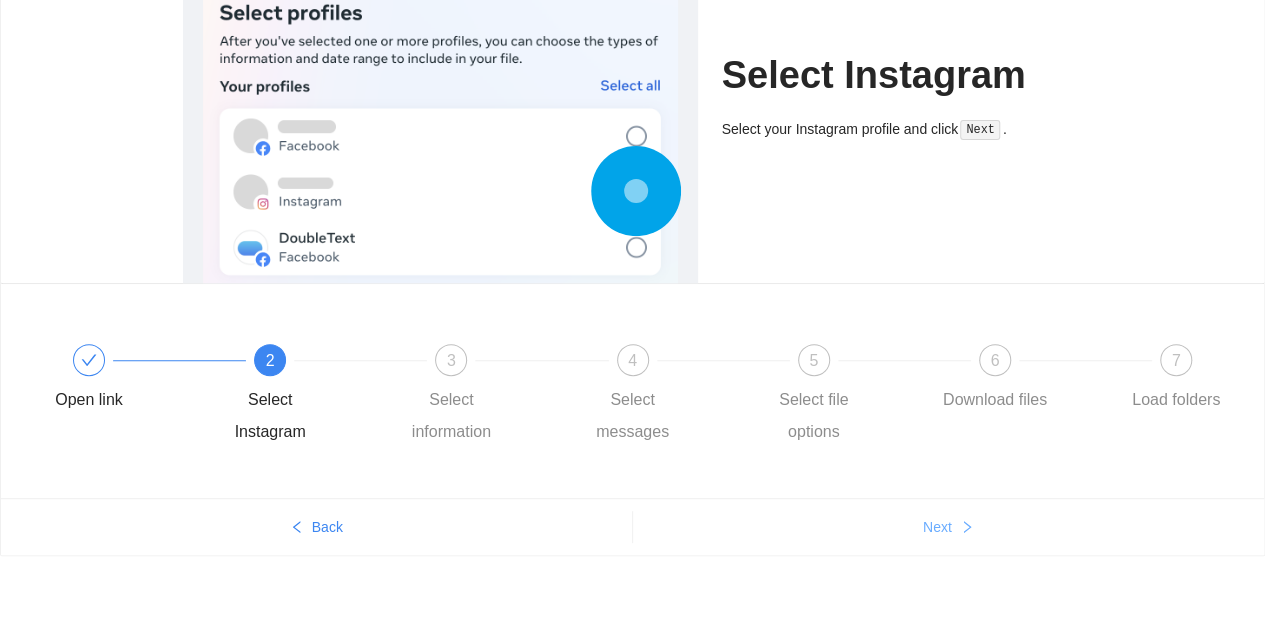 click on "Next" at bounding box center [316, 527] 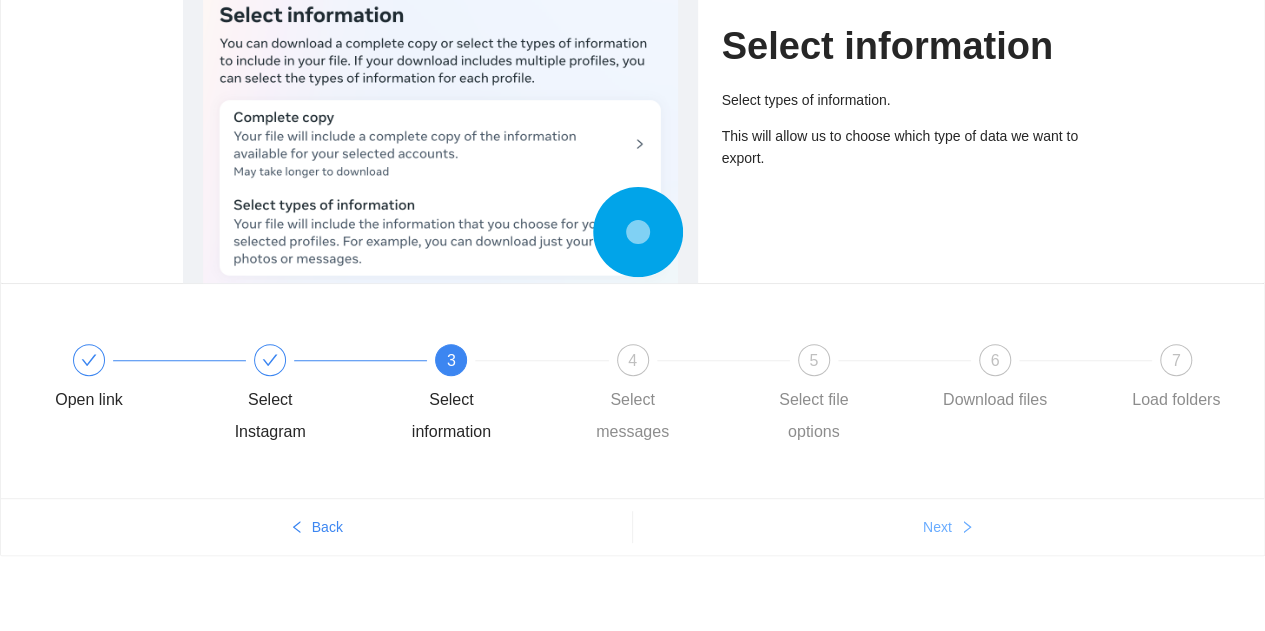 click on "Next" at bounding box center [316, 527] 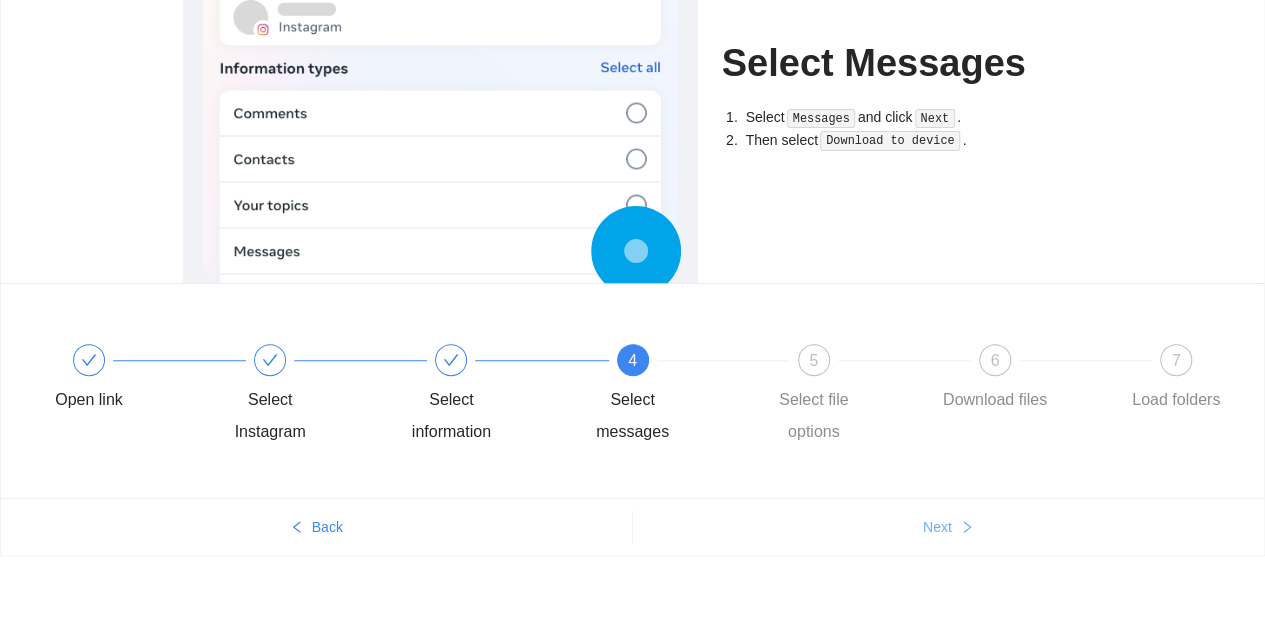 click on "Next" at bounding box center [316, 527] 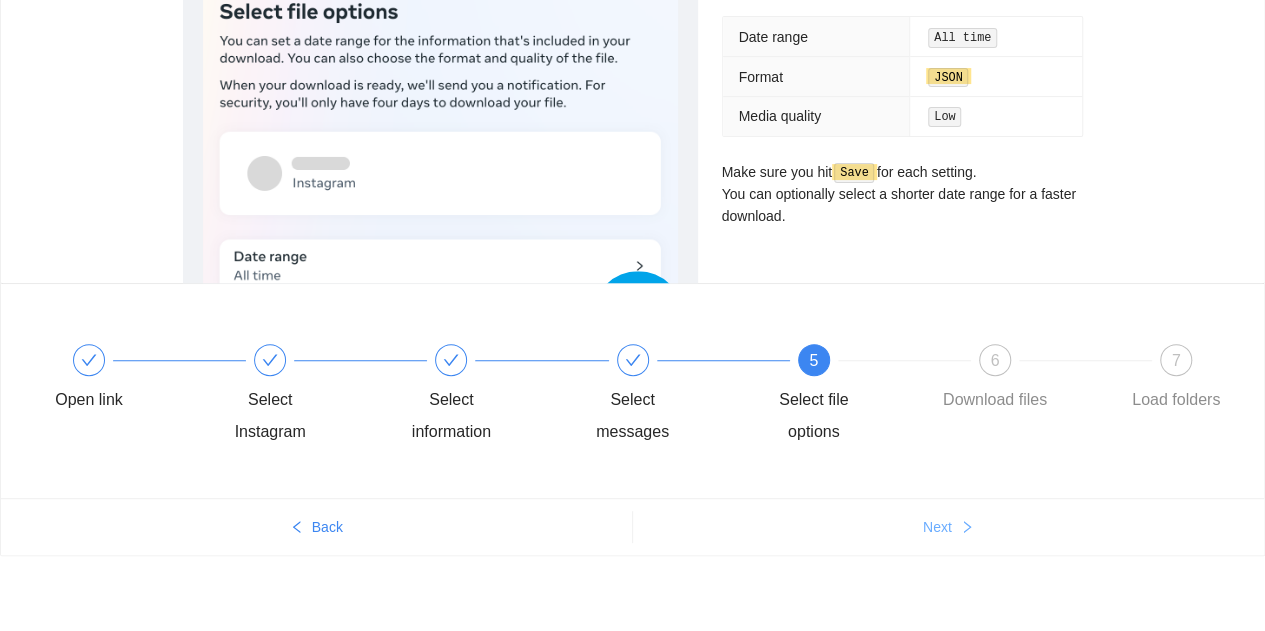click on "Next" at bounding box center (316, 527) 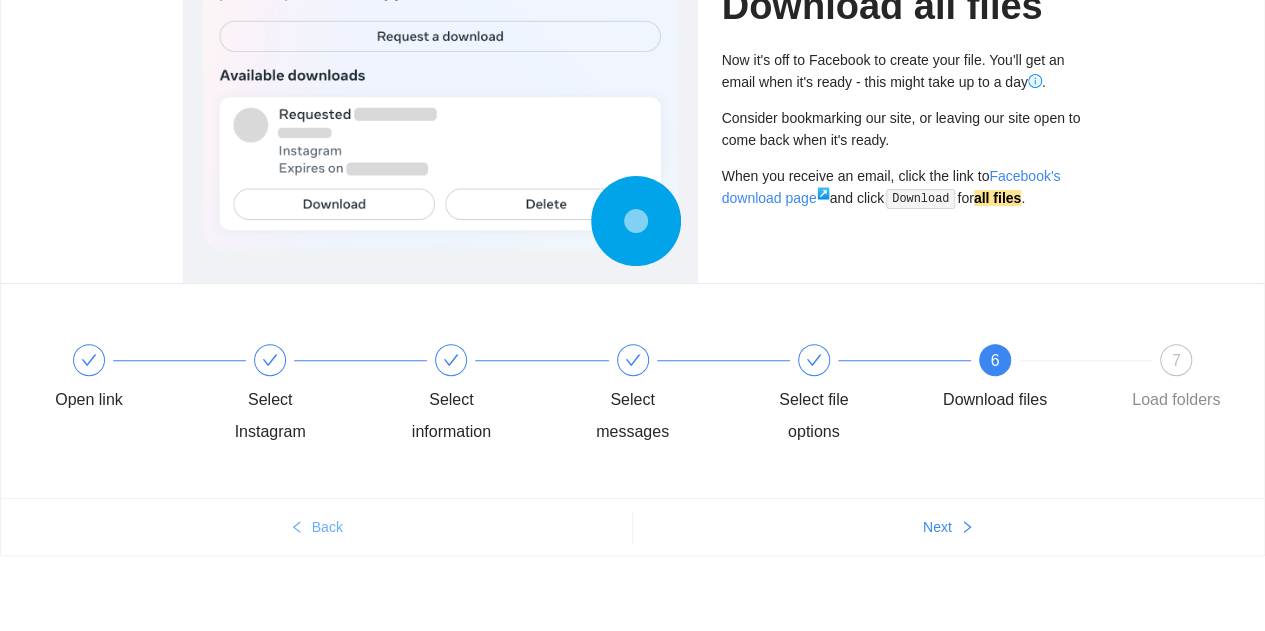 click on "Back" at bounding box center (316, 527) 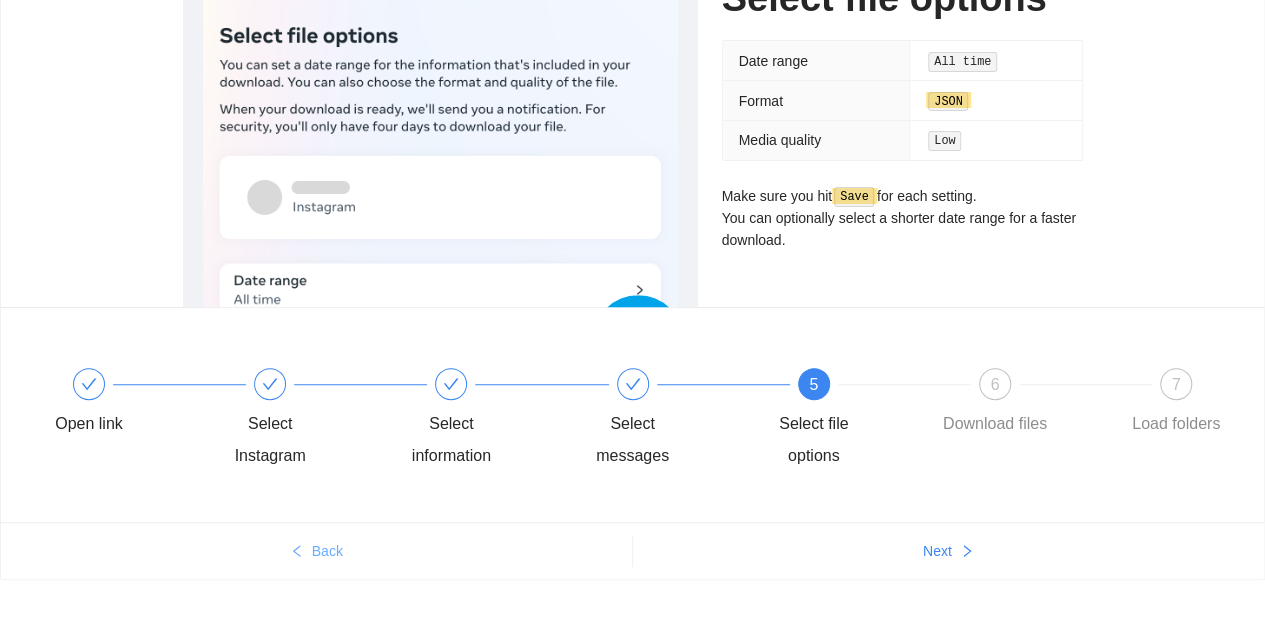 scroll, scrollTop: 189, scrollLeft: 0, axis: vertical 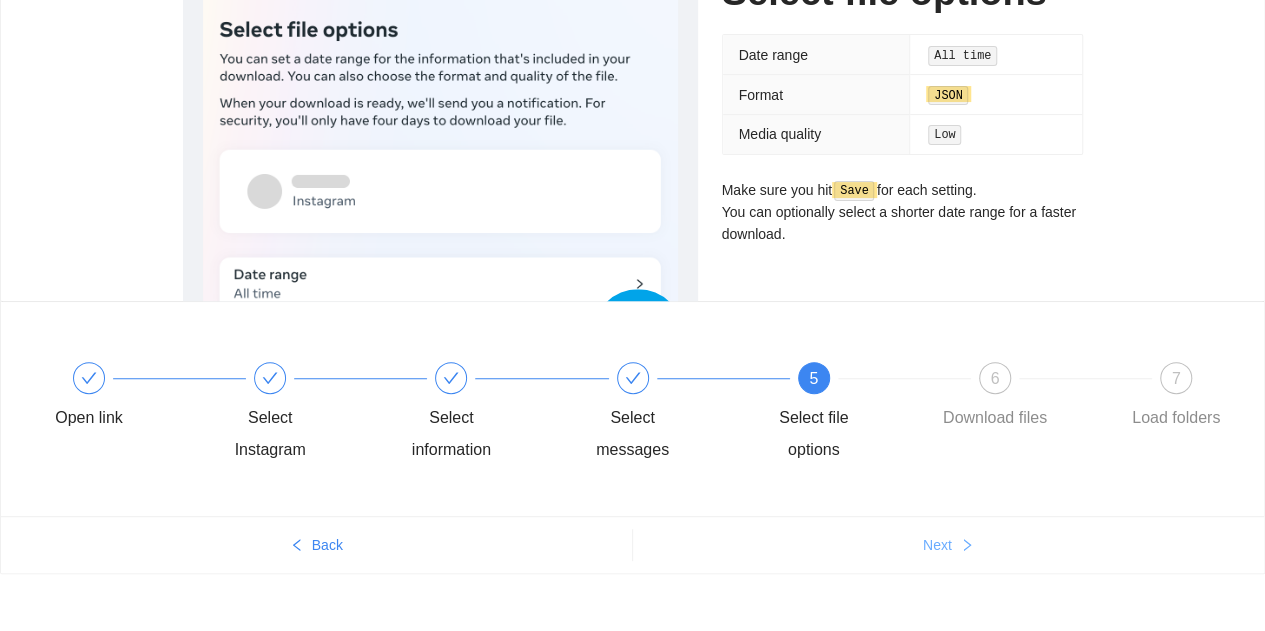 click on "Next" at bounding box center [316, 545] 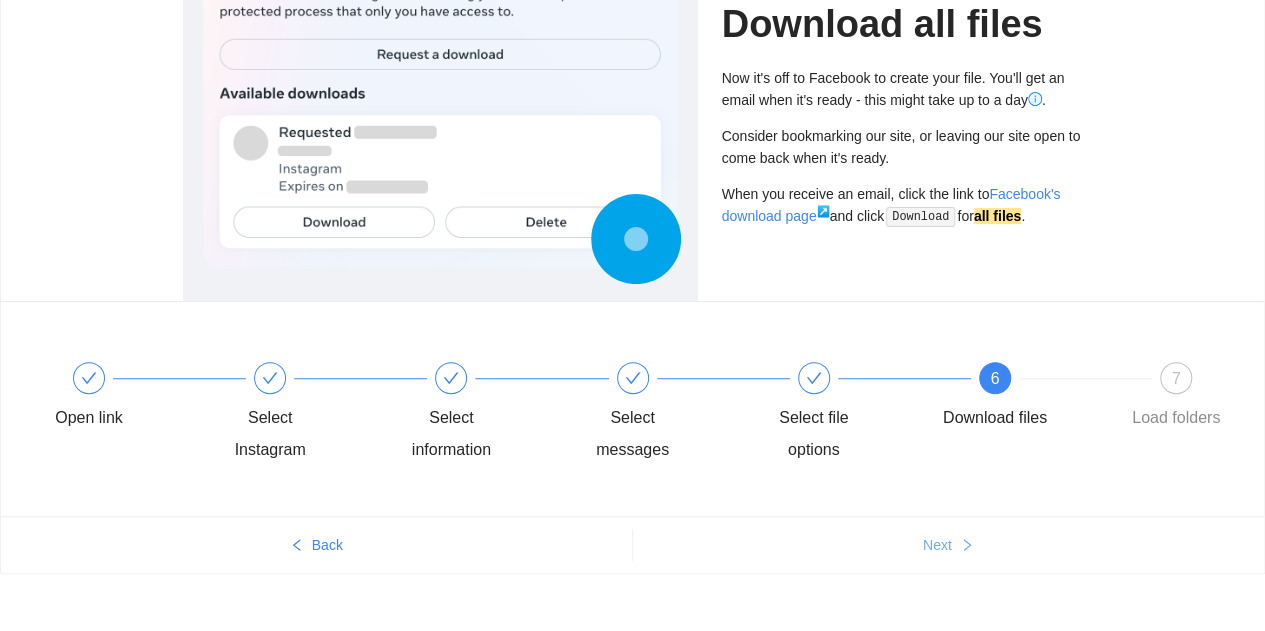 click on "Next" at bounding box center (316, 545) 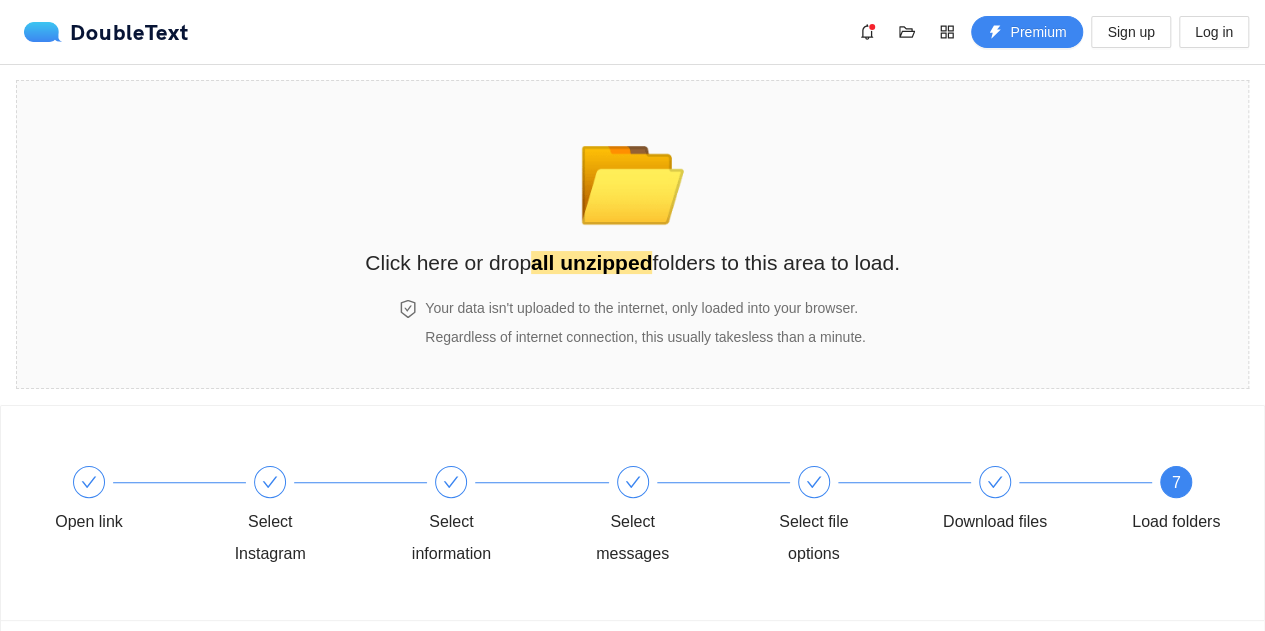 scroll, scrollTop: 23, scrollLeft: 0, axis: vertical 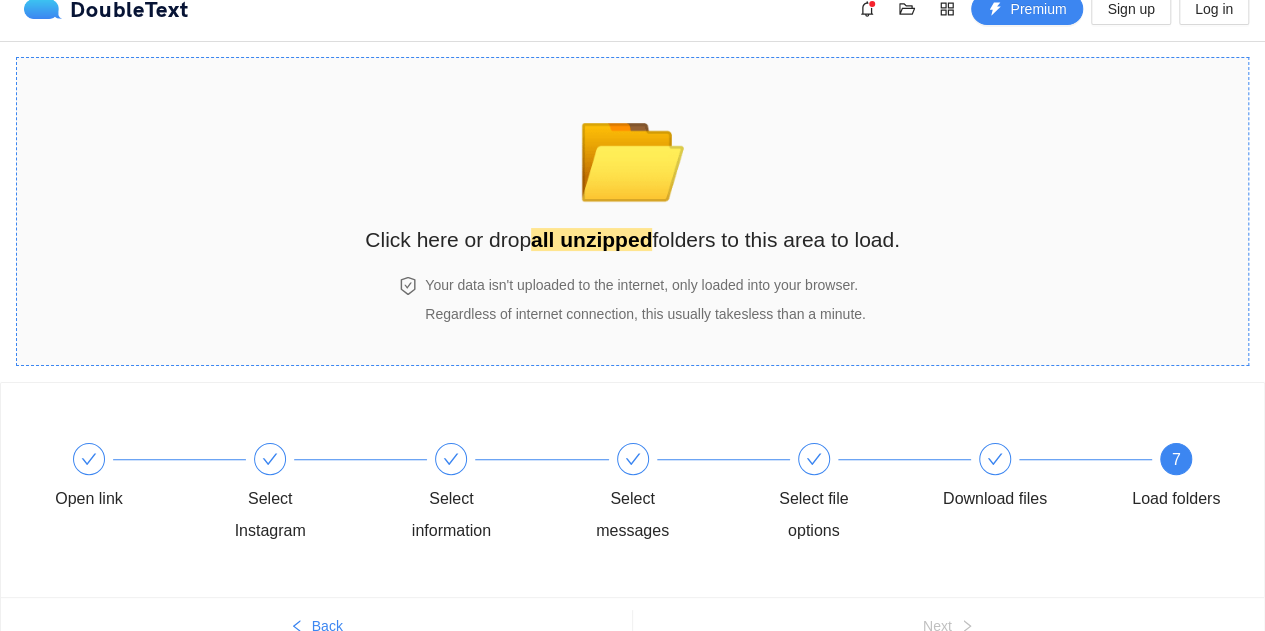 click on "📂 Click here or drop  all unzipped  folders to this area to load." at bounding box center [632, 167] 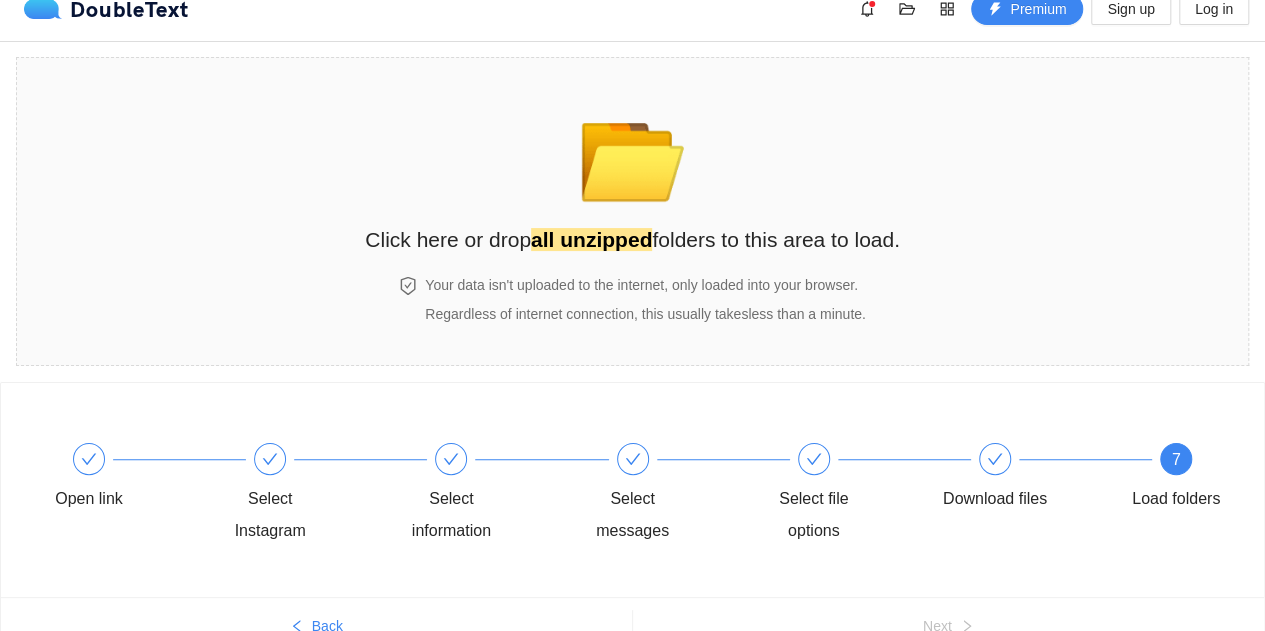 click on "📂 Click here or drop  all unzipped  folders to this area to load.  Your data isn't uploaded to the internet, only loaded into your browser. Regardless of internet connection, this usually takes  less than a minute ." at bounding box center (632, 211) 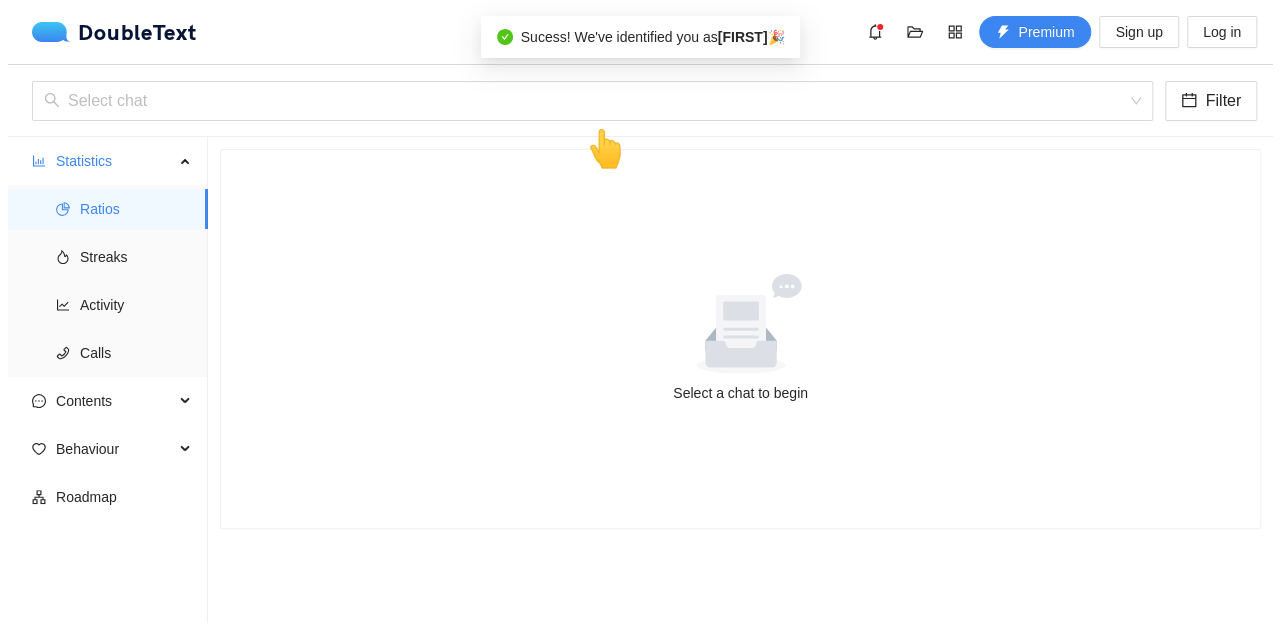 scroll, scrollTop: 0, scrollLeft: 0, axis: both 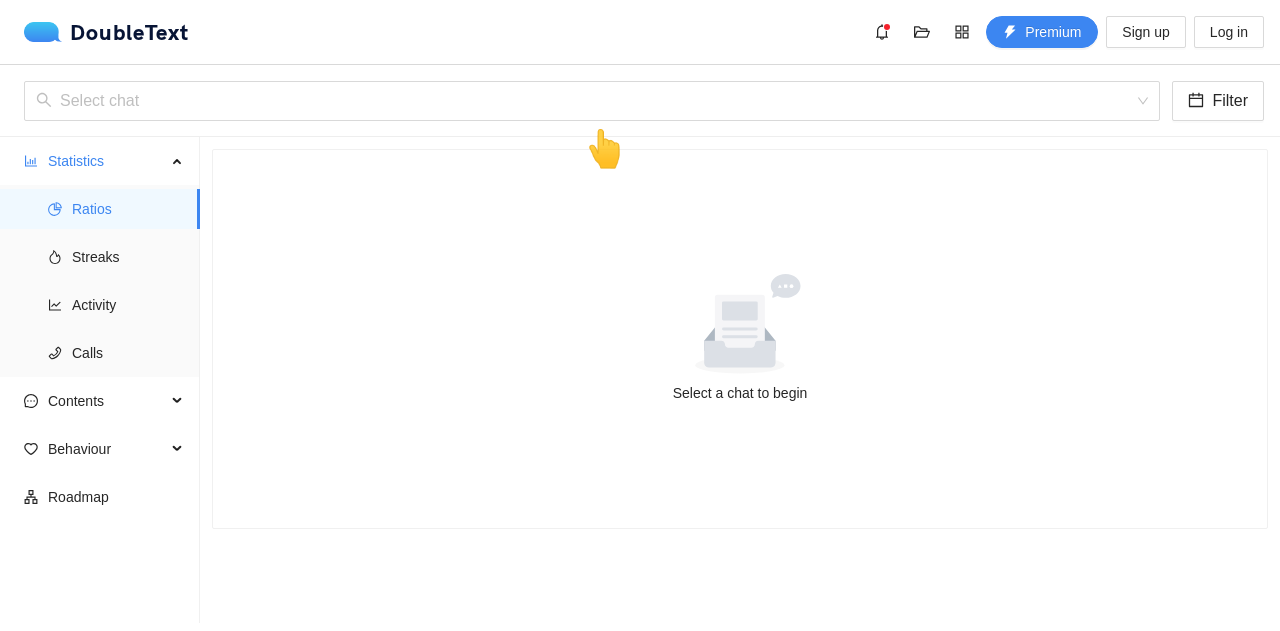 click at bounding box center [740, 328] 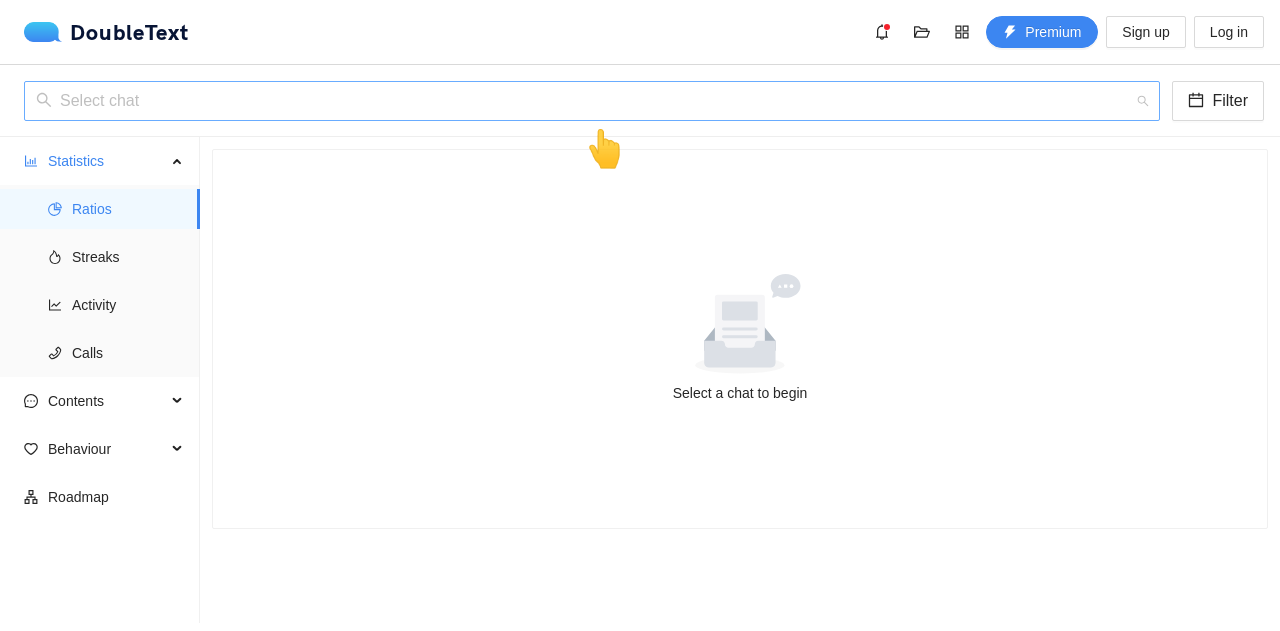 click at bounding box center (585, 101) 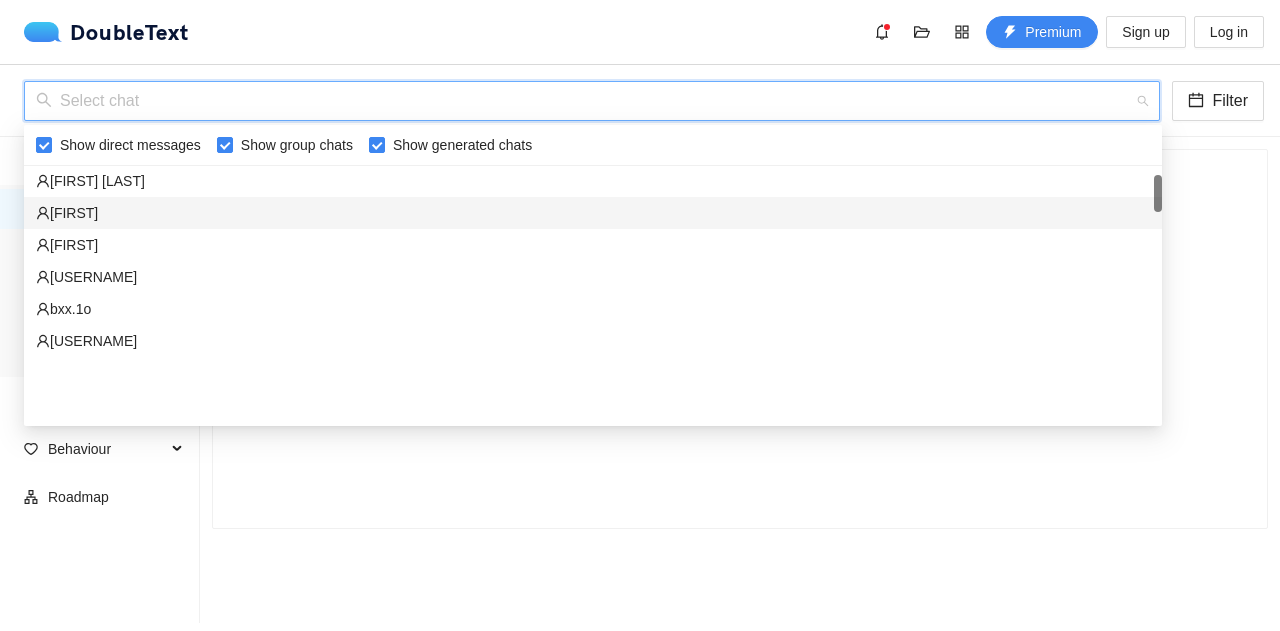 scroll, scrollTop: 0, scrollLeft: 0, axis: both 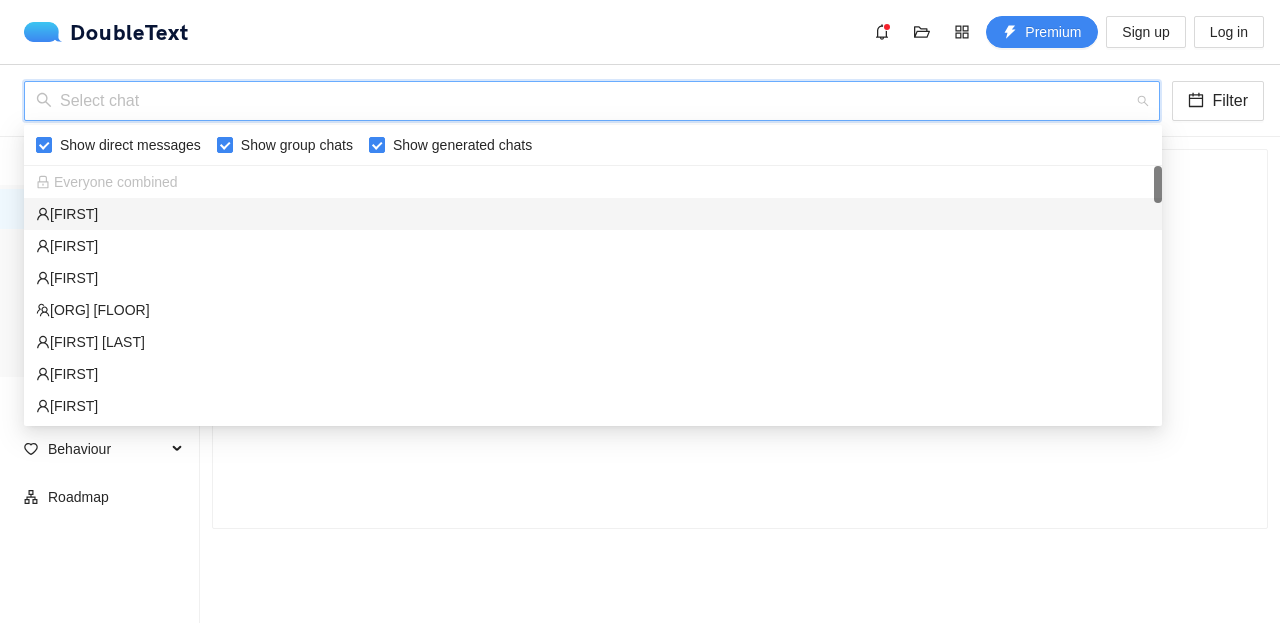 click on "[FIRST]" at bounding box center (593, 214) 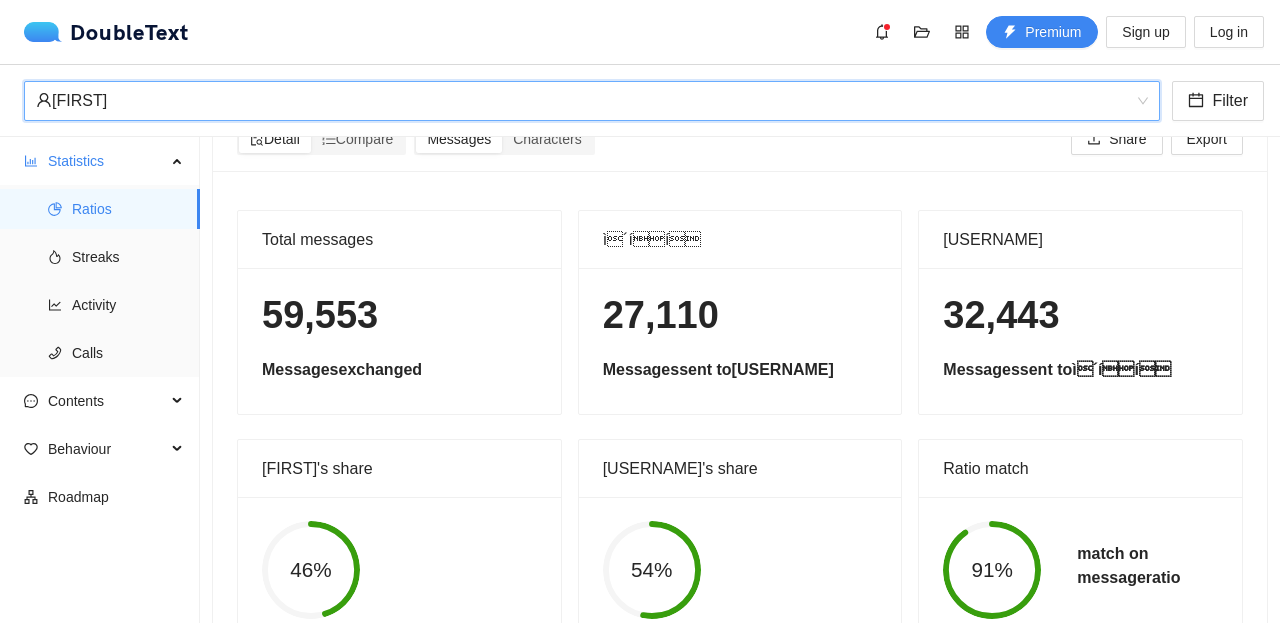 scroll, scrollTop: 0, scrollLeft: 0, axis: both 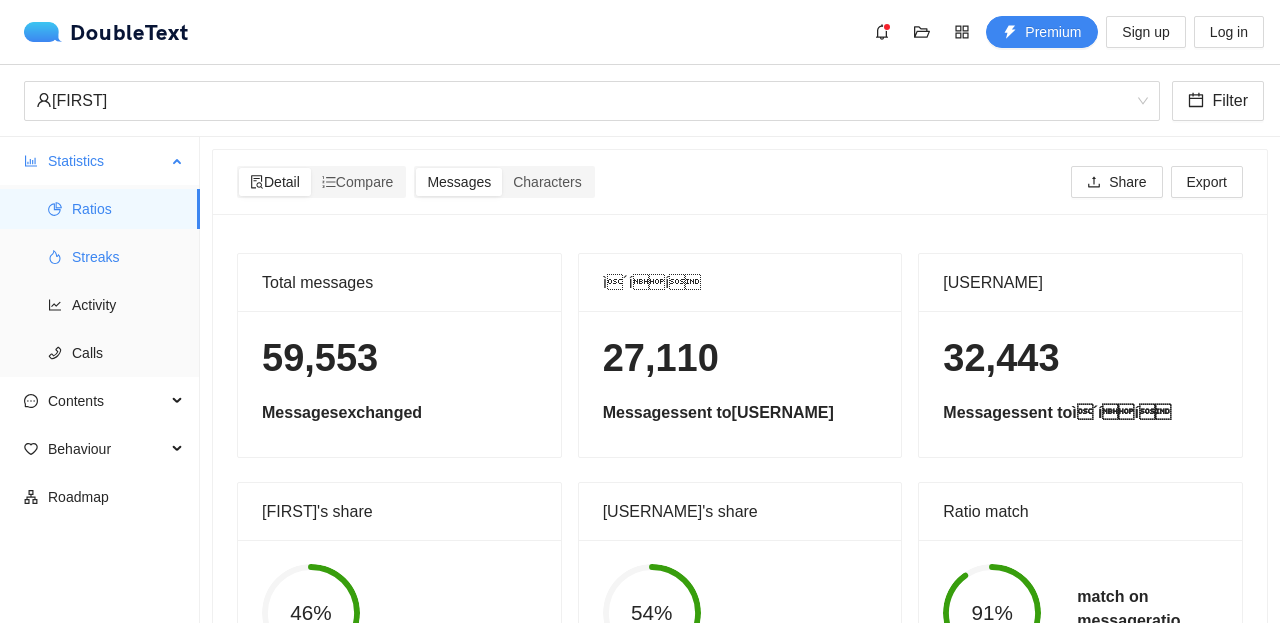 click on "Streaks" at bounding box center [128, 257] 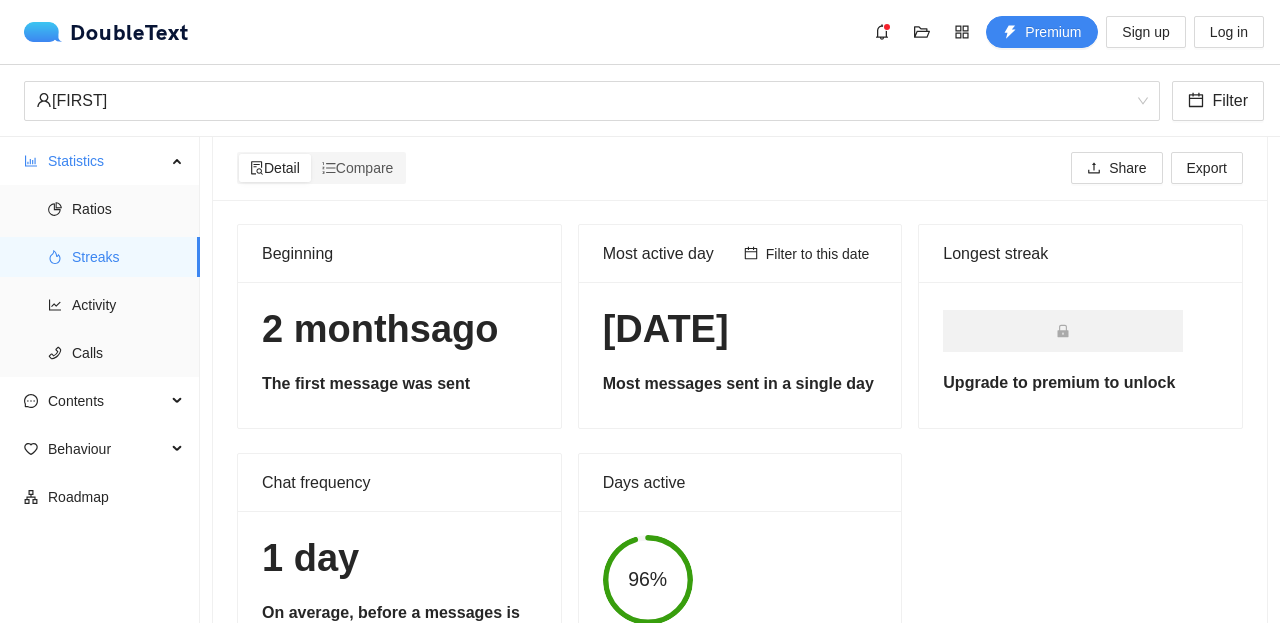 scroll, scrollTop: 0, scrollLeft: 0, axis: both 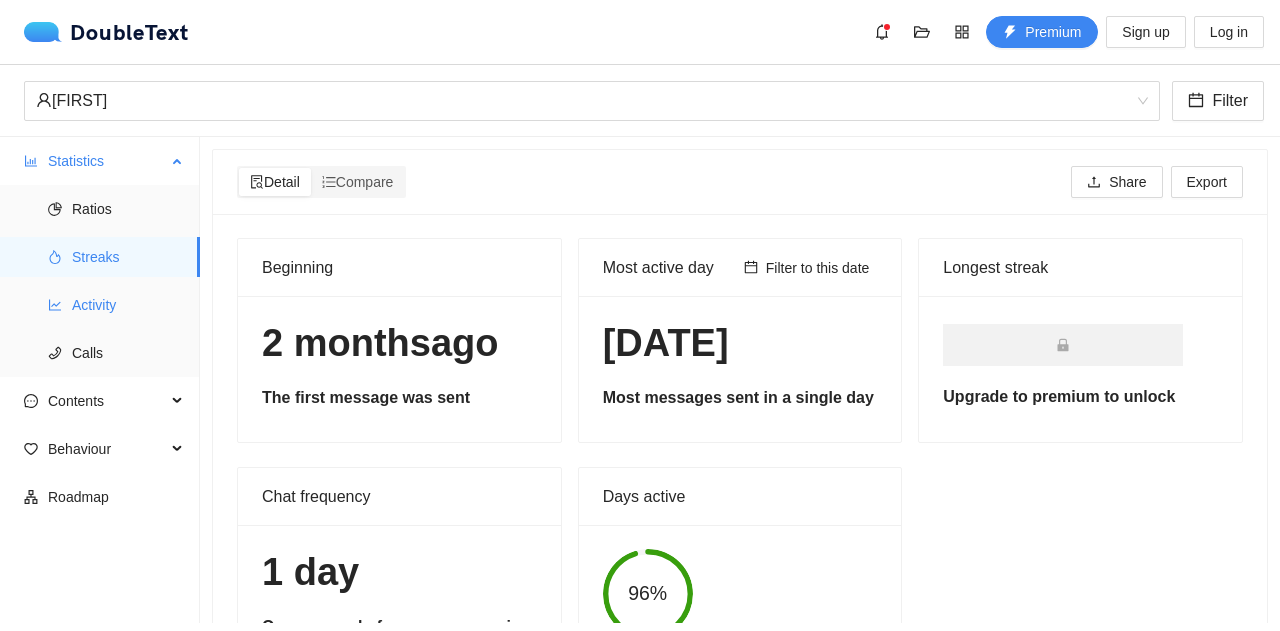click on "Activity" at bounding box center [128, 305] 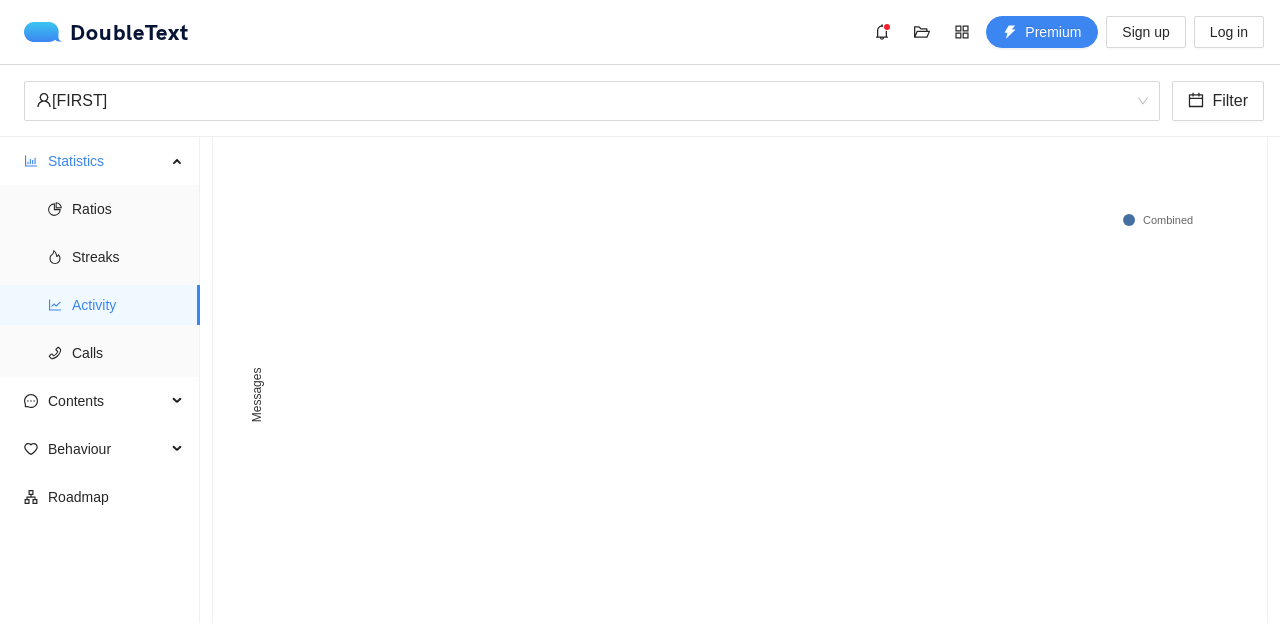 scroll, scrollTop: 221, scrollLeft: 0, axis: vertical 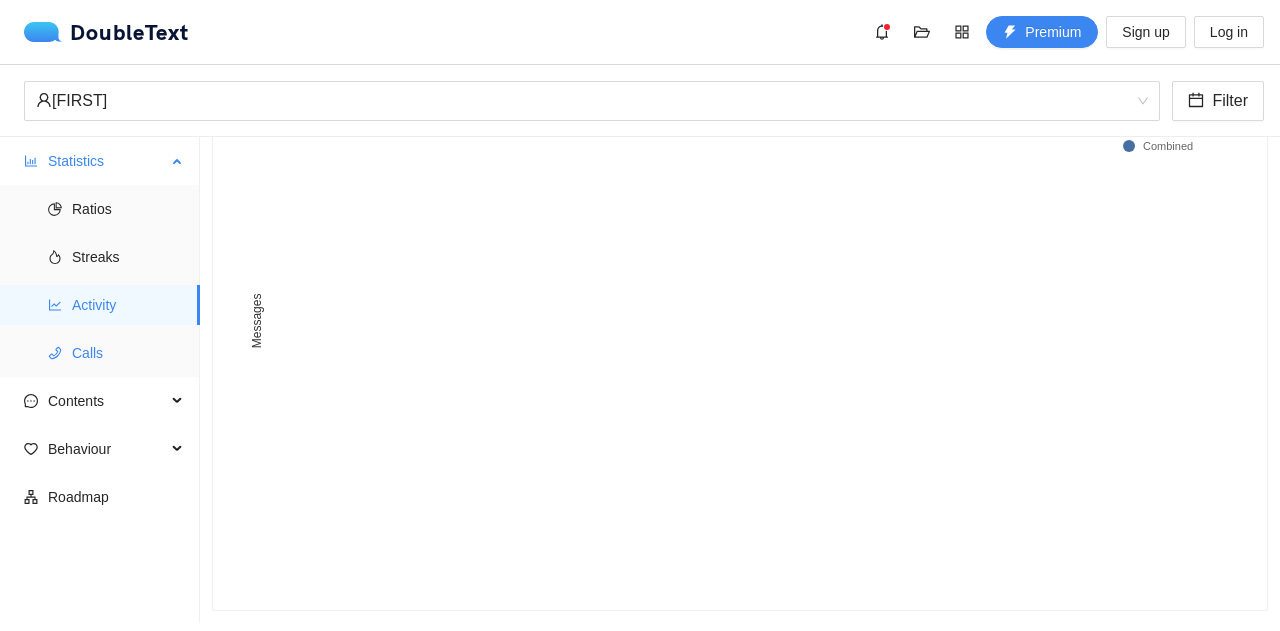 click on "Calls" at bounding box center [128, 353] 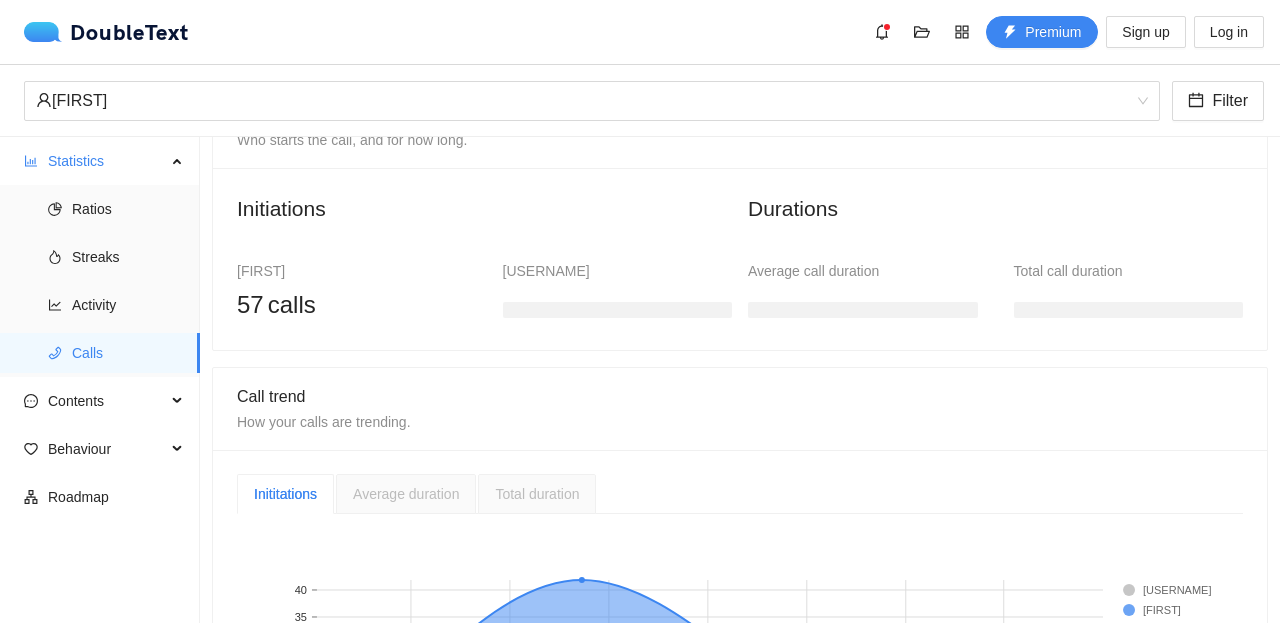 scroll, scrollTop: 149, scrollLeft: 0, axis: vertical 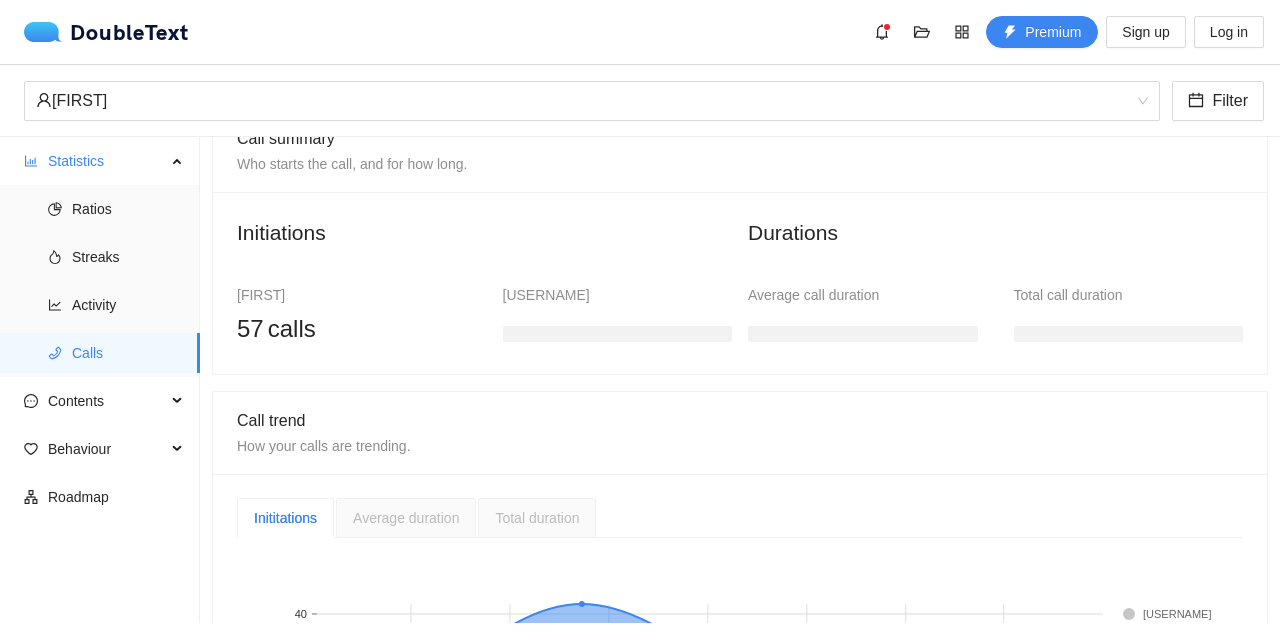 click on "Average duration" at bounding box center (406, 518) 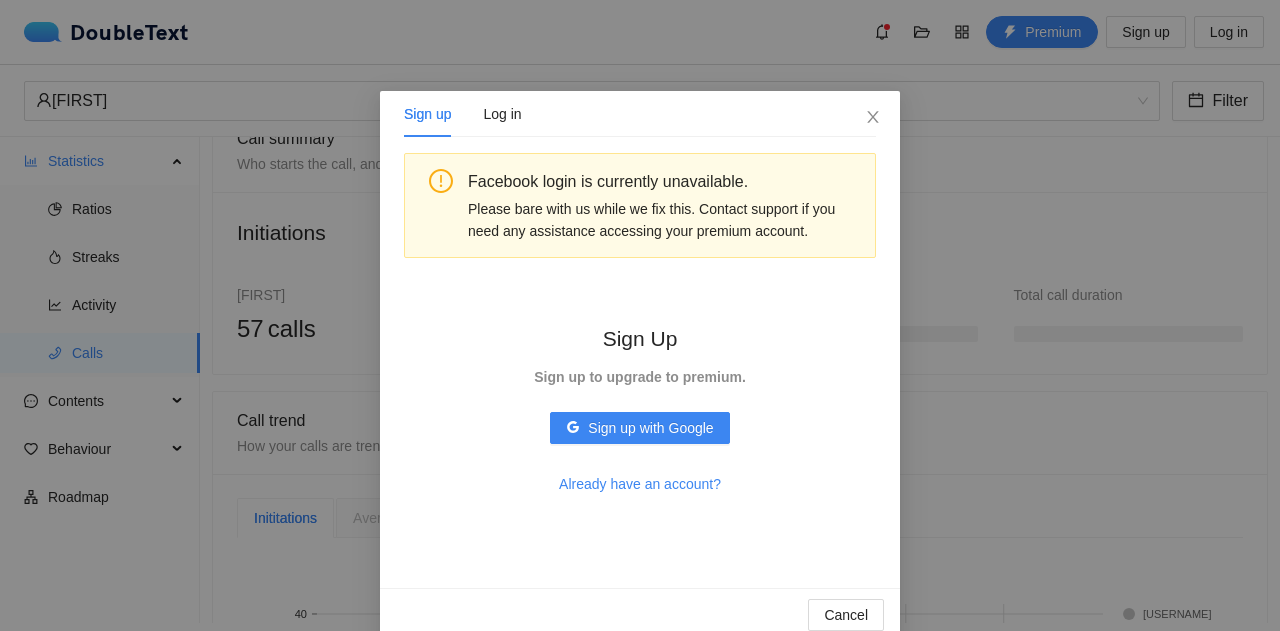scroll, scrollTop: 10, scrollLeft: 0, axis: vertical 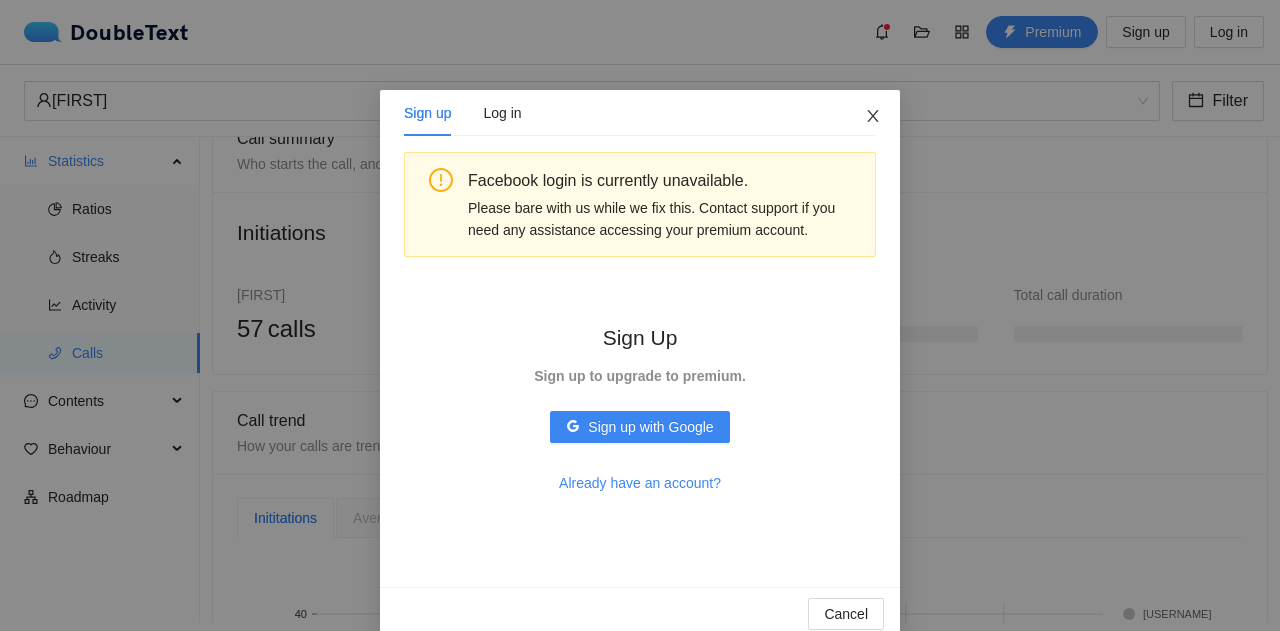 click at bounding box center (873, 117) 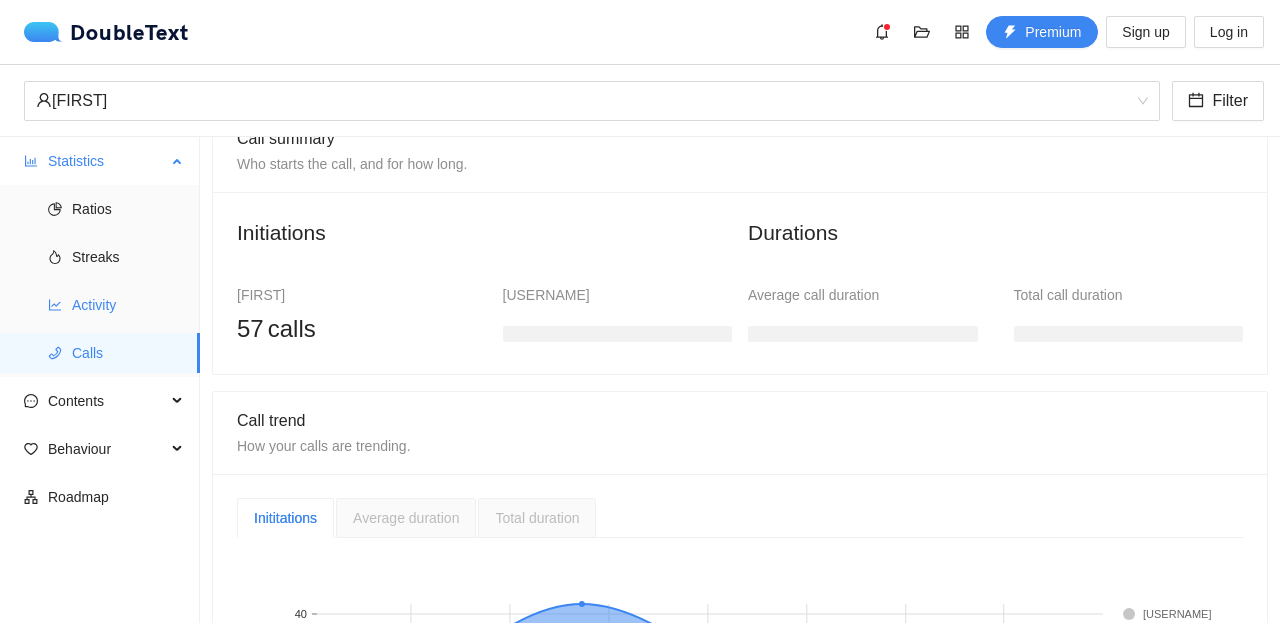 click on "Activity" at bounding box center (128, 305) 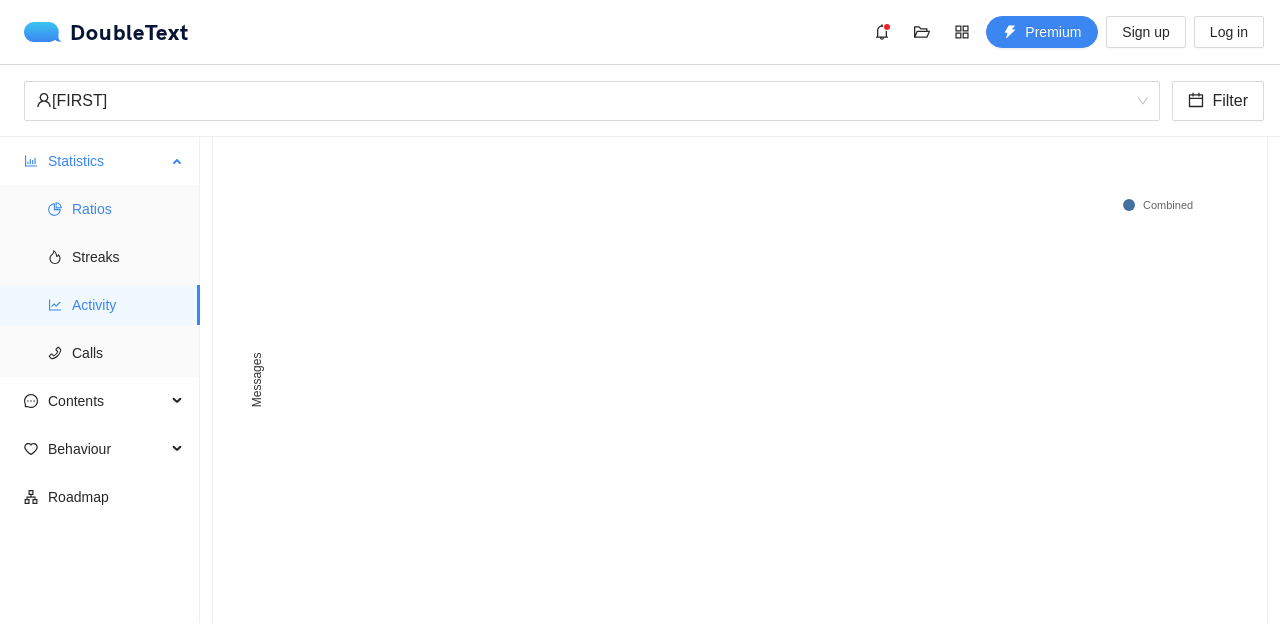 click on "Ratios" at bounding box center [128, 209] 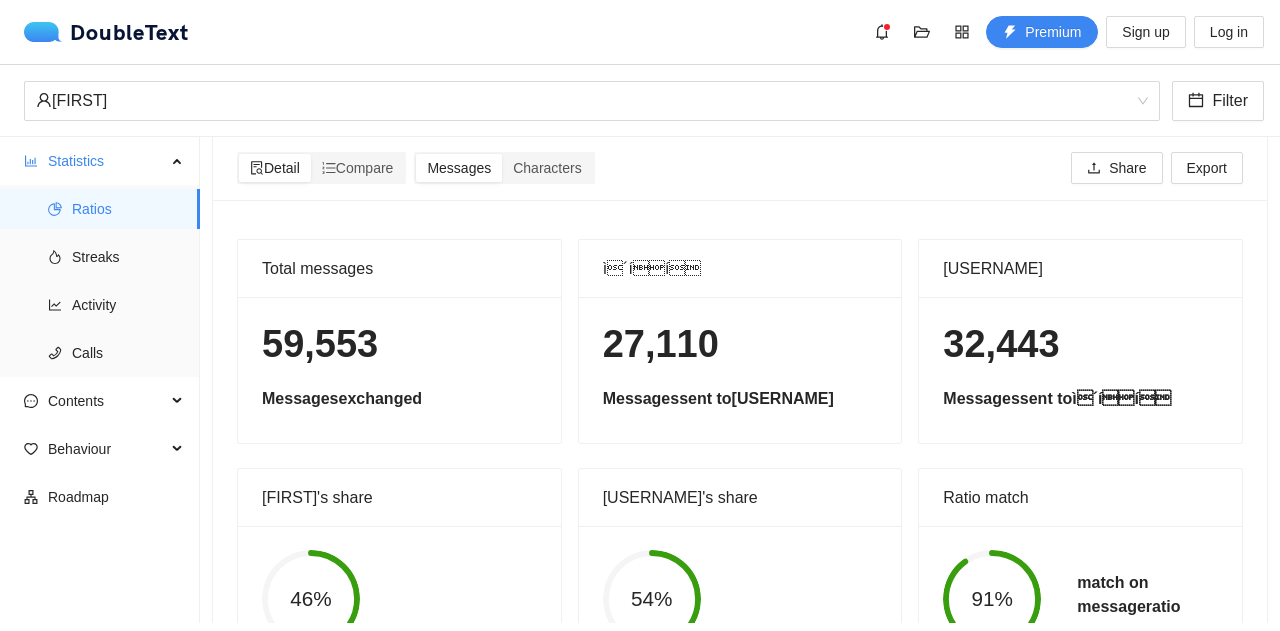 scroll, scrollTop: 0, scrollLeft: 0, axis: both 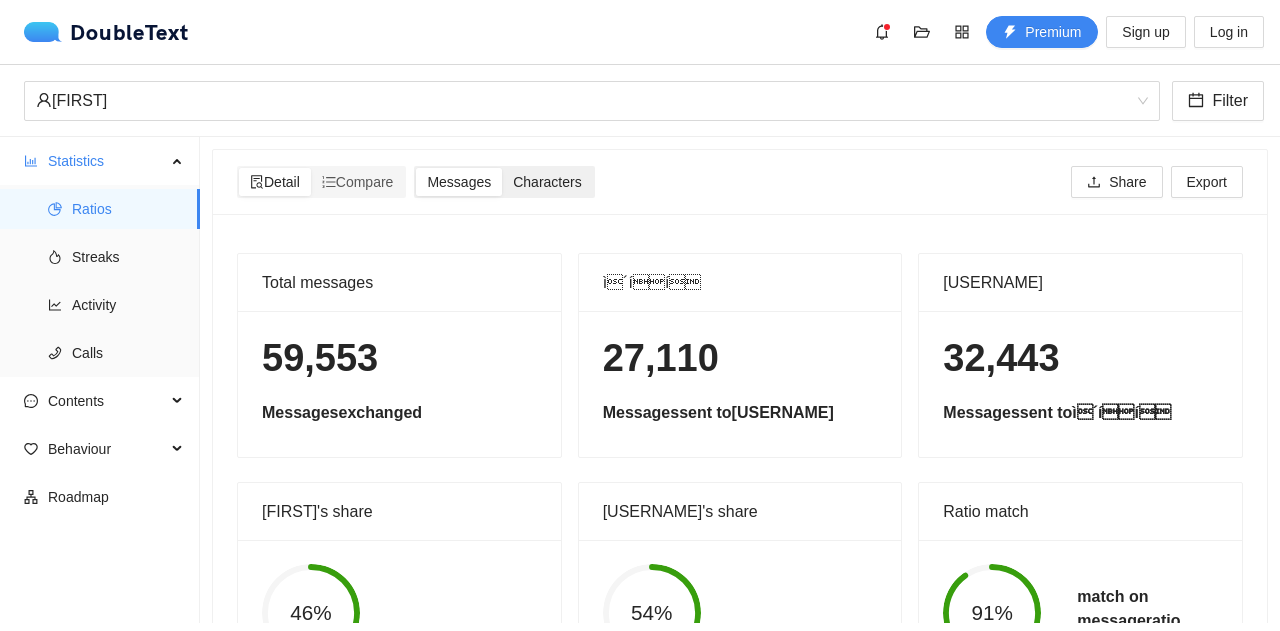 click on "Characters" at bounding box center [547, 182] 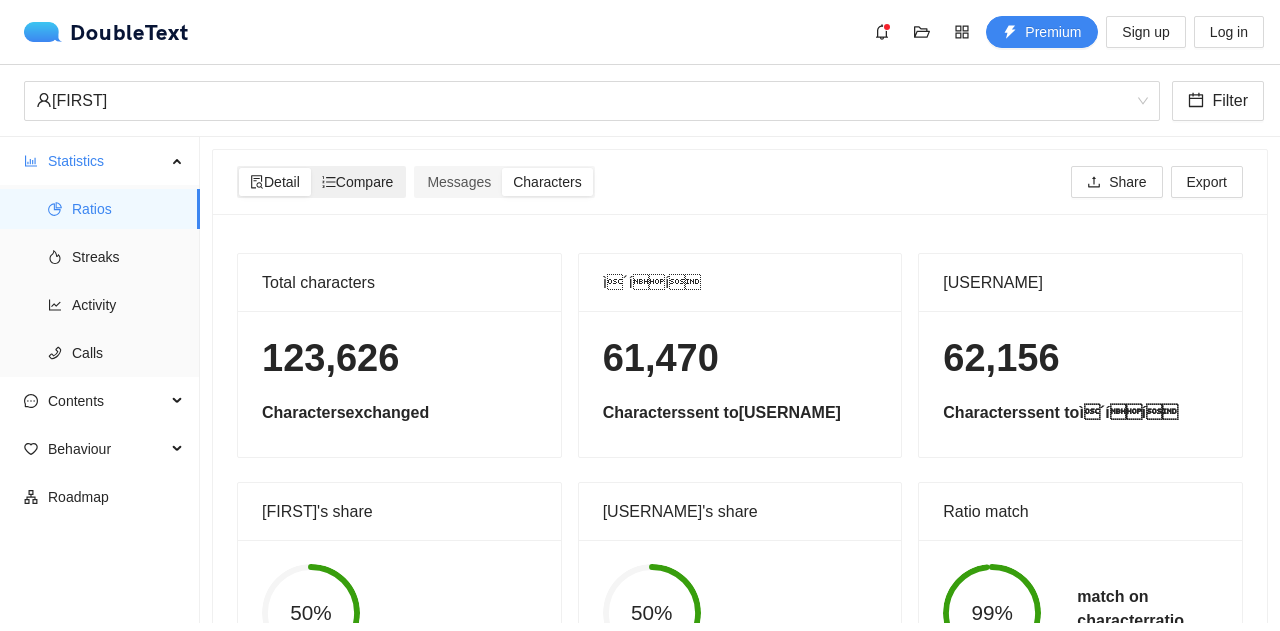 click on "Compare" at bounding box center [358, 182] 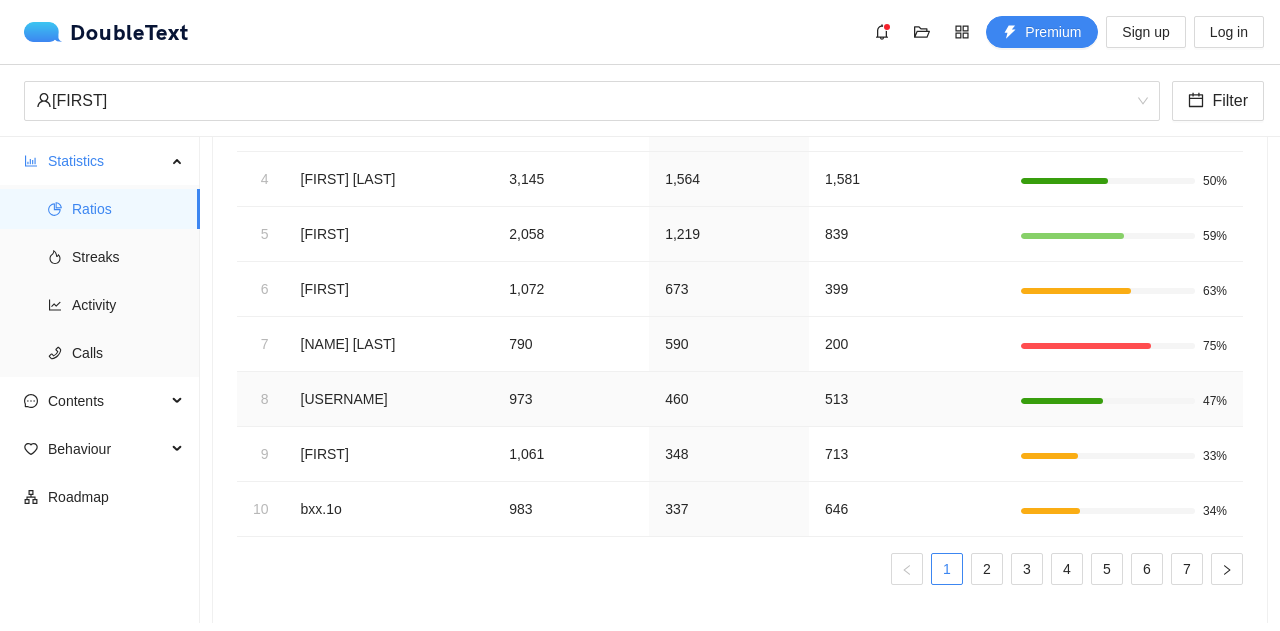 scroll, scrollTop: 358, scrollLeft: 0, axis: vertical 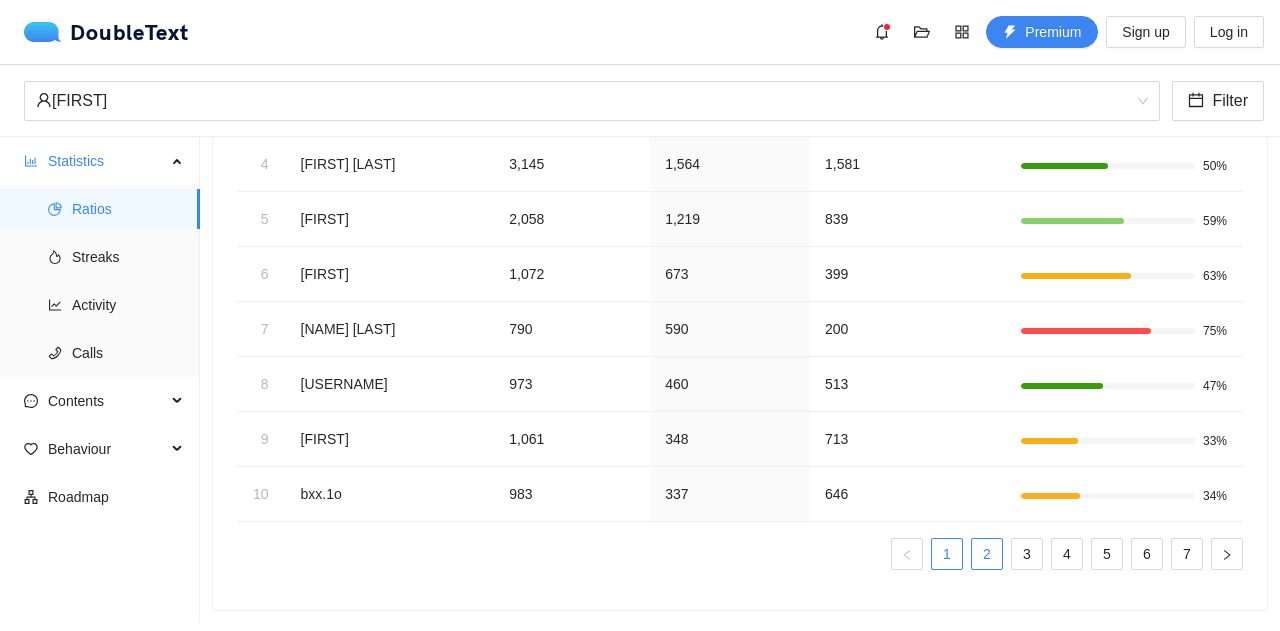 click on "2" at bounding box center (987, 554) 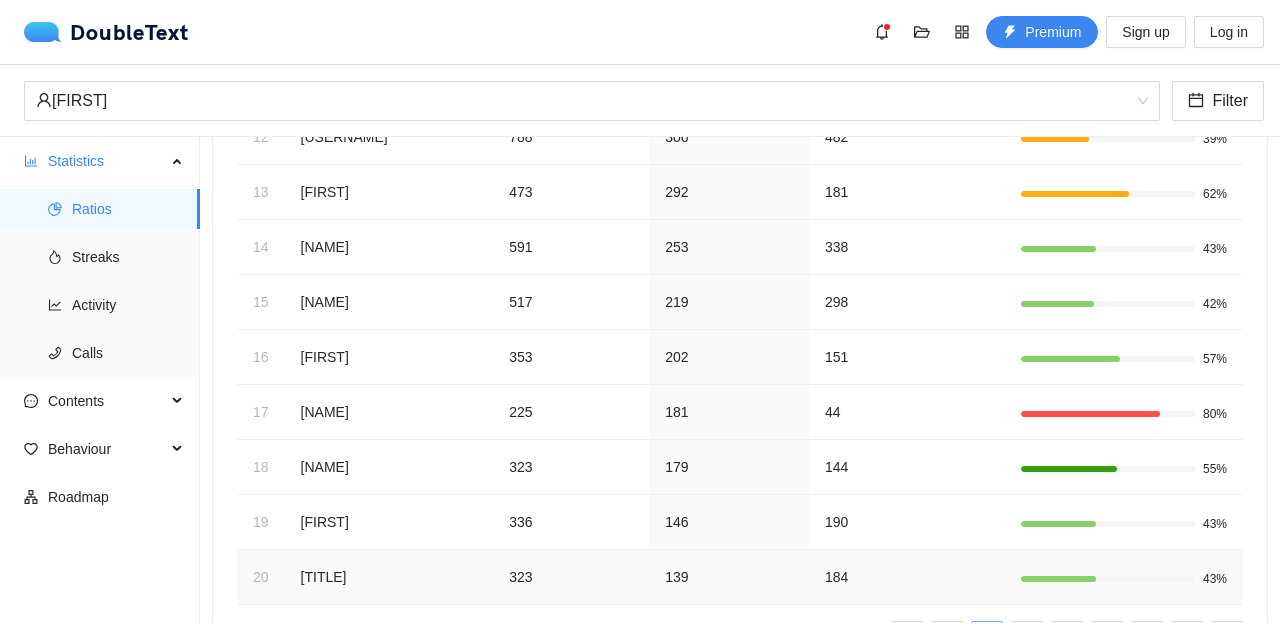 scroll, scrollTop: 320, scrollLeft: 0, axis: vertical 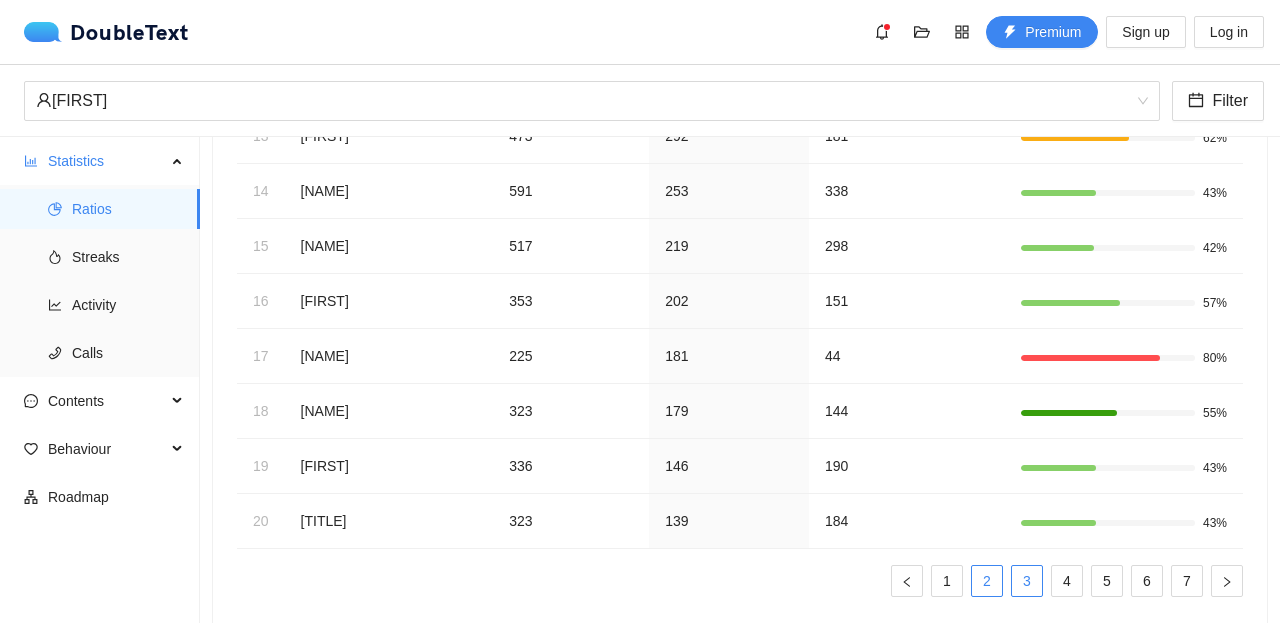 click on "3" at bounding box center [1027, 581] 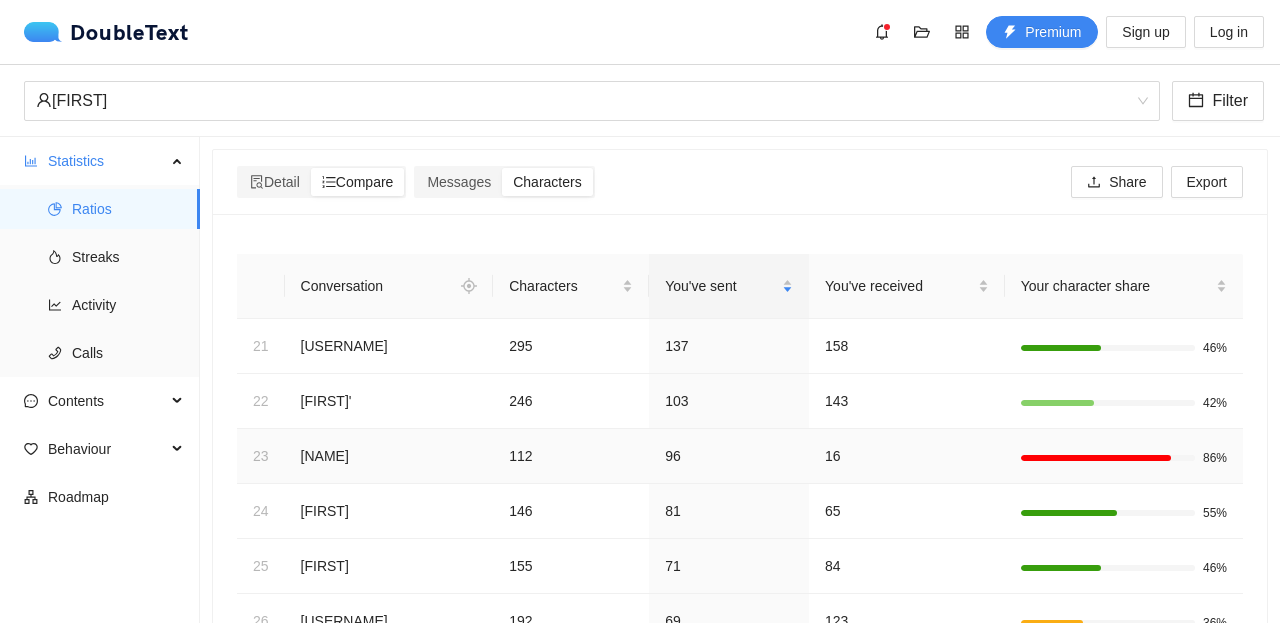 scroll, scrollTop: 358, scrollLeft: 0, axis: vertical 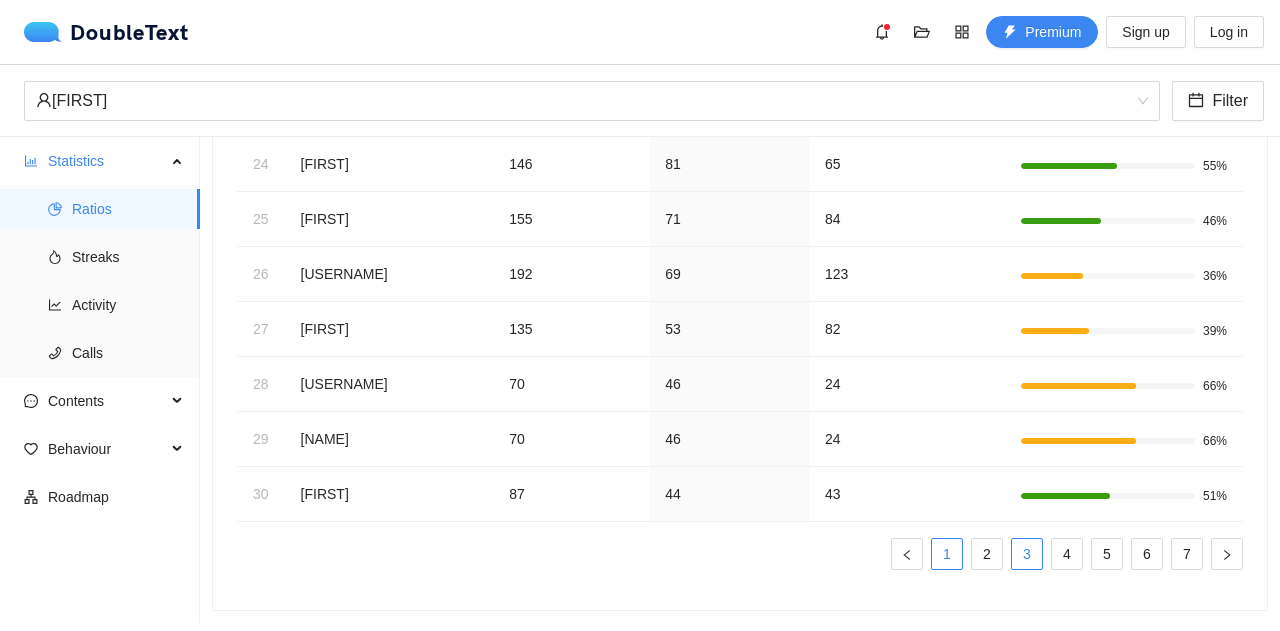 click on "1" at bounding box center [947, 554] 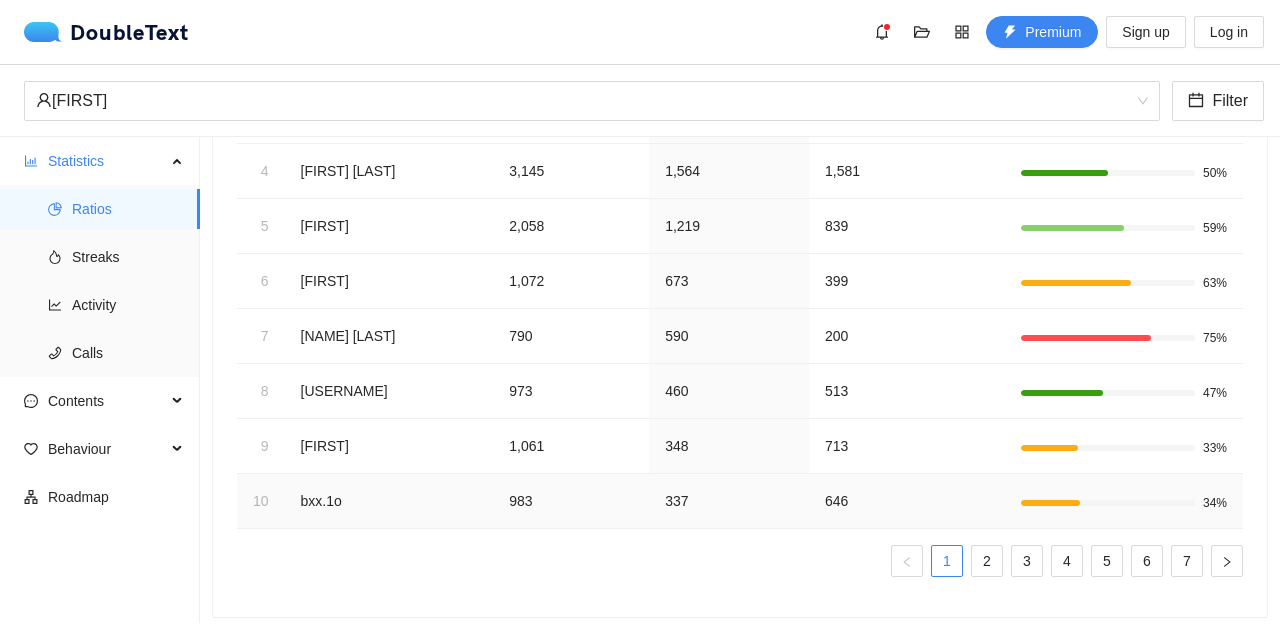 scroll, scrollTop: 342, scrollLeft: 0, axis: vertical 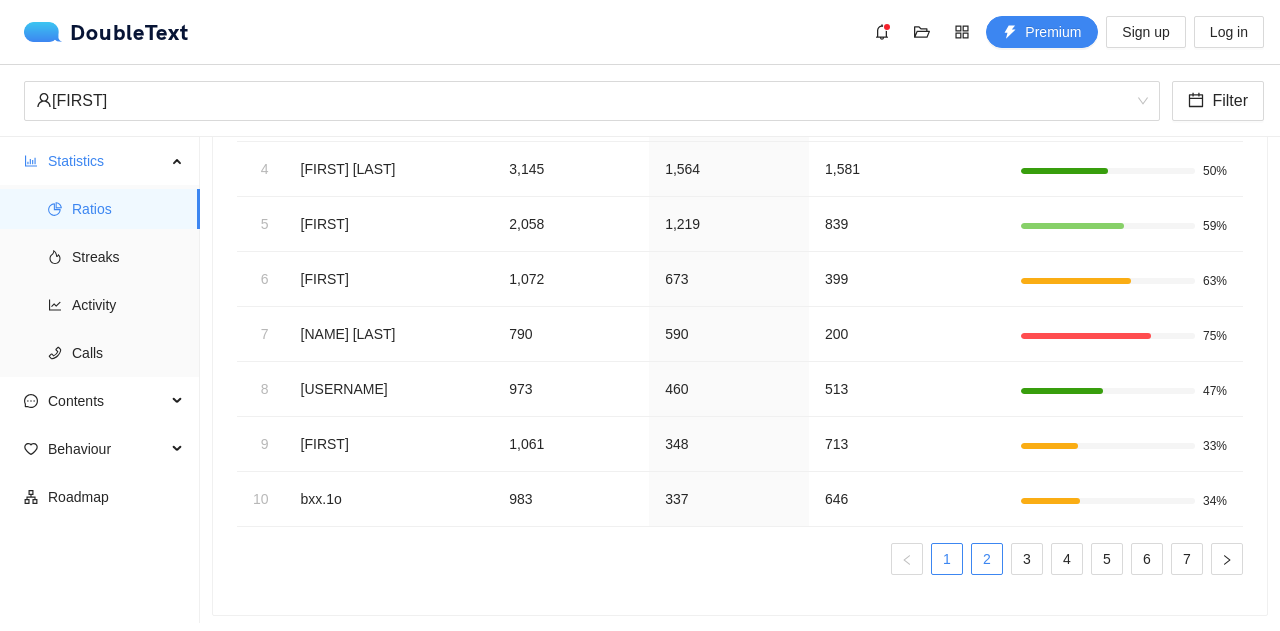 click on "2" at bounding box center (987, 559) 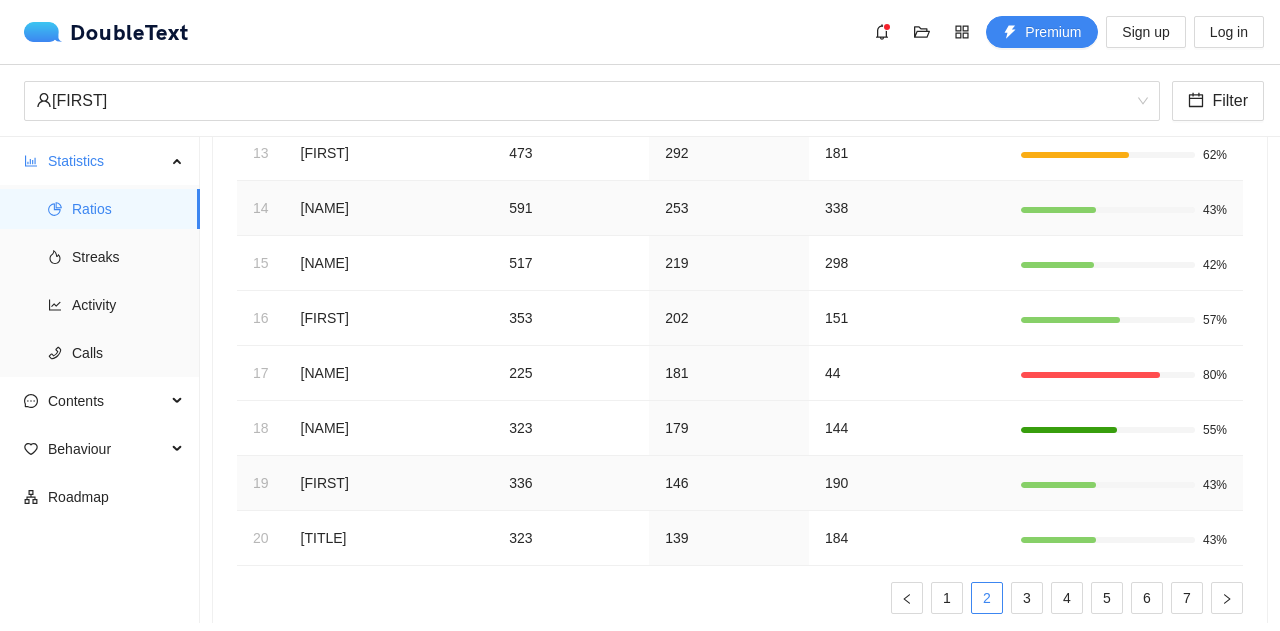 scroll, scrollTop: 304, scrollLeft: 0, axis: vertical 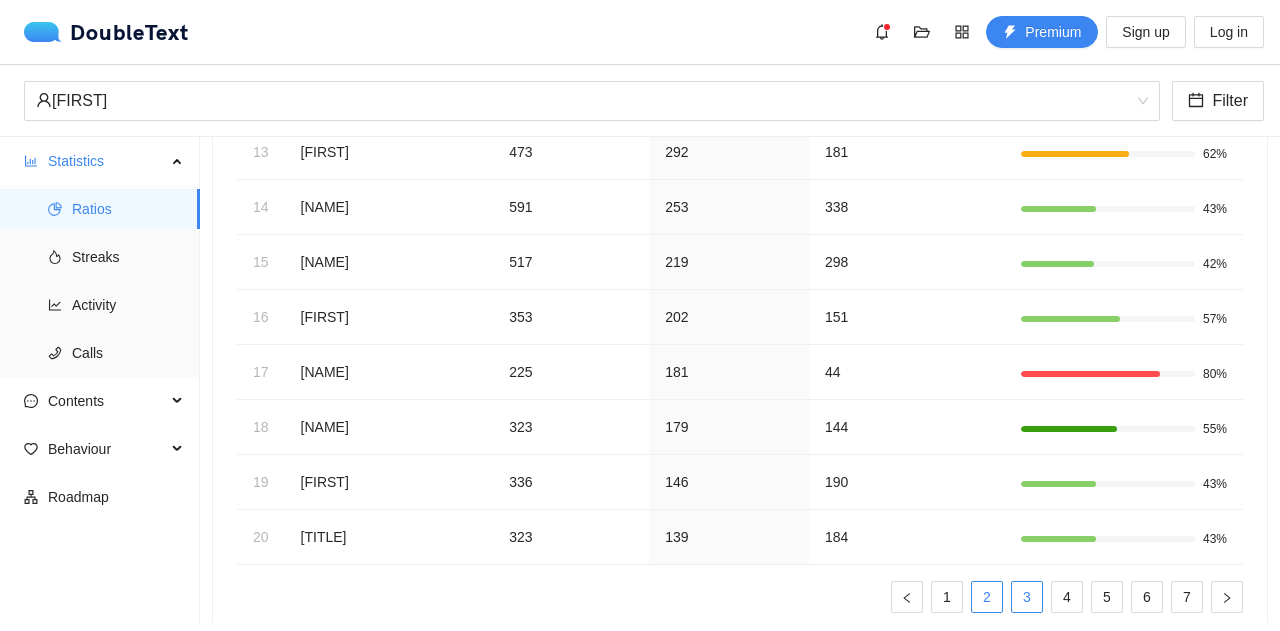 click on "3" at bounding box center (1027, 597) 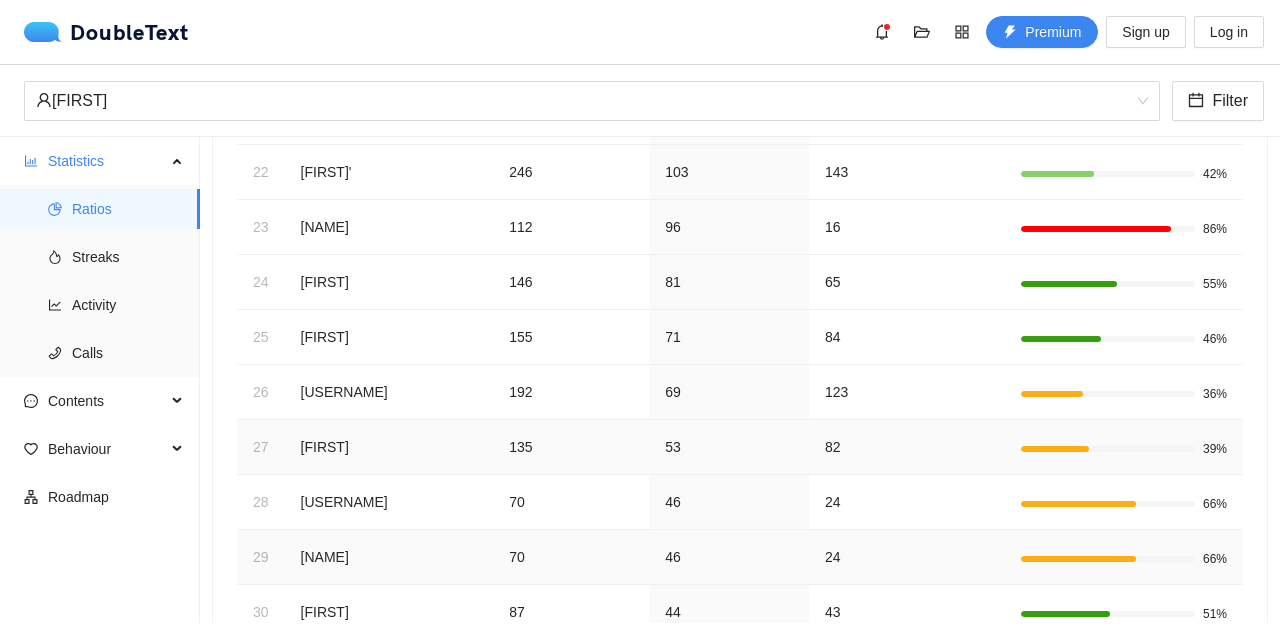 scroll, scrollTop: 358, scrollLeft: 0, axis: vertical 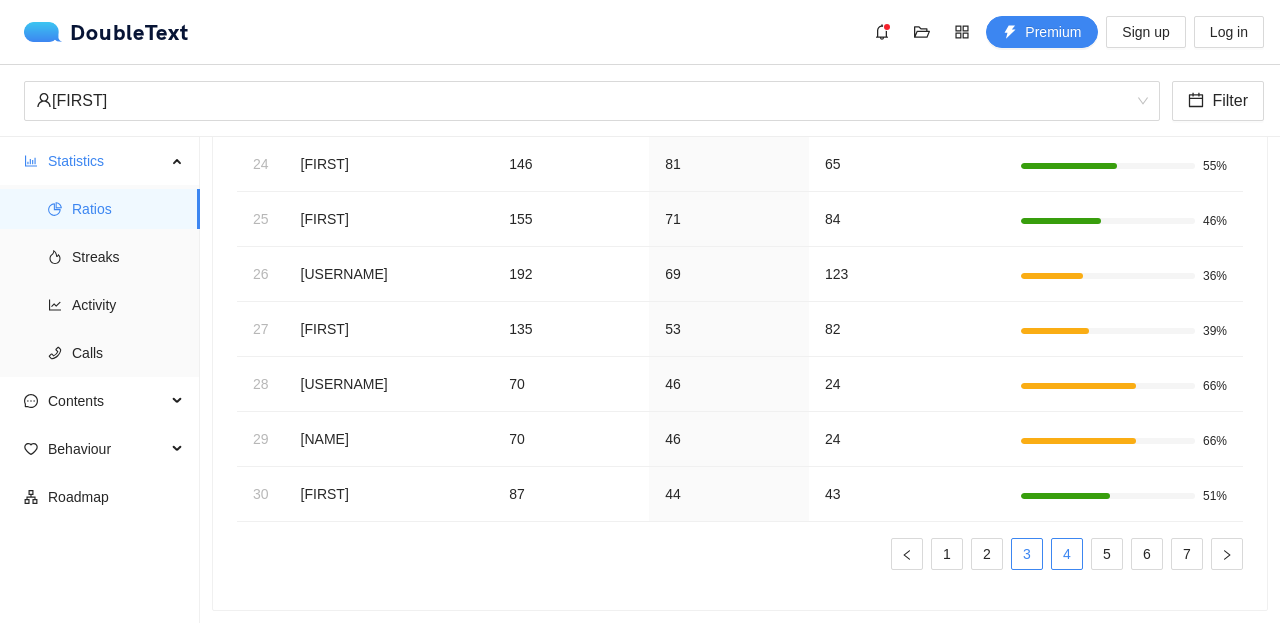 click on "4" at bounding box center (1067, 554) 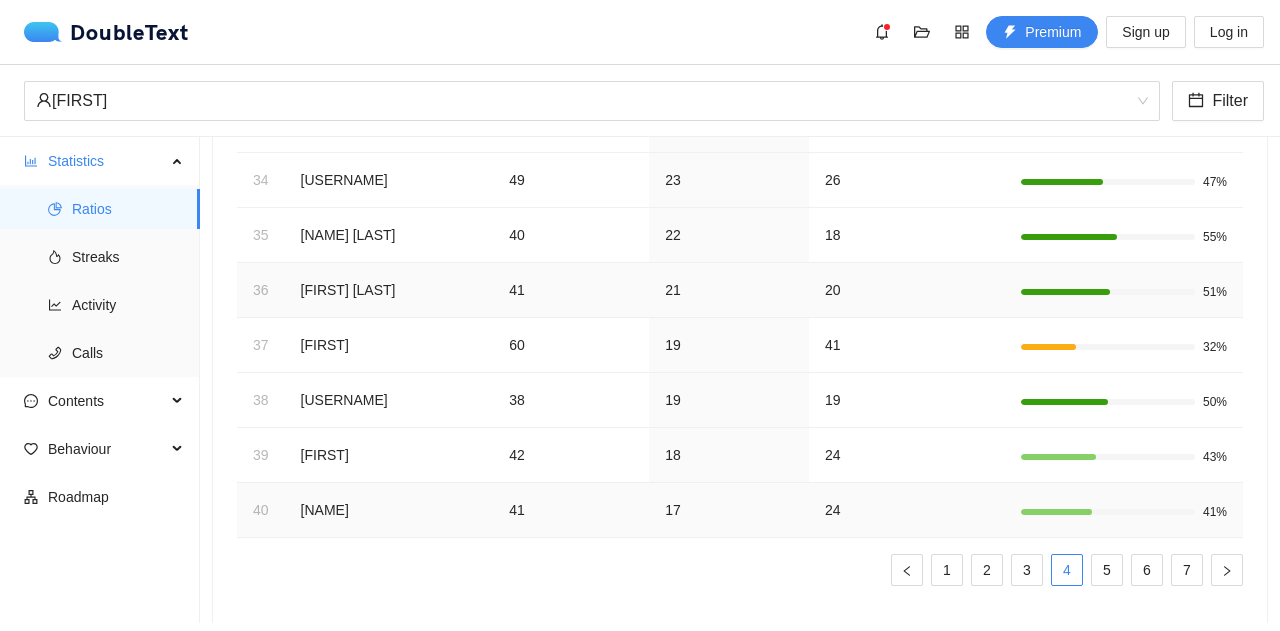 scroll, scrollTop: 332, scrollLeft: 0, axis: vertical 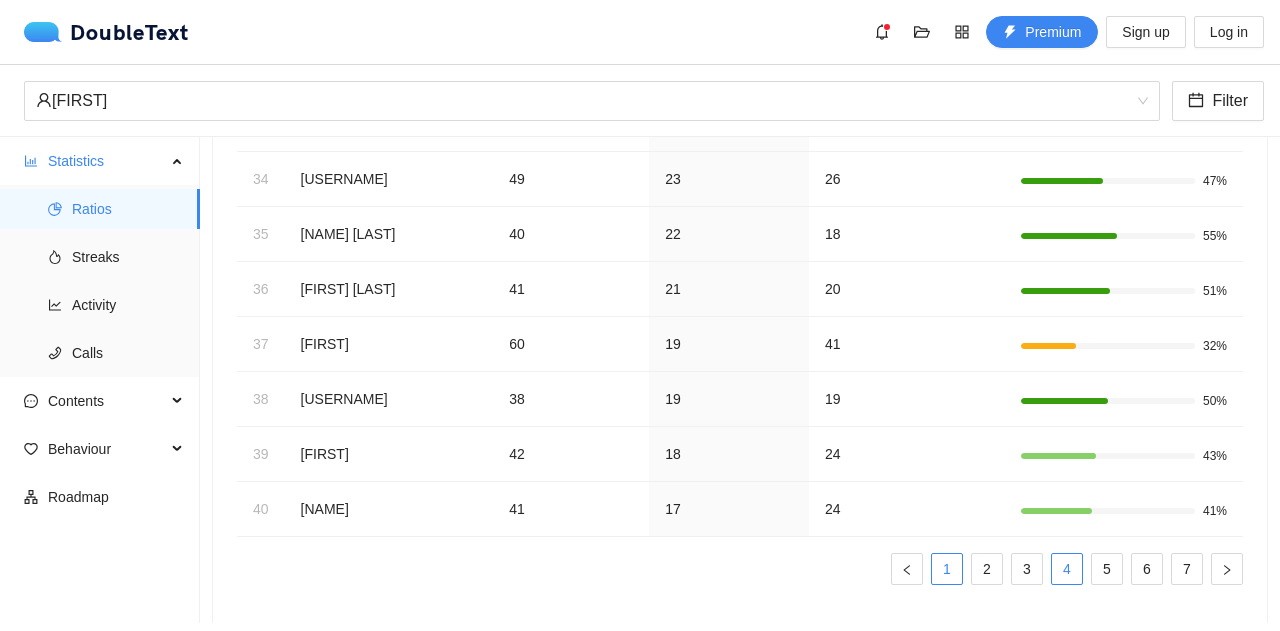 click on "1" at bounding box center [947, 569] 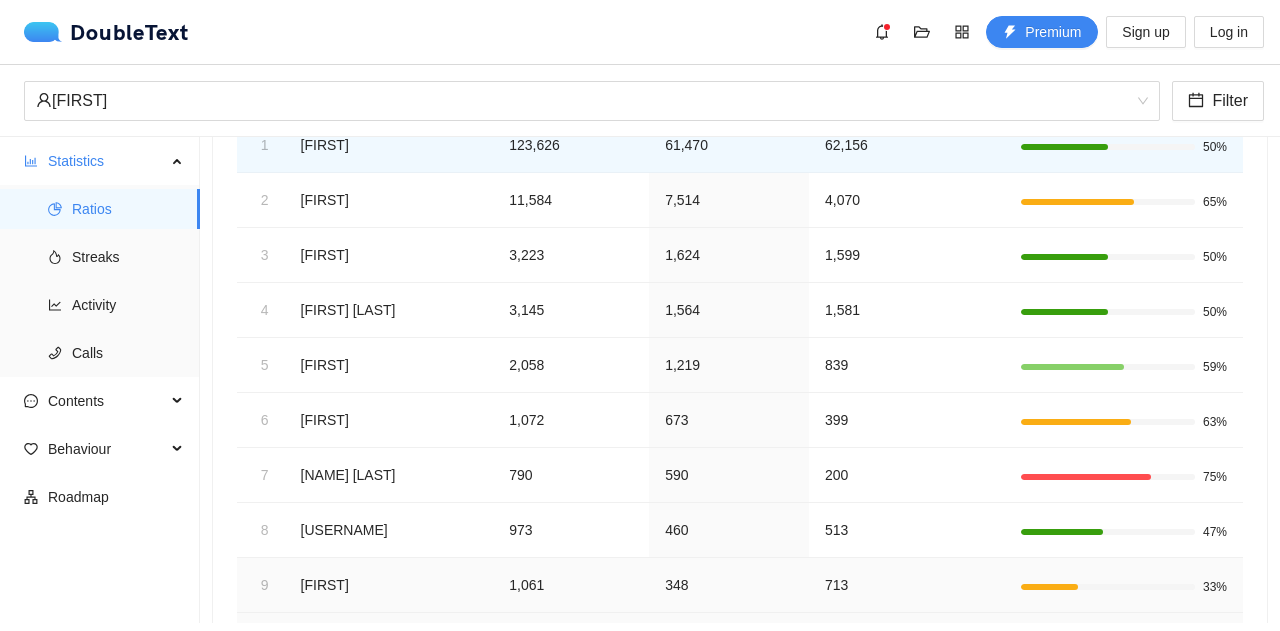 scroll, scrollTop: 316, scrollLeft: 0, axis: vertical 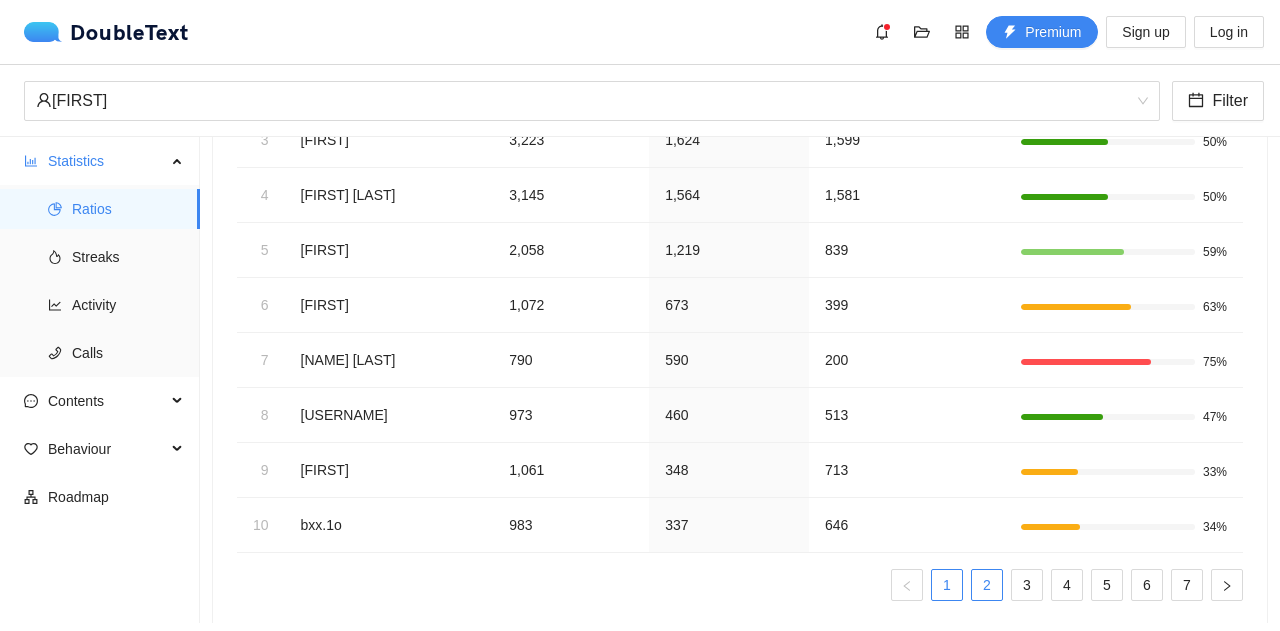 click on "2" at bounding box center (987, 585) 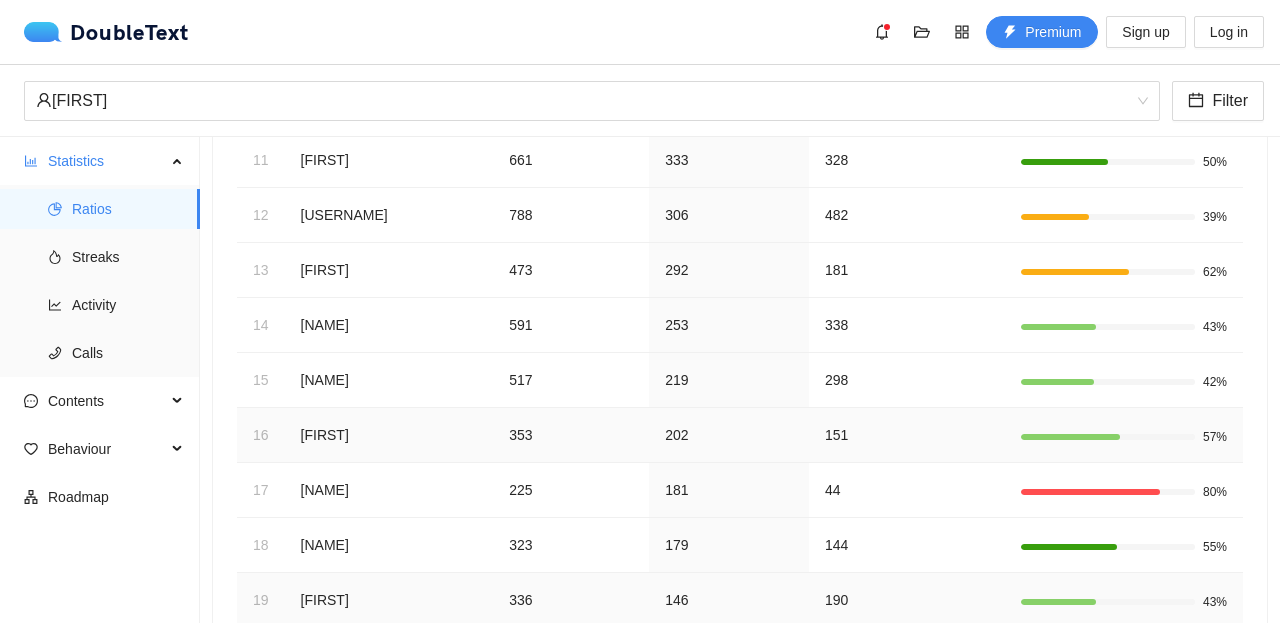 scroll, scrollTop: 0, scrollLeft: 0, axis: both 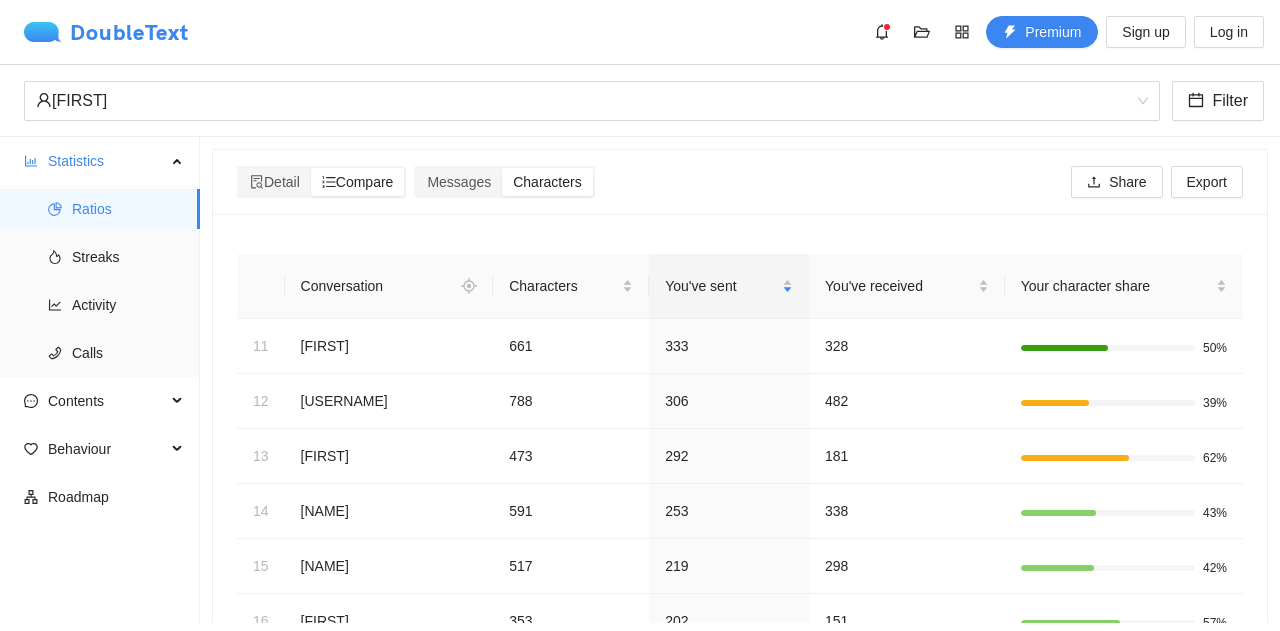 click on "DoubleText" at bounding box center [106, 32] 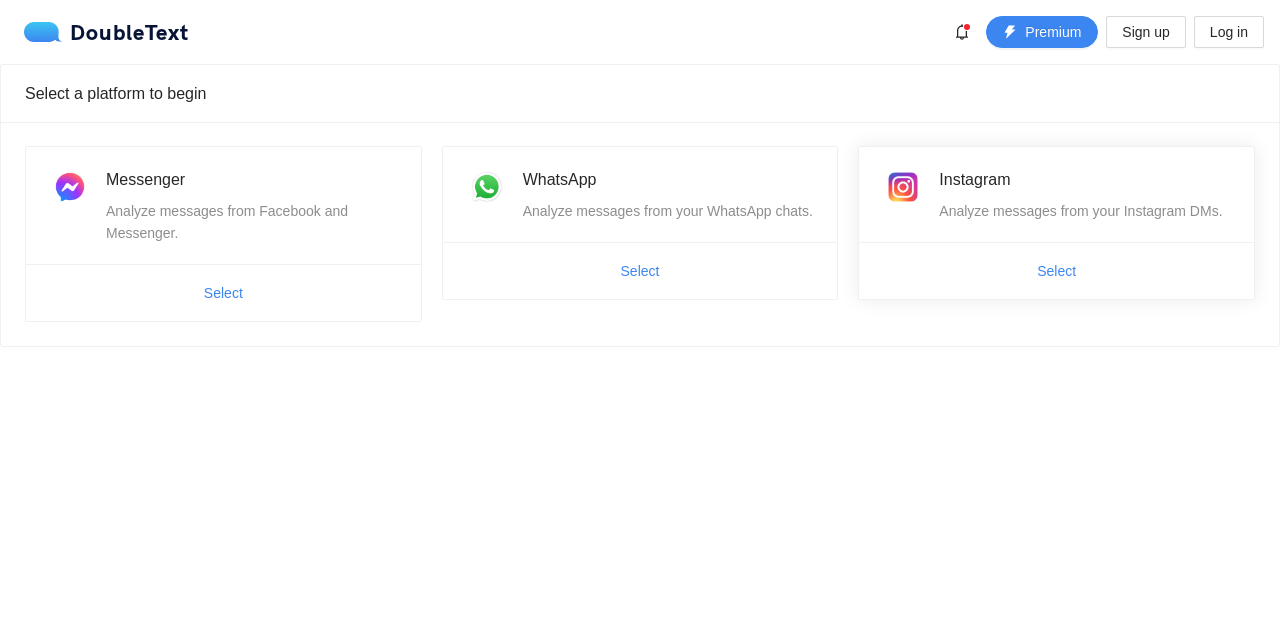 click on "Select" at bounding box center (1056, 271) 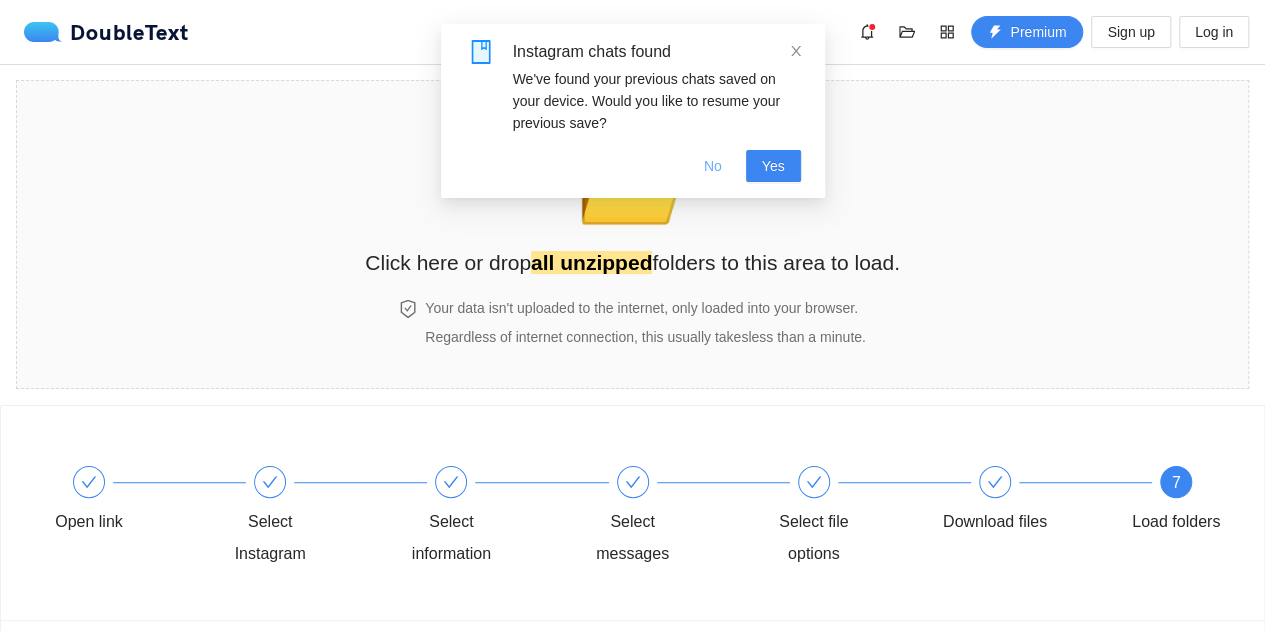 click on "No" at bounding box center [713, 166] 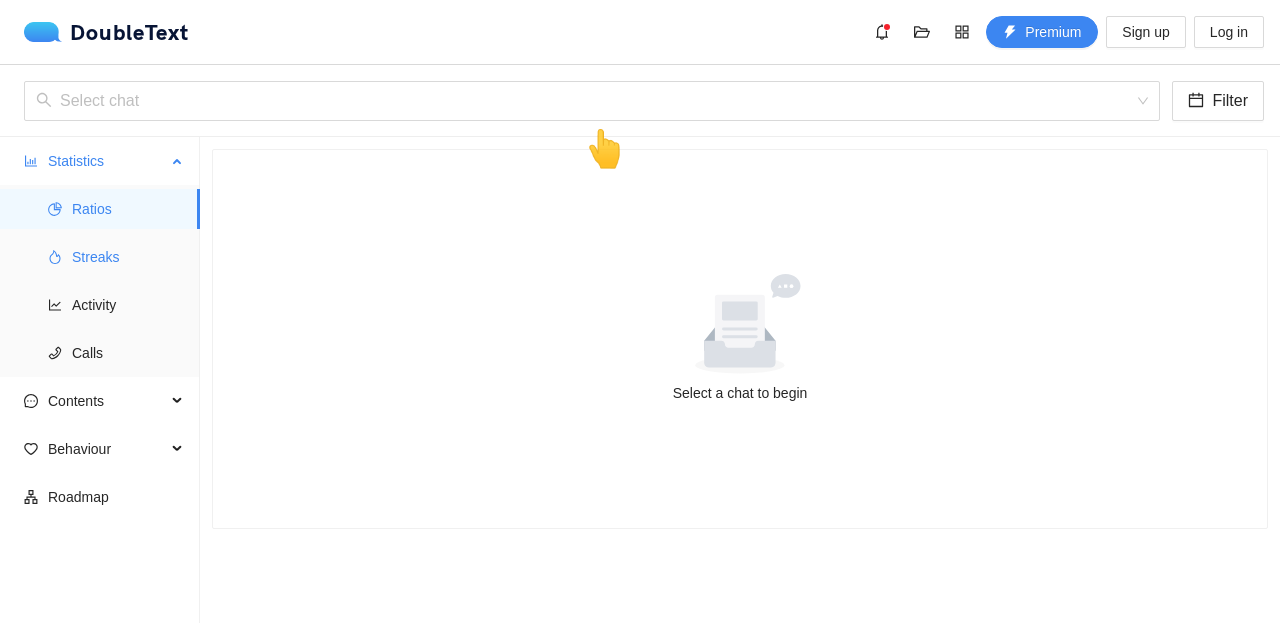 click on "Streaks" at bounding box center (128, 257) 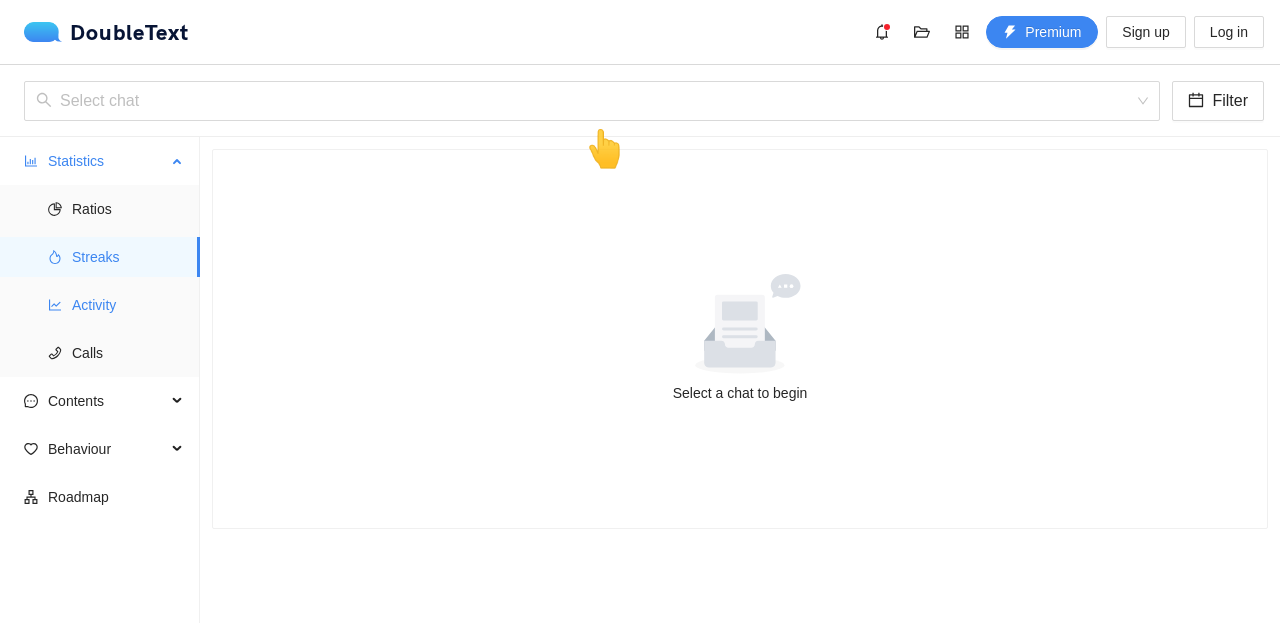click on "Activity" at bounding box center [128, 305] 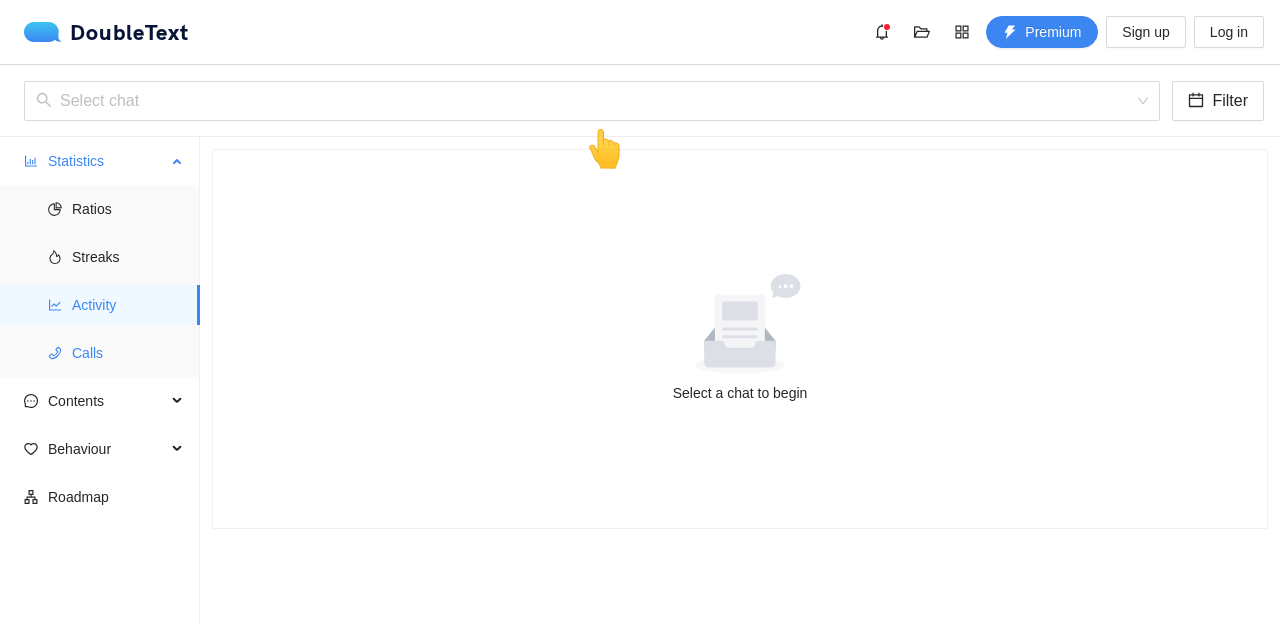 click on "Calls" at bounding box center [128, 353] 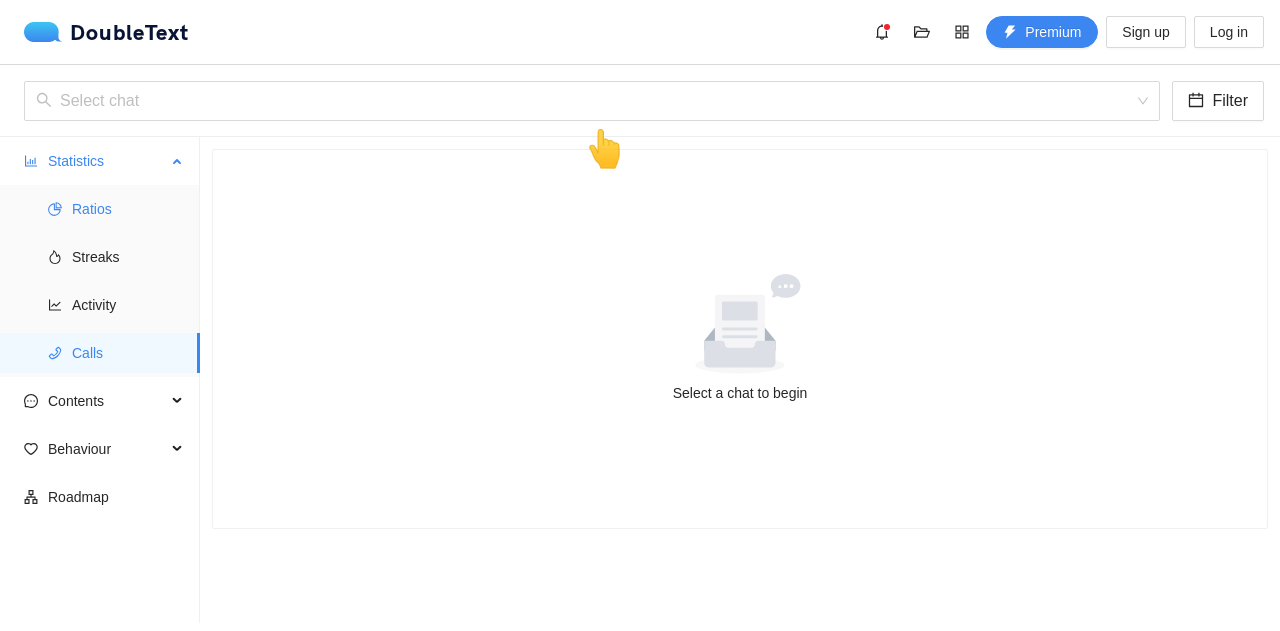 click on "Ratios" at bounding box center [128, 209] 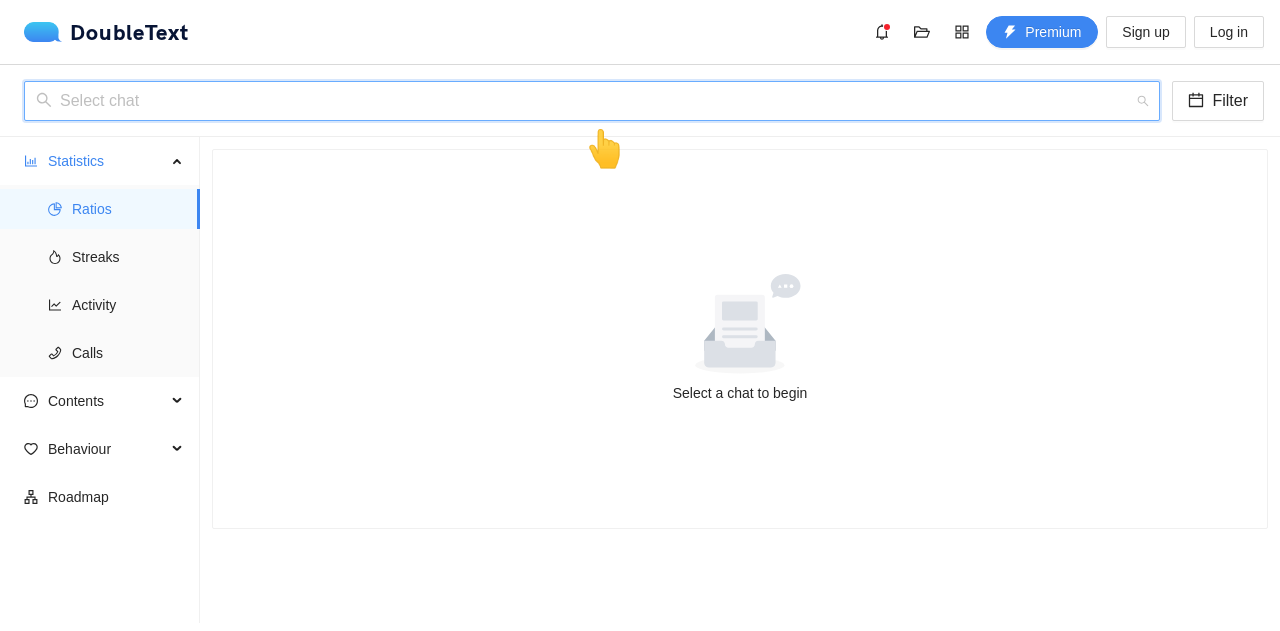 click at bounding box center [585, 101] 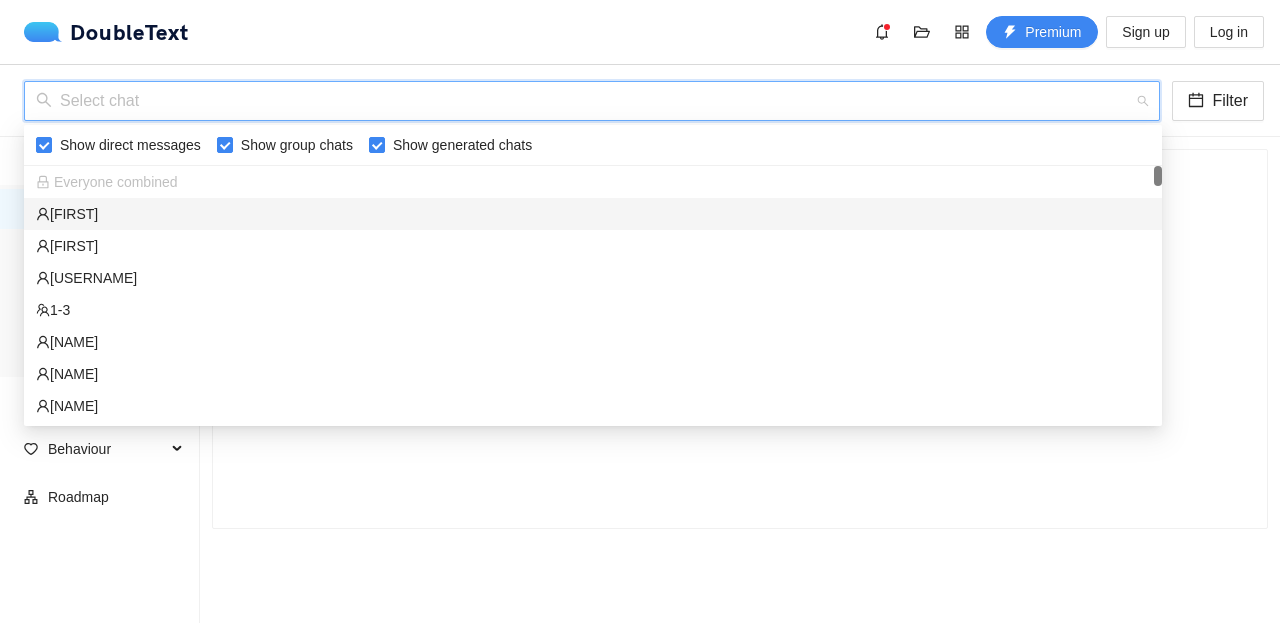 click on "[FIRST]" at bounding box center [593, 214] 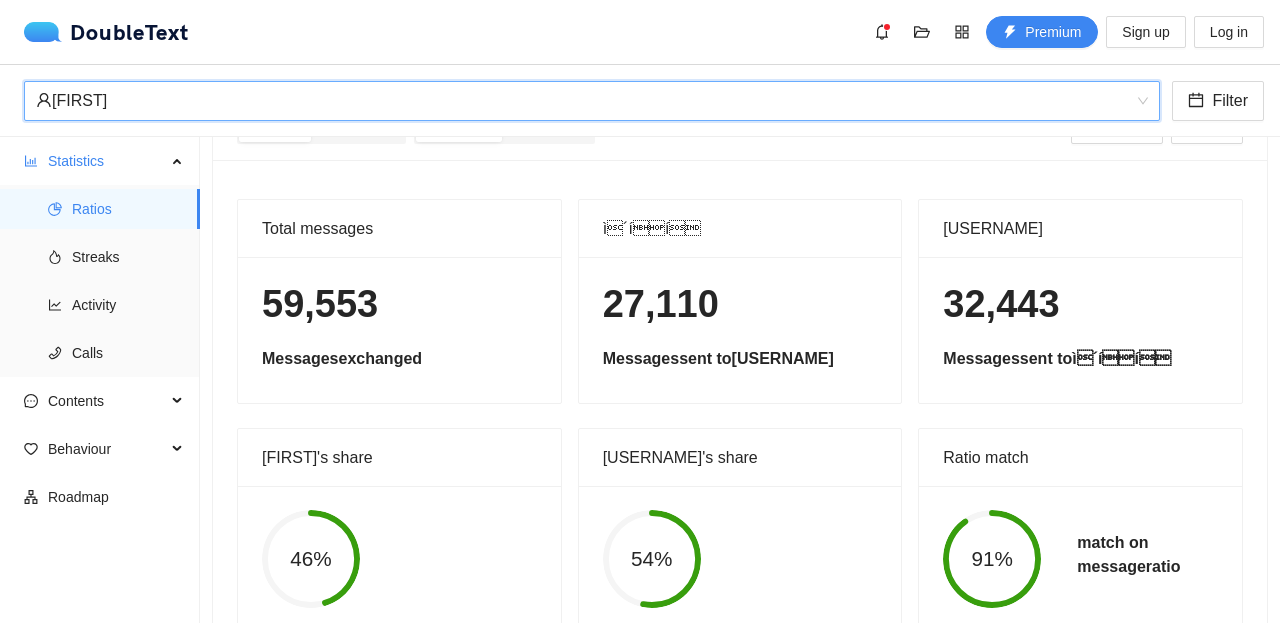 scroll, scrollTop: 55, scrollLeft: 0, axis: vertical 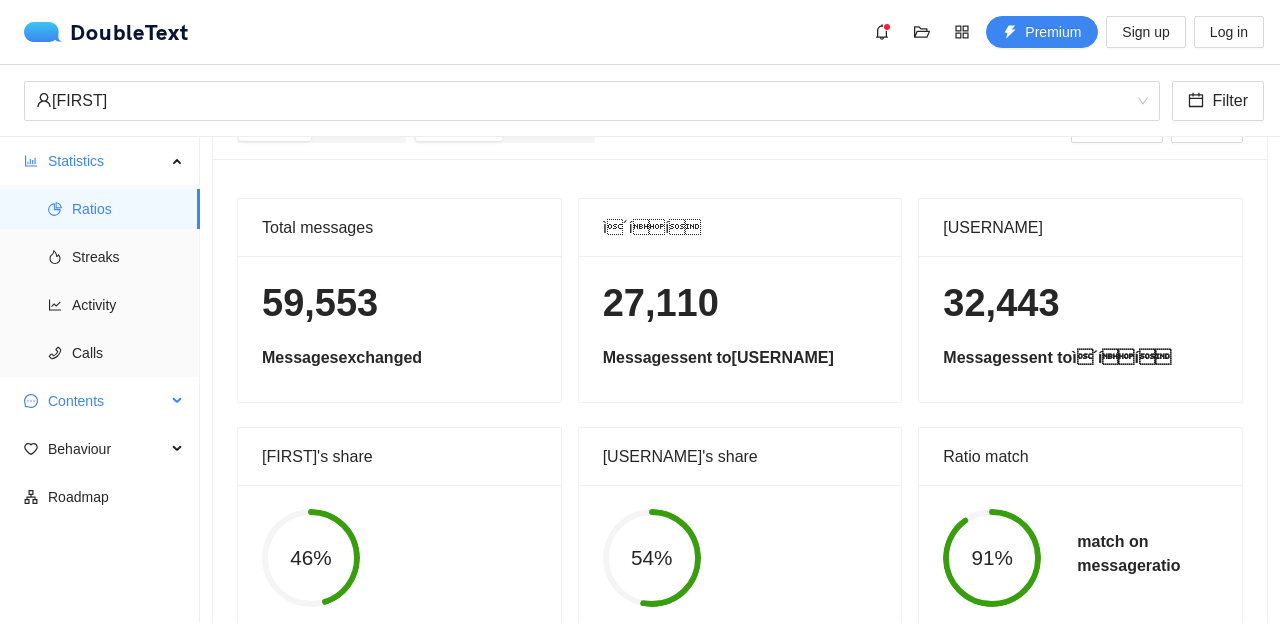 click on "Contents" at bounding box center [107, 401] 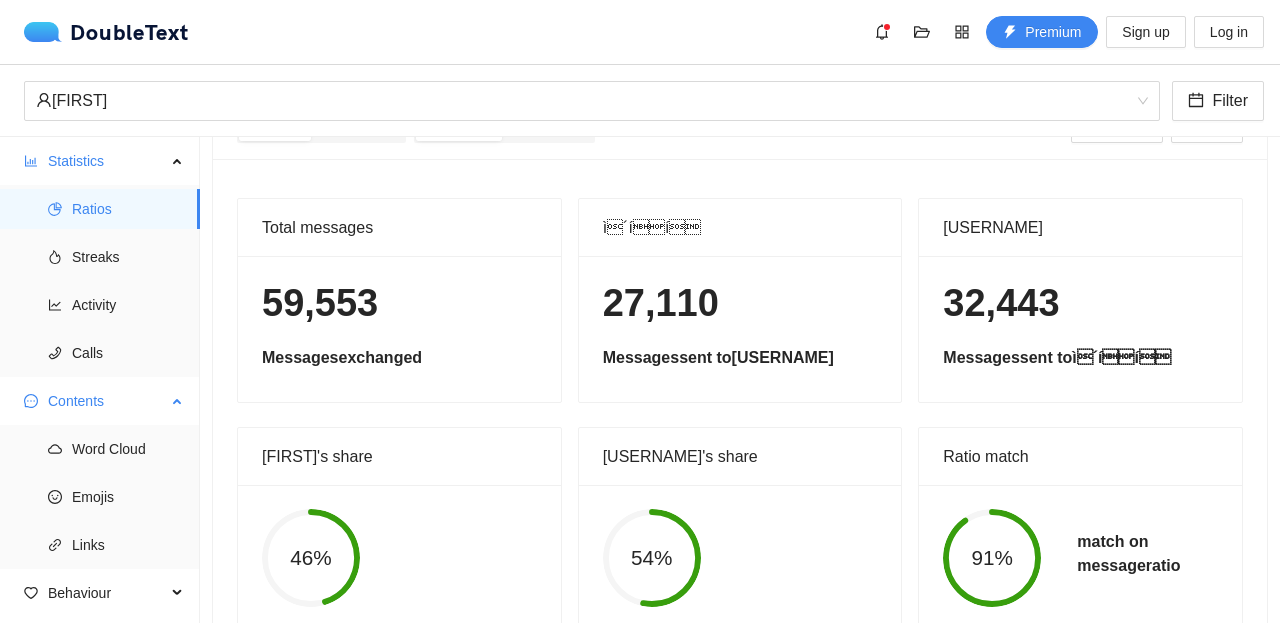 click on "Contents" at bounding box center [107, 401] 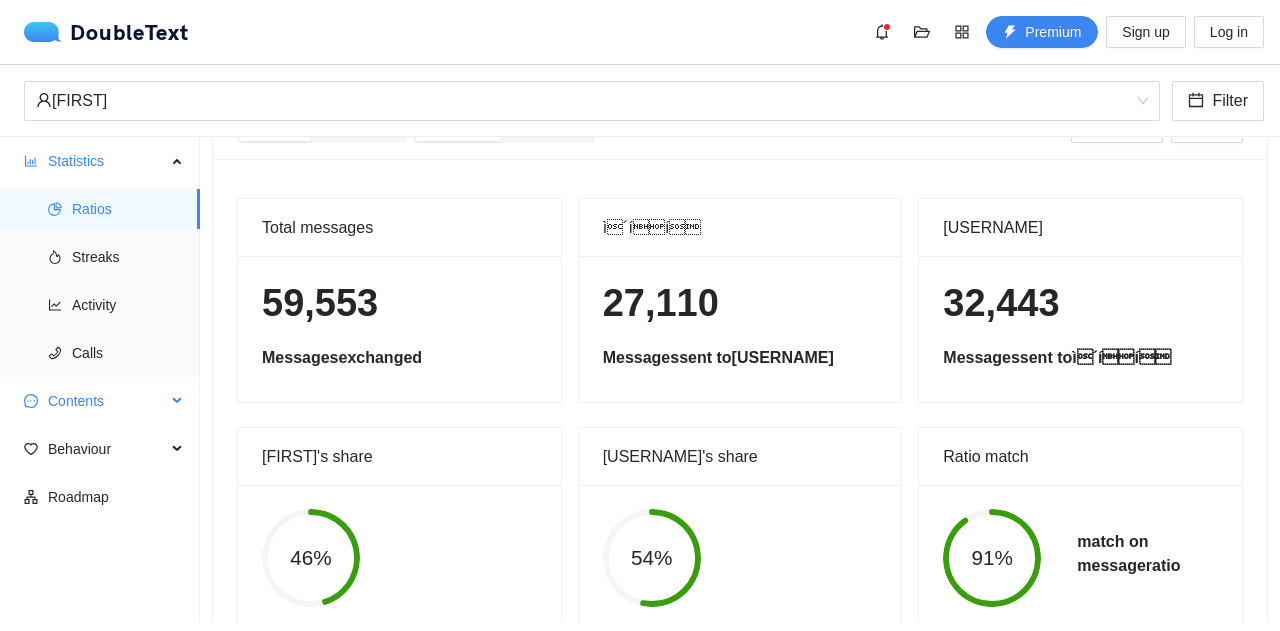 click on "Contents" at bounding box center [107, 401] 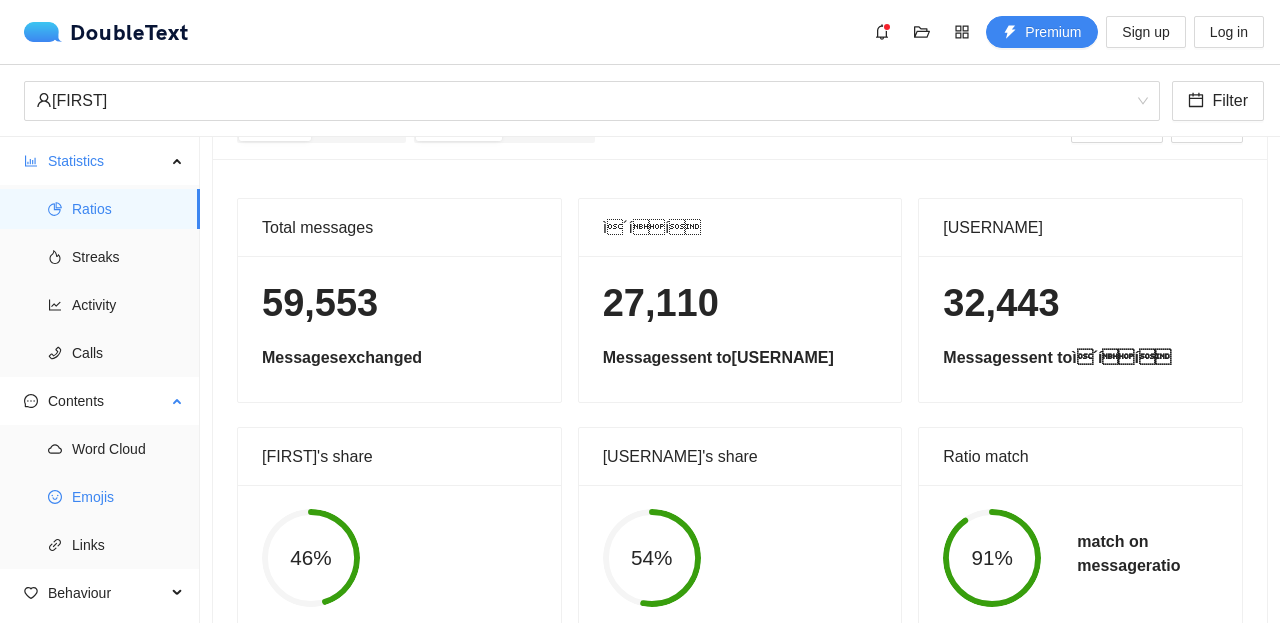 click on "Emojis" at bounding box center [128, 497] 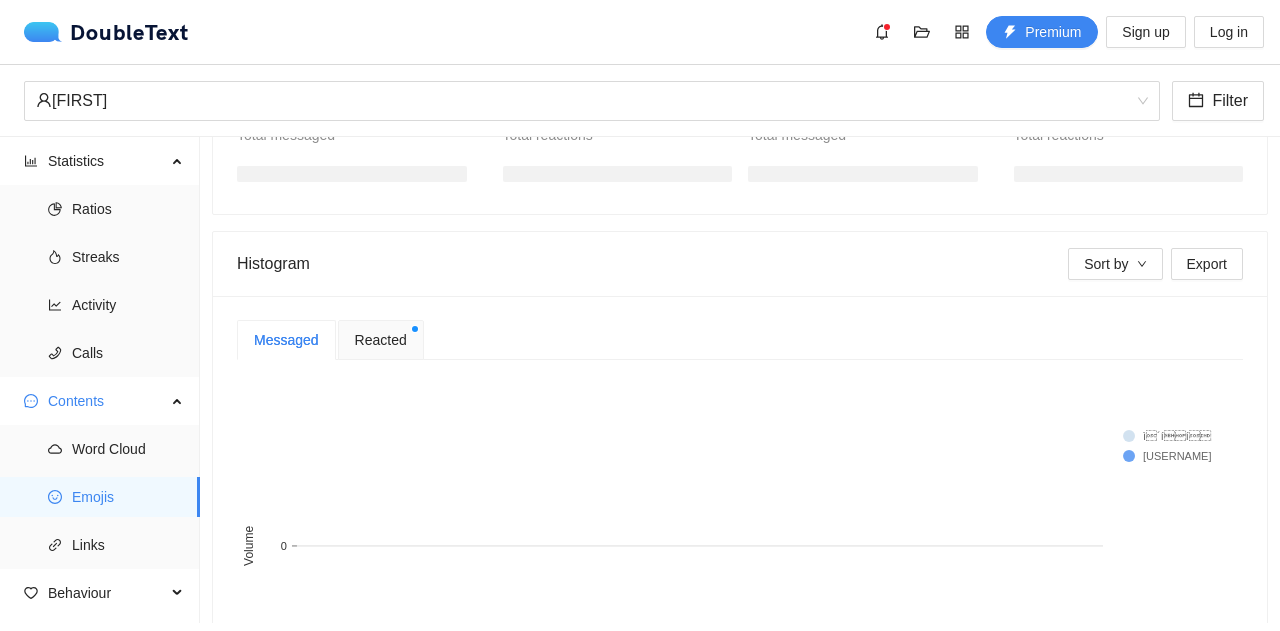 scroll, scrollTop: 285, scrollLeft: 0, axis: vertical 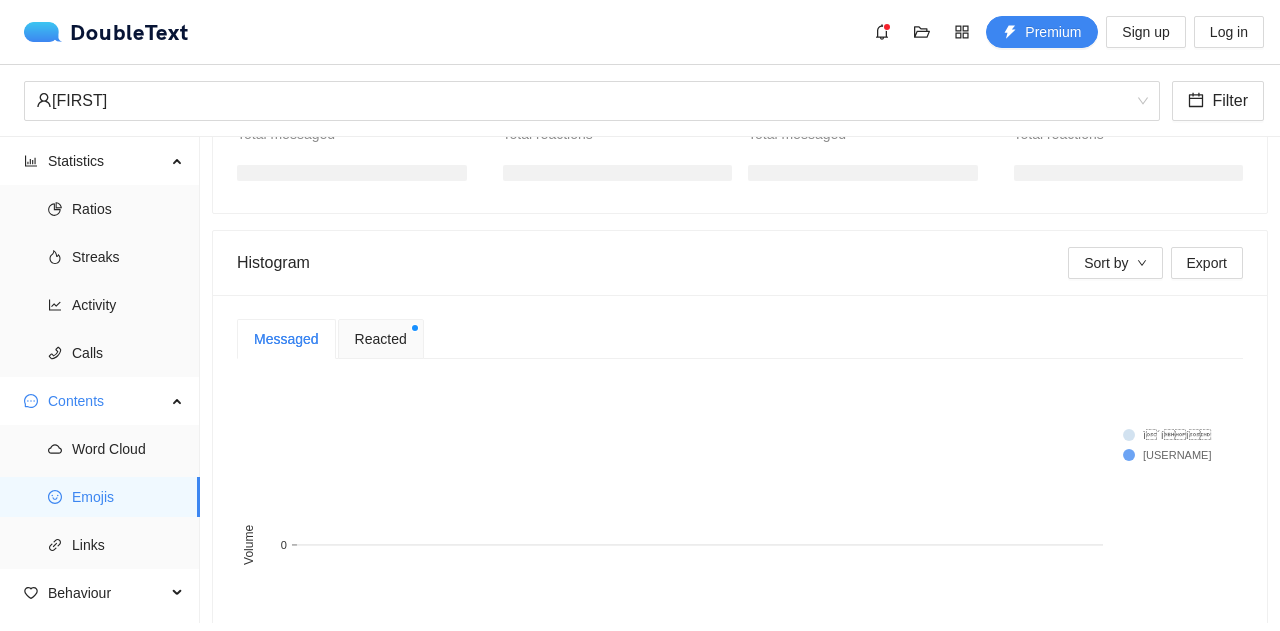click on "Reacted" at bounding box center (381, 339) 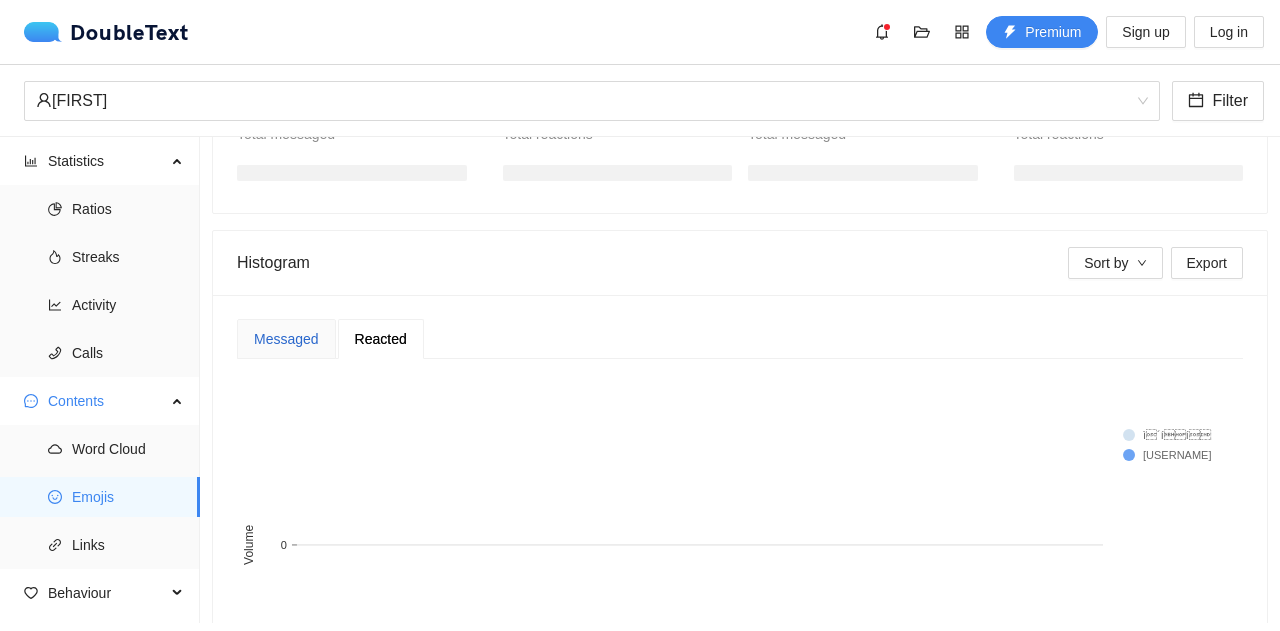 click on "Messaged" at bounding box center (286, 339) 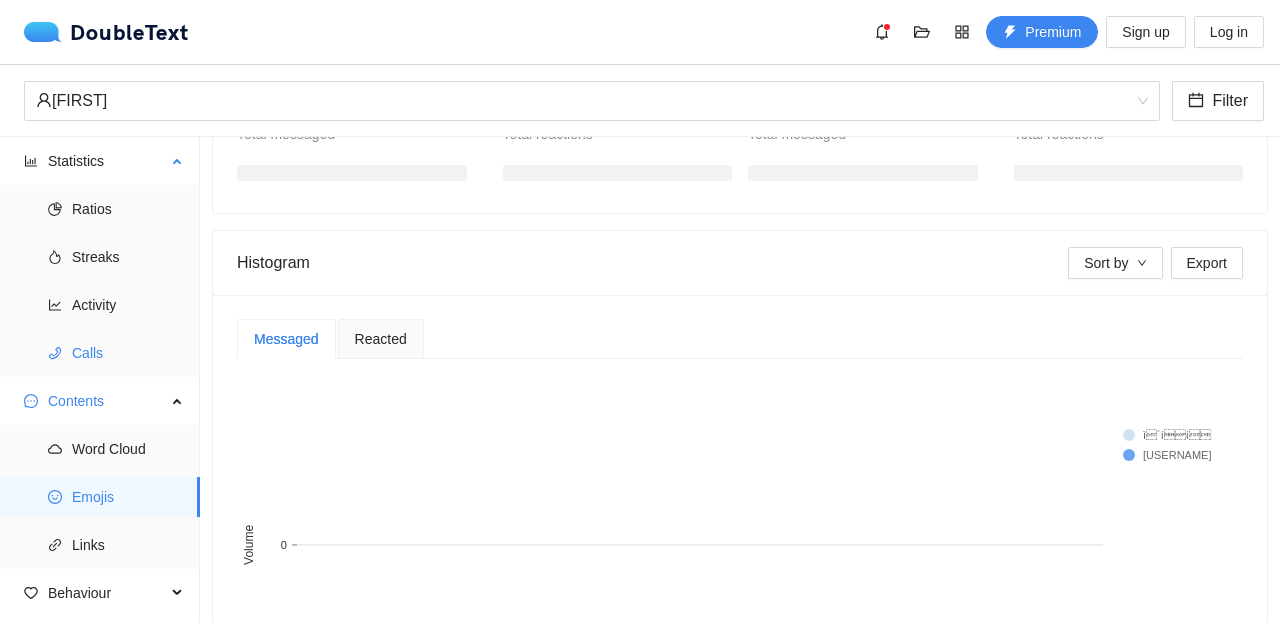 click on "Calls" at bounding box center [128, 353] 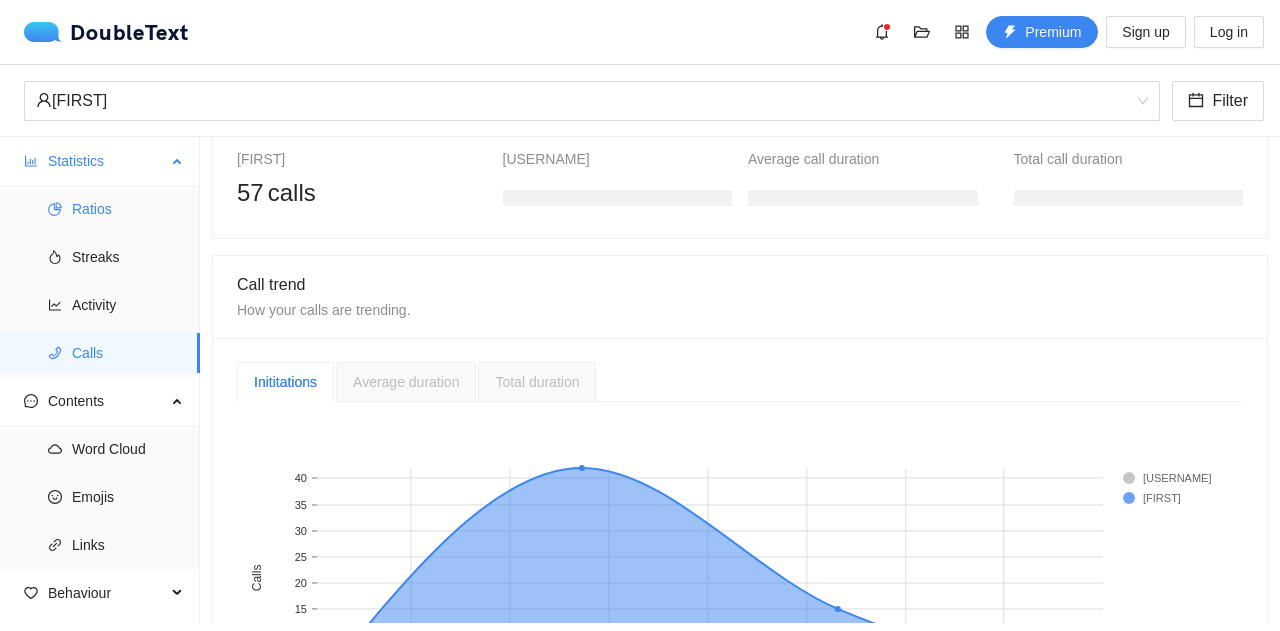 click on "Ratios" at bounding box center [128, 209] 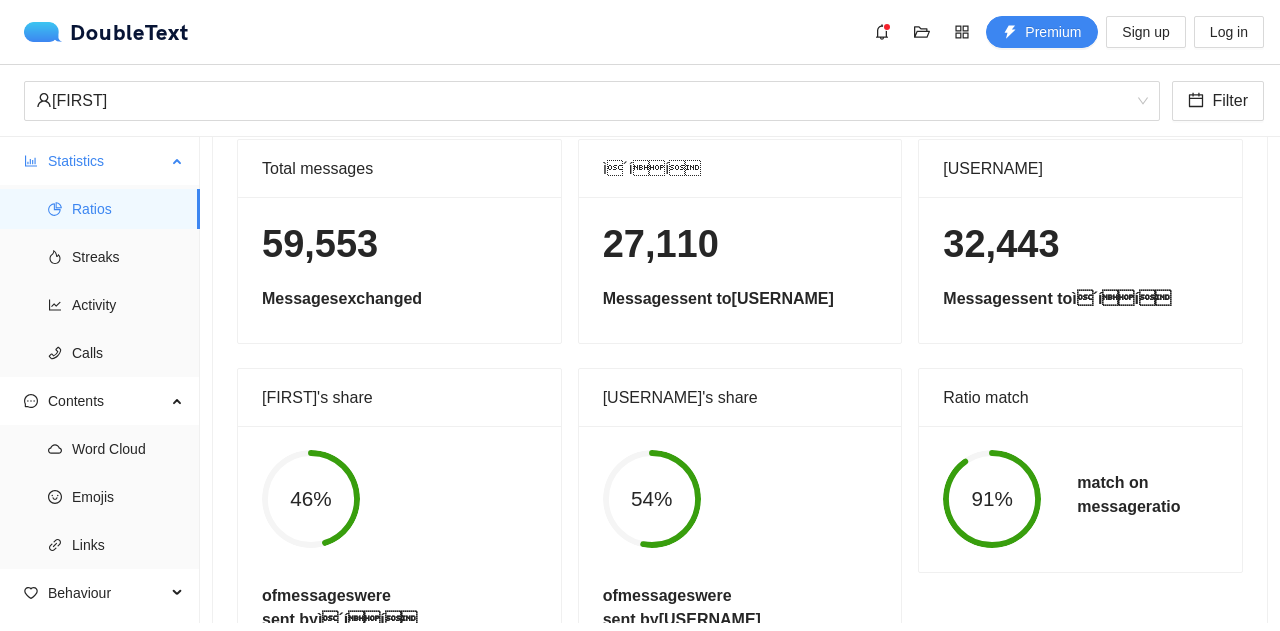 click on "Ratios Streaks Activity Calls" at bounding box center (99, 281) 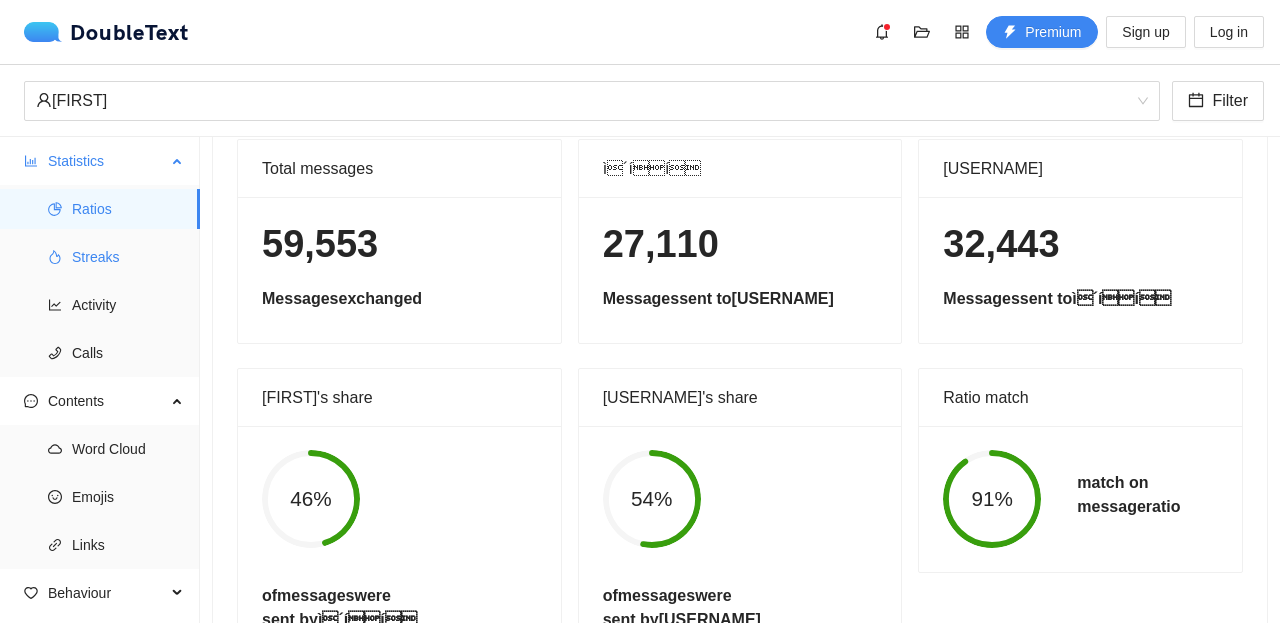 click on "Streaks" at bounding box center (128, 257) 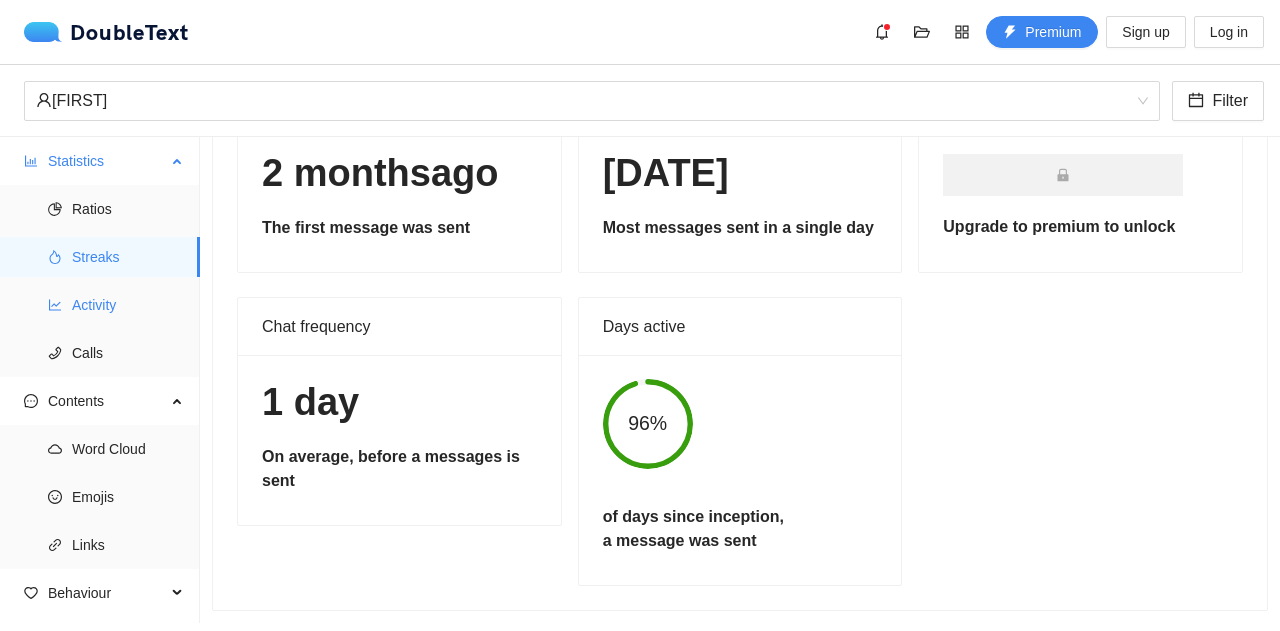 click on "Activity" at bounding box center [128, 305] 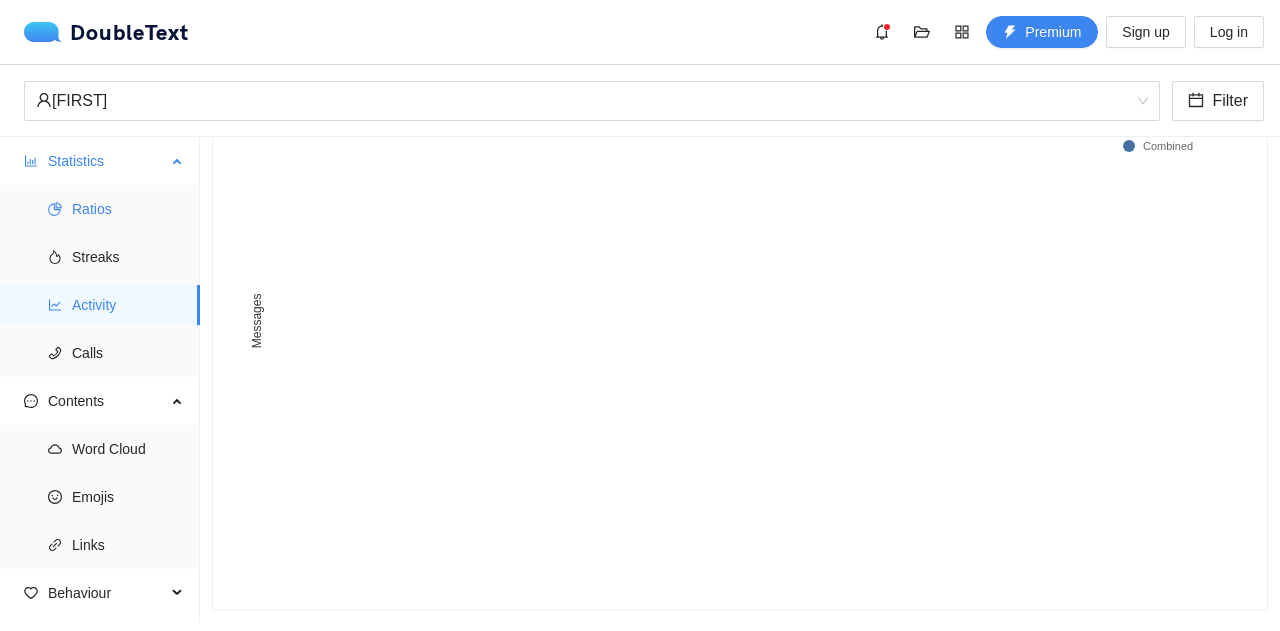 click on "Ratios" at bounding box center (128, 209) 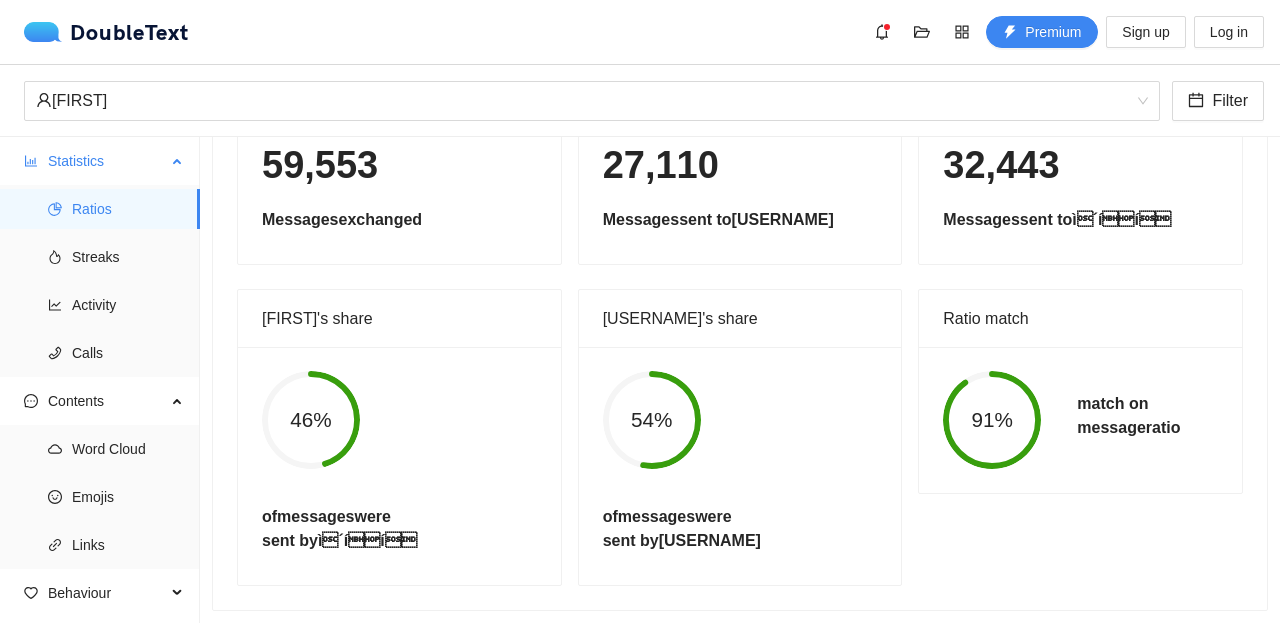 scroll, scrollTop: 114, scrollLeft: 0, axis: vertical 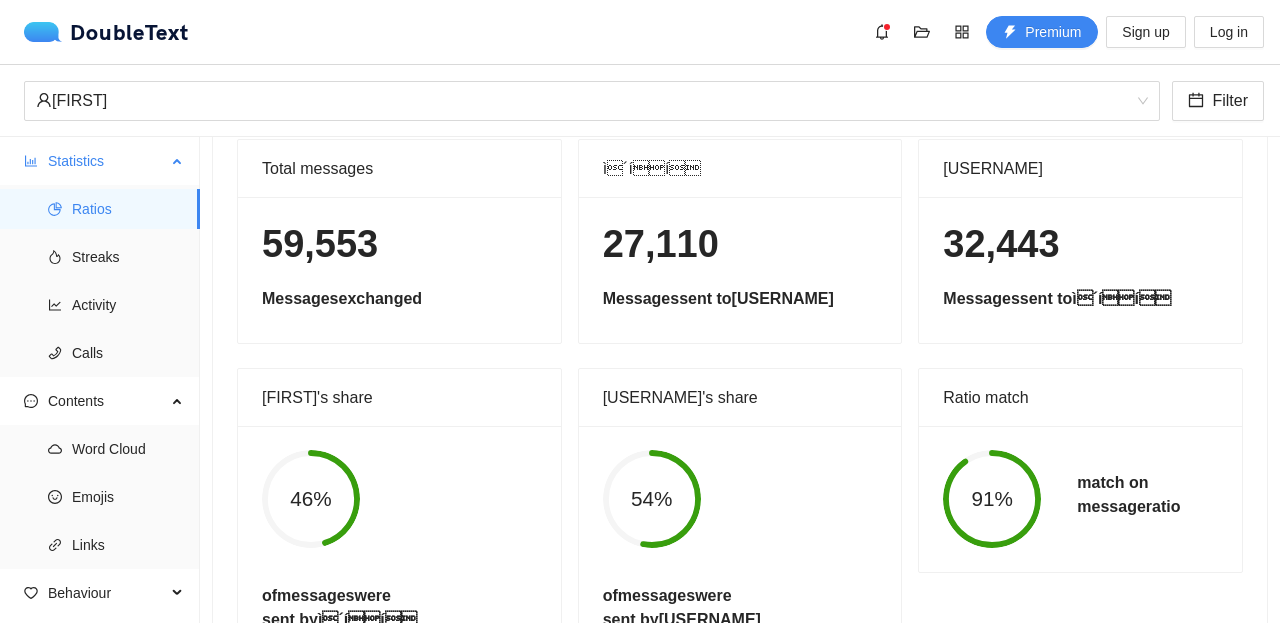 click on "Statistics" at bounding box center [107, 161] 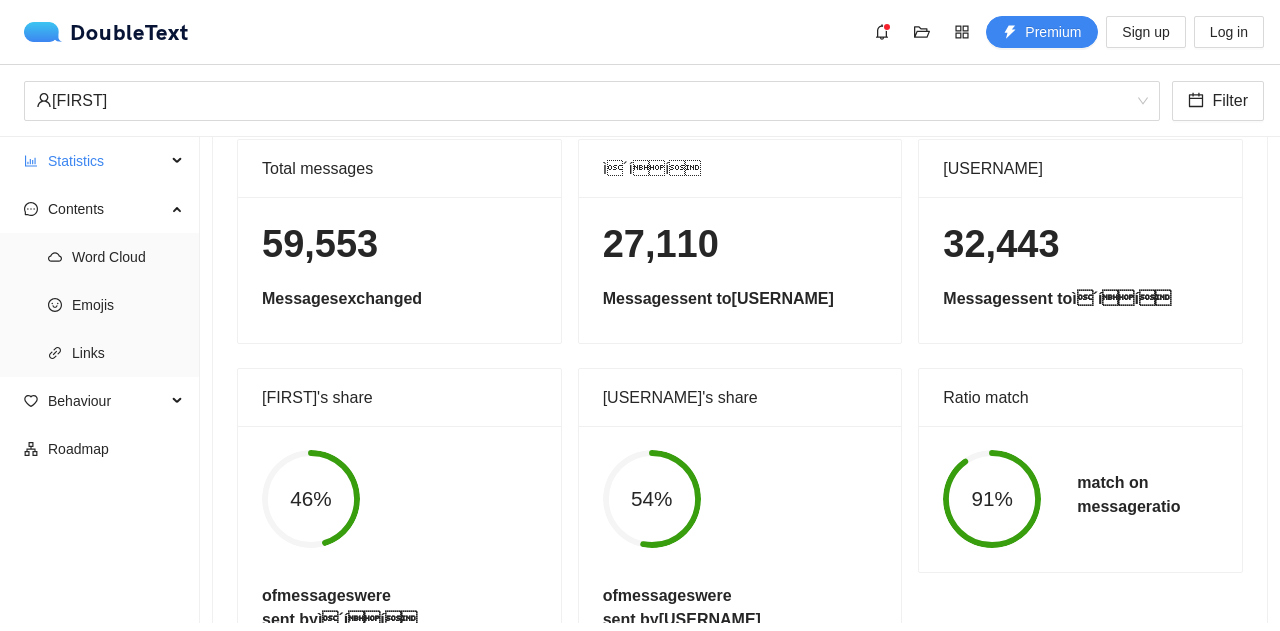 click on "DoubleText Premium Sign up Log in" at bounding box center [644, 32] 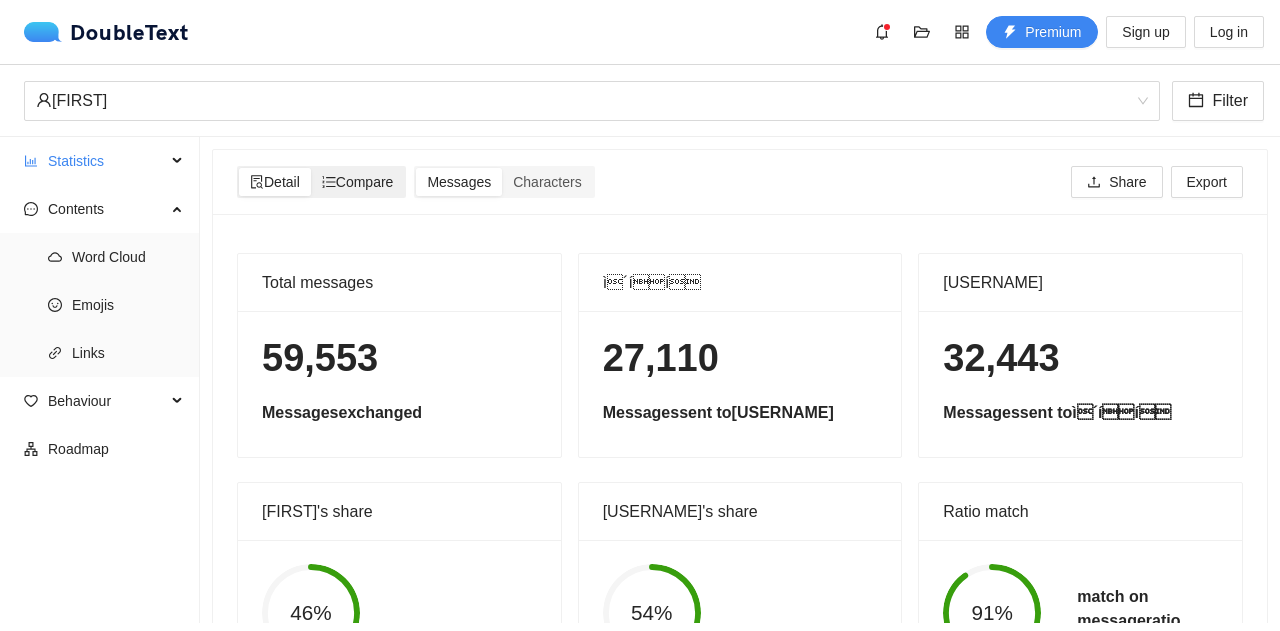click on "Compare" at bounding box center (358, 182) 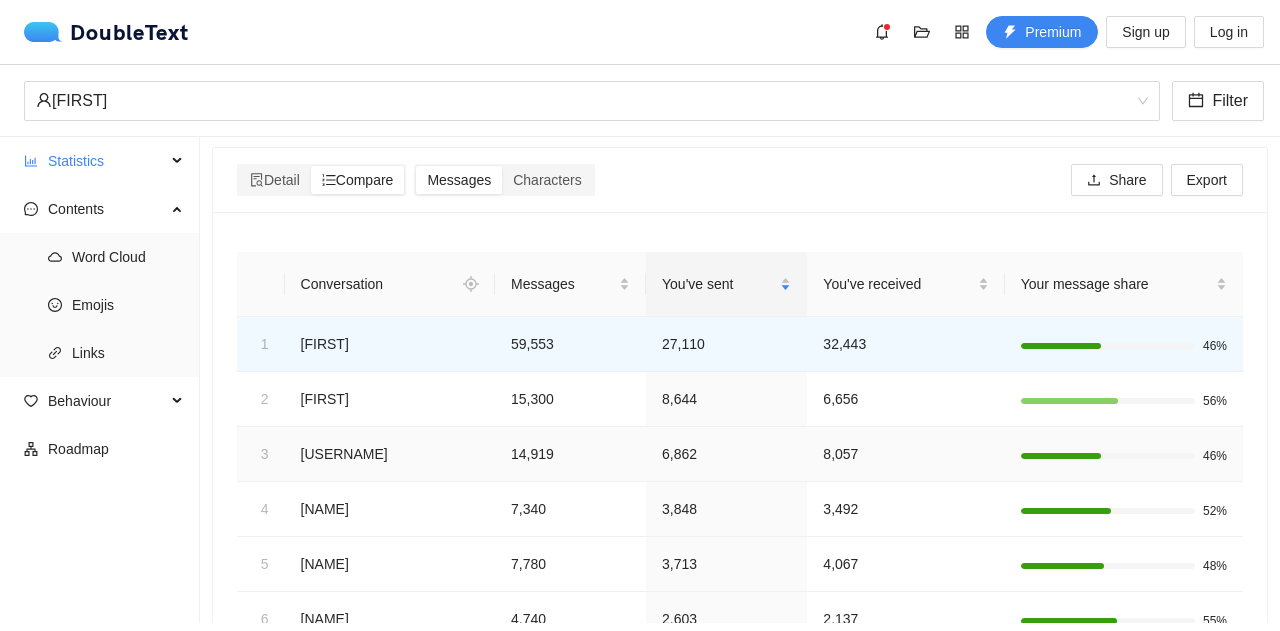 scroll, scrollTop: 0, scrollLeft: 0, axis: both 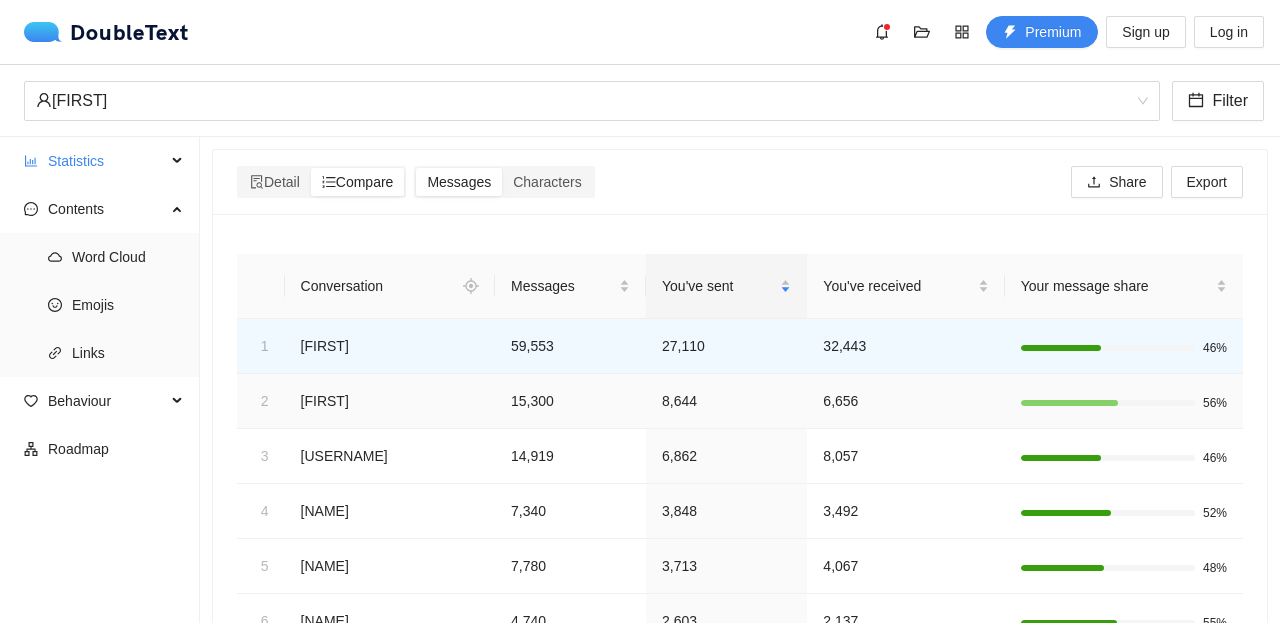 click on "8,644" at bounding box center [726, 401] 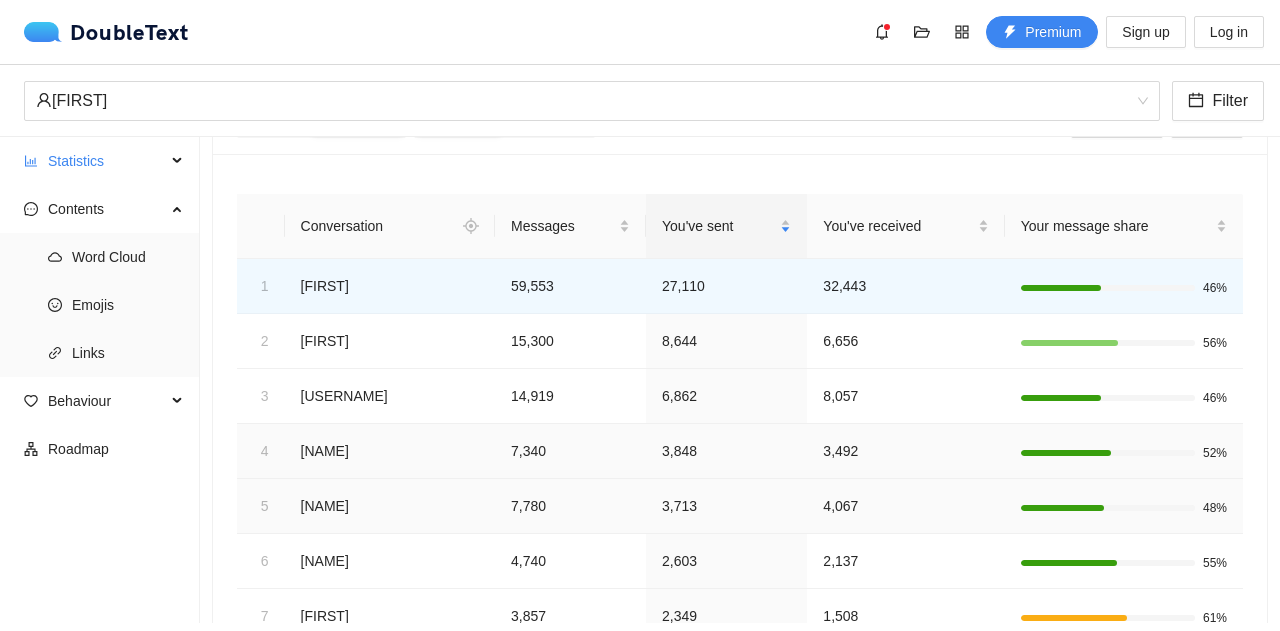 scroll, scrollTop: 58, scrollLeft: 0, axis: vertical 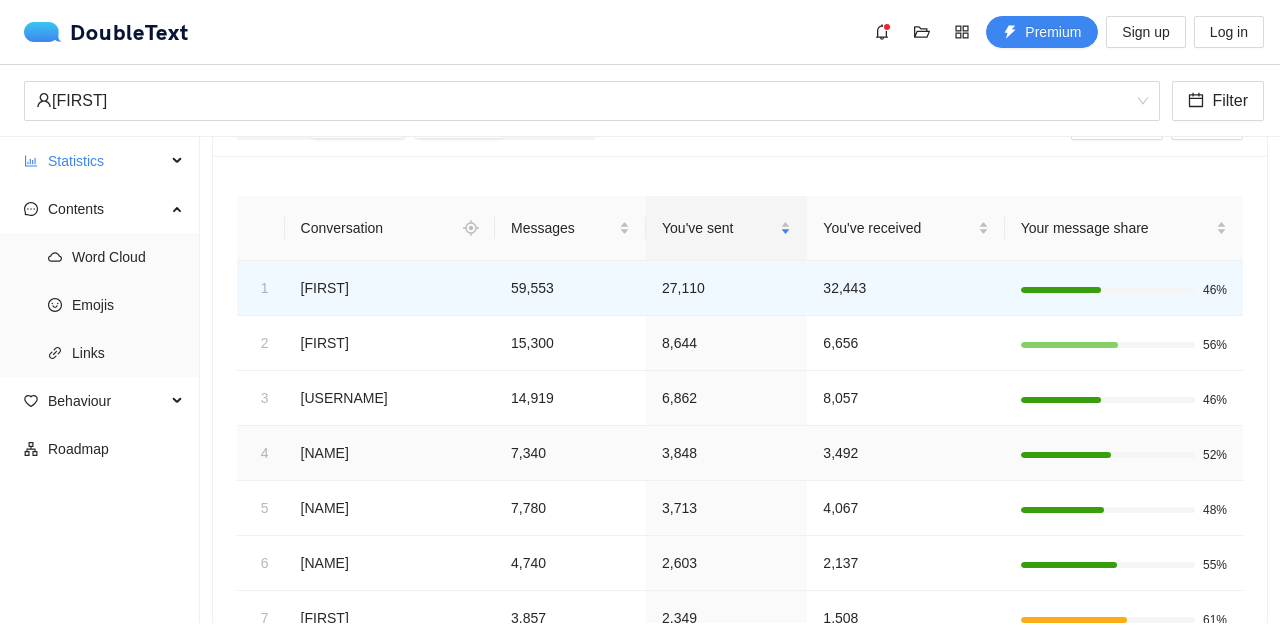 click on "3,848" at bounding box center (726, 453) 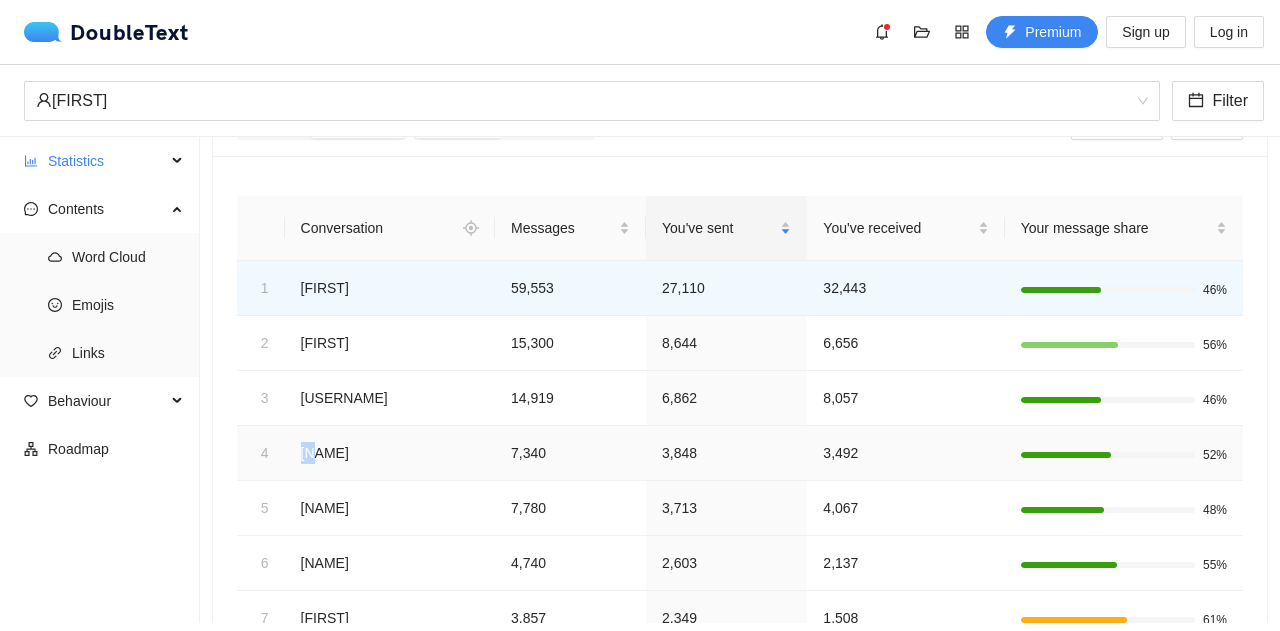 click on "[NAME]" at bounding box center (390, 453) 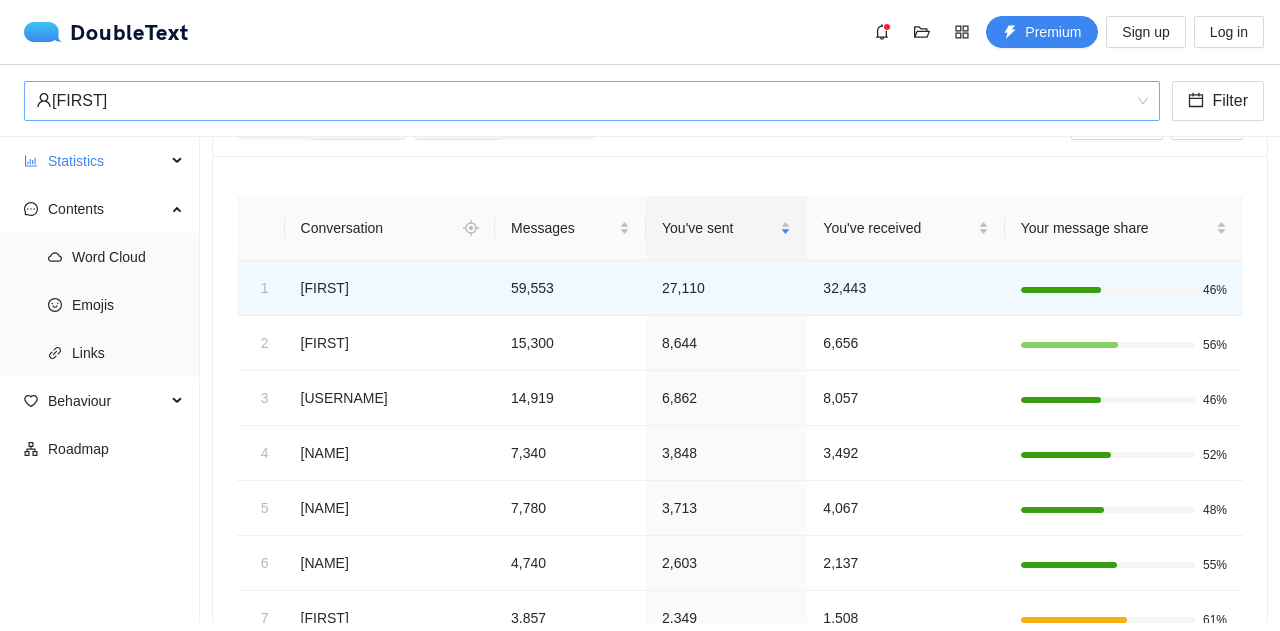 click on "[FIRST]" at bounding box center (583, 101) 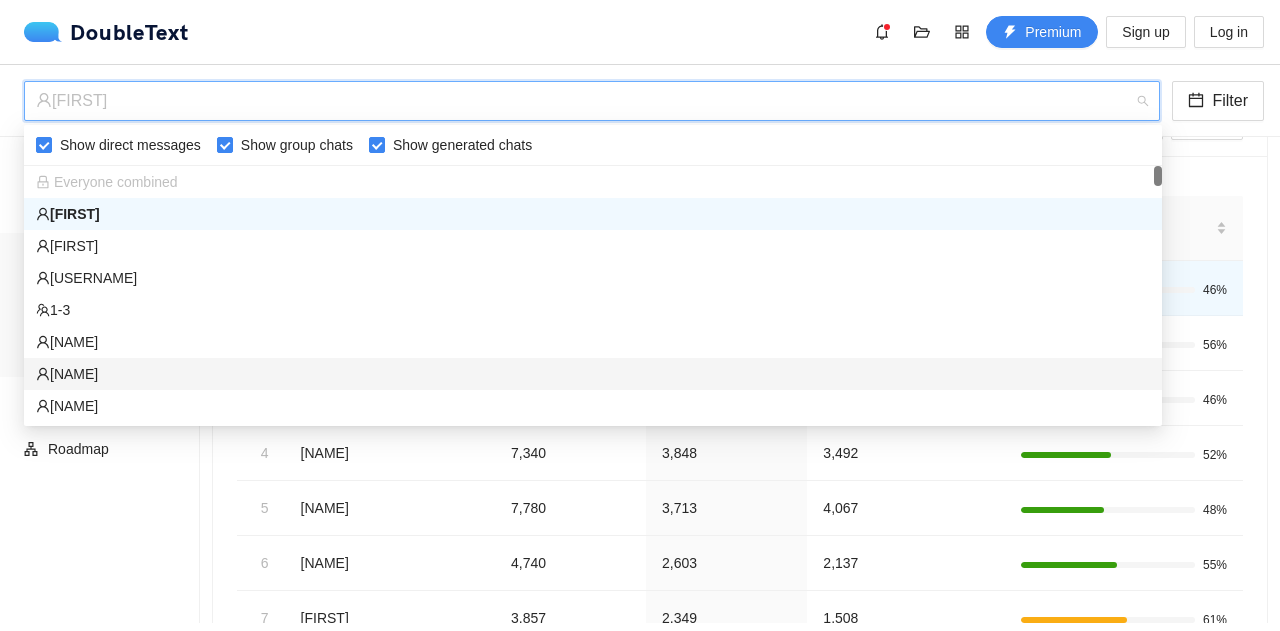 click on "[NAME]" at bounding box center [593, 374] 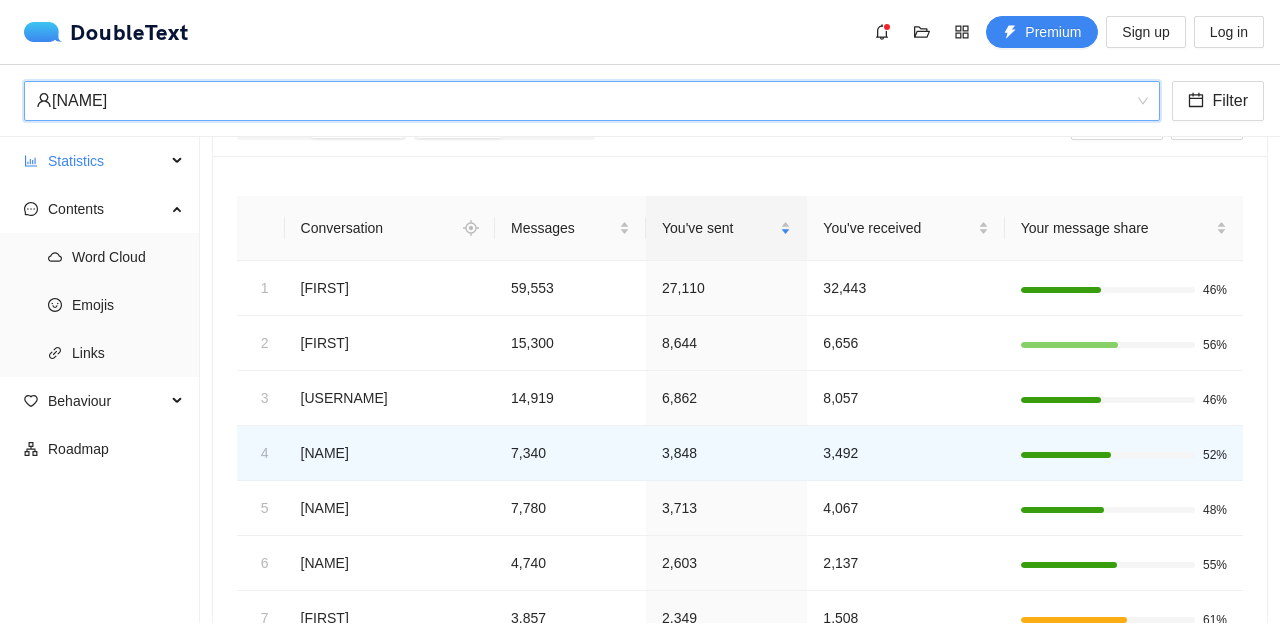 click on "[NAME]" at bounding box center [583, 101] 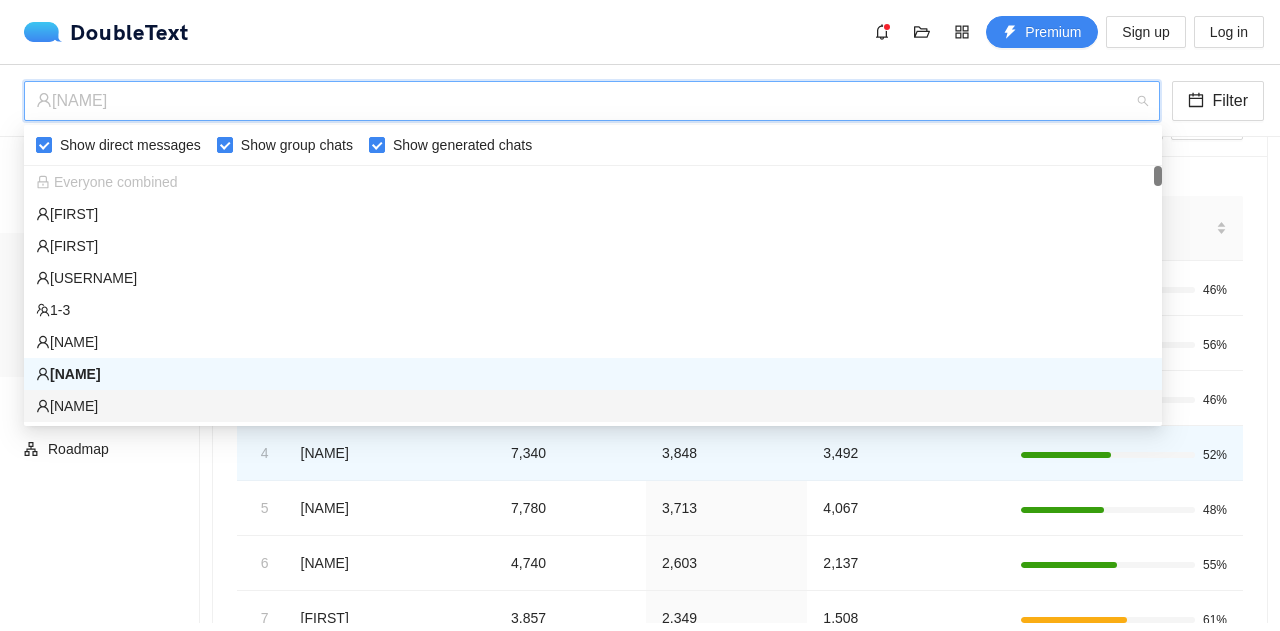 click on "Statistics Ratios Streaks Activity Calls Contents Word Cloud Emojis Links Behaviour Roadmap" at bounding box center [100, 380] 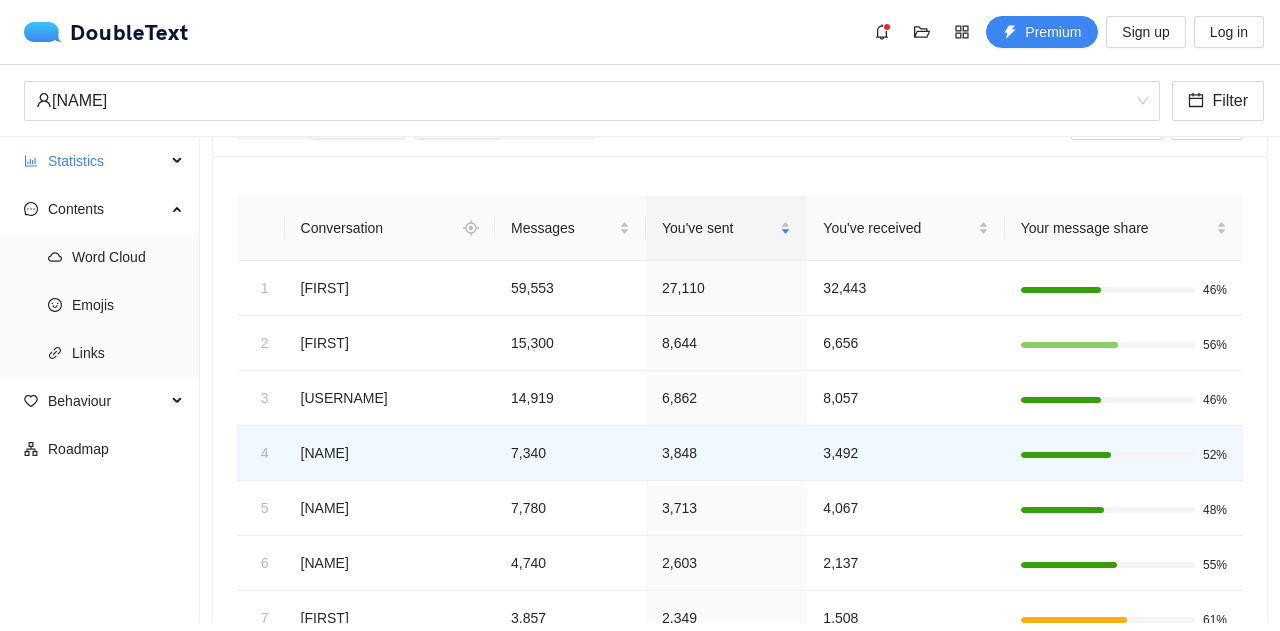 scroll, scrollTop: 0, scrollLeft: 0, axis: both 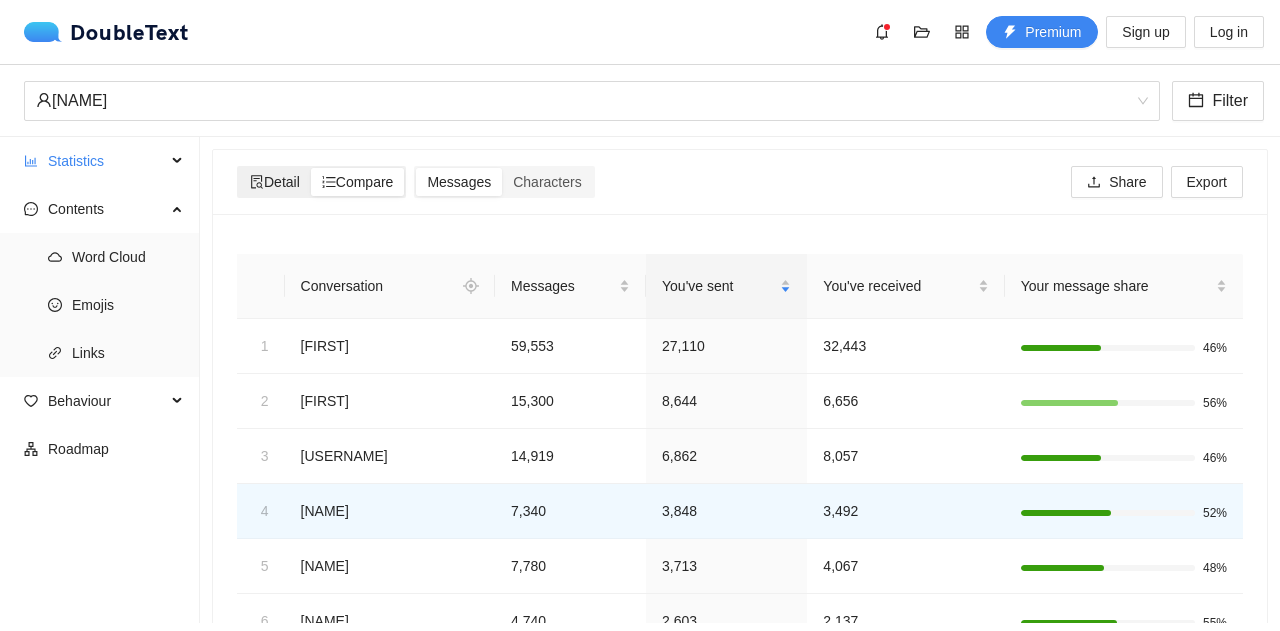 click on "Detail" at bounding box center [275, 182] 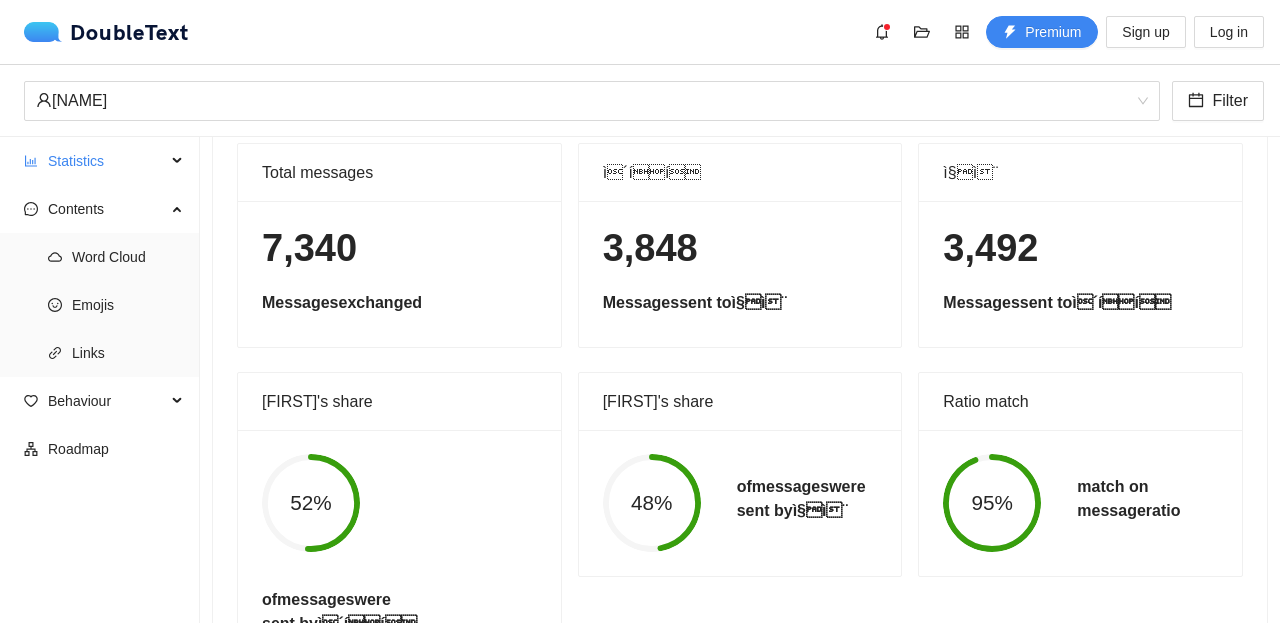scroll, scrollTop: 0, scrollLeft: 0, axis: both 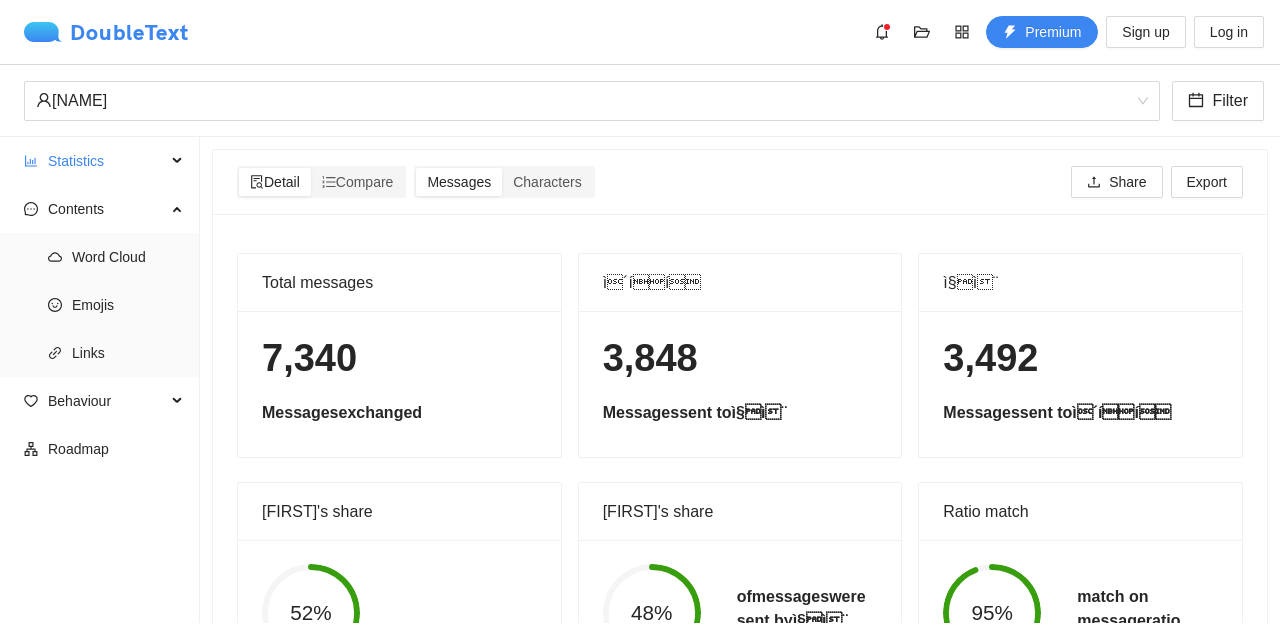 click on "DoubleText" at bounding box center (106, 32) 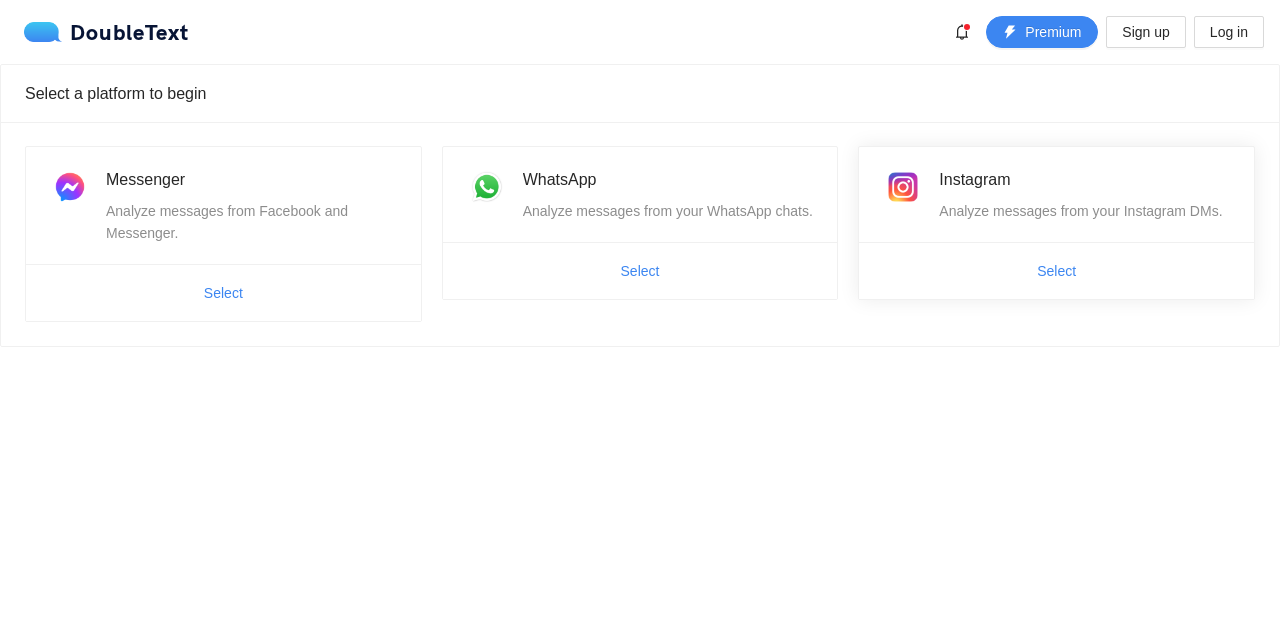 click on "Select" at bounding box center (1056, 271) 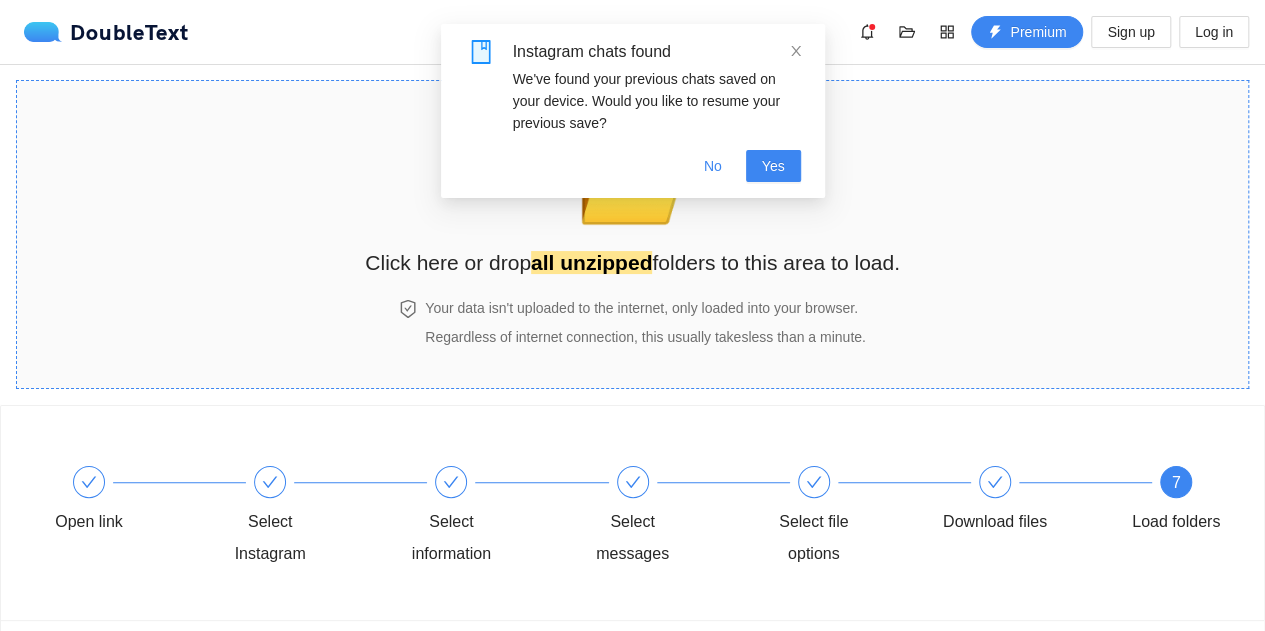 click on "📂 Click here or drop  all unzipped  folders to this area to load." at bounding box center [632, 190] 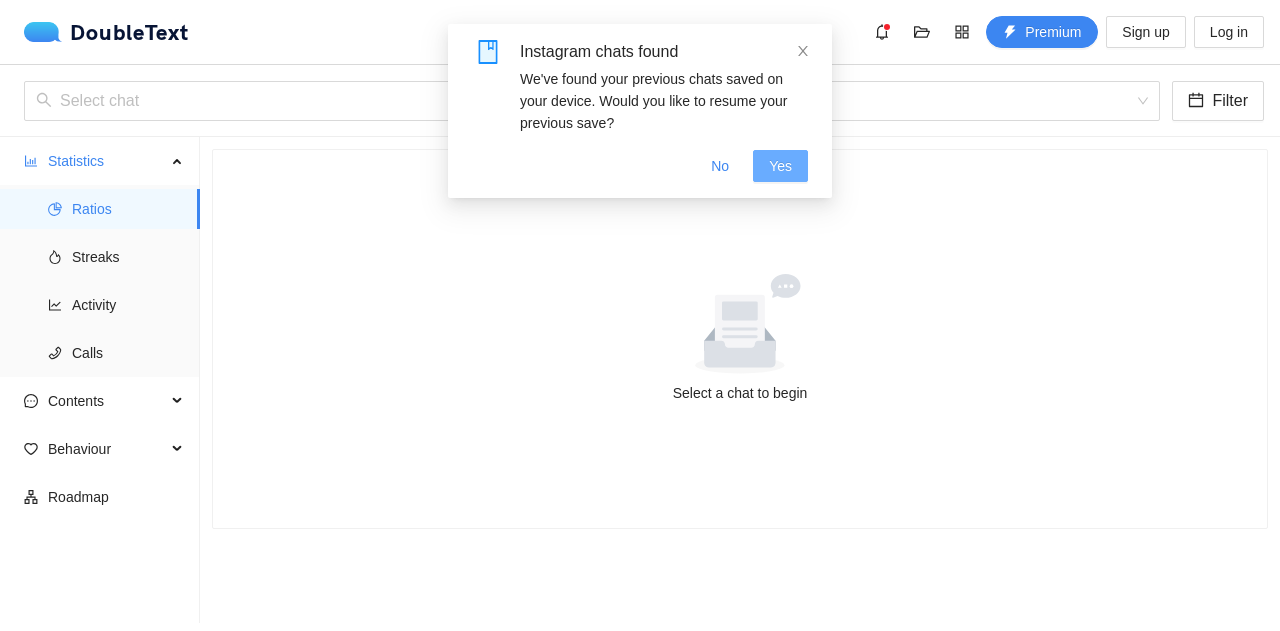 click on "Yes" at bounding box center (780, 166) 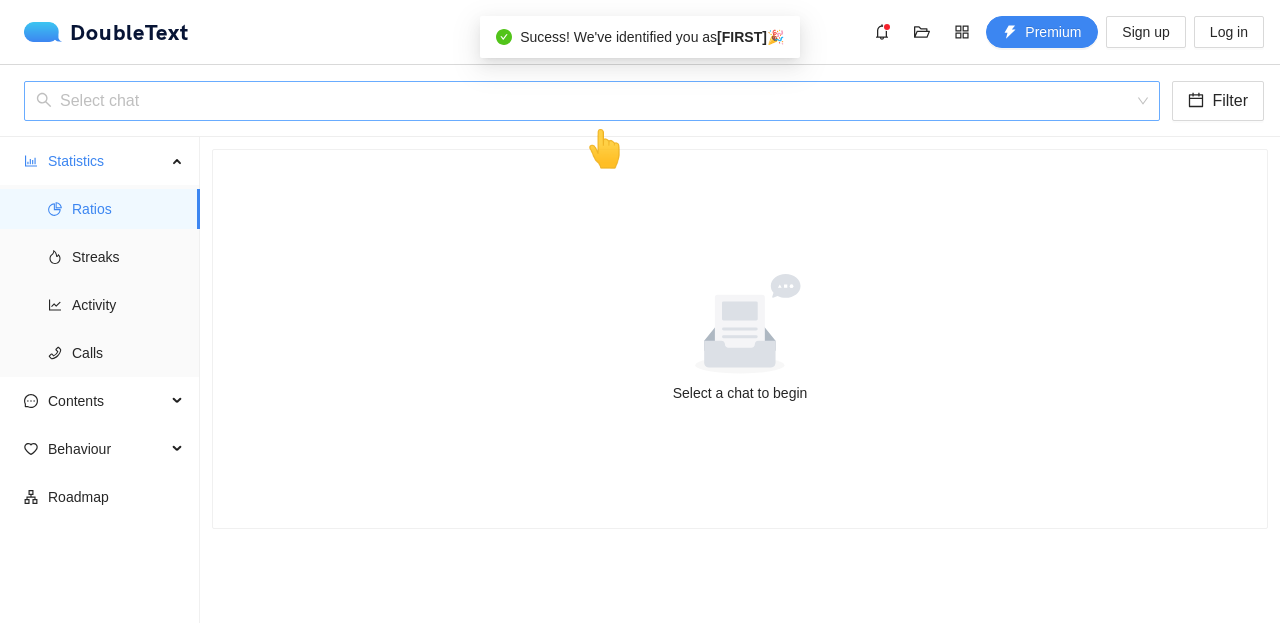 click at bounding box center (585, 101) 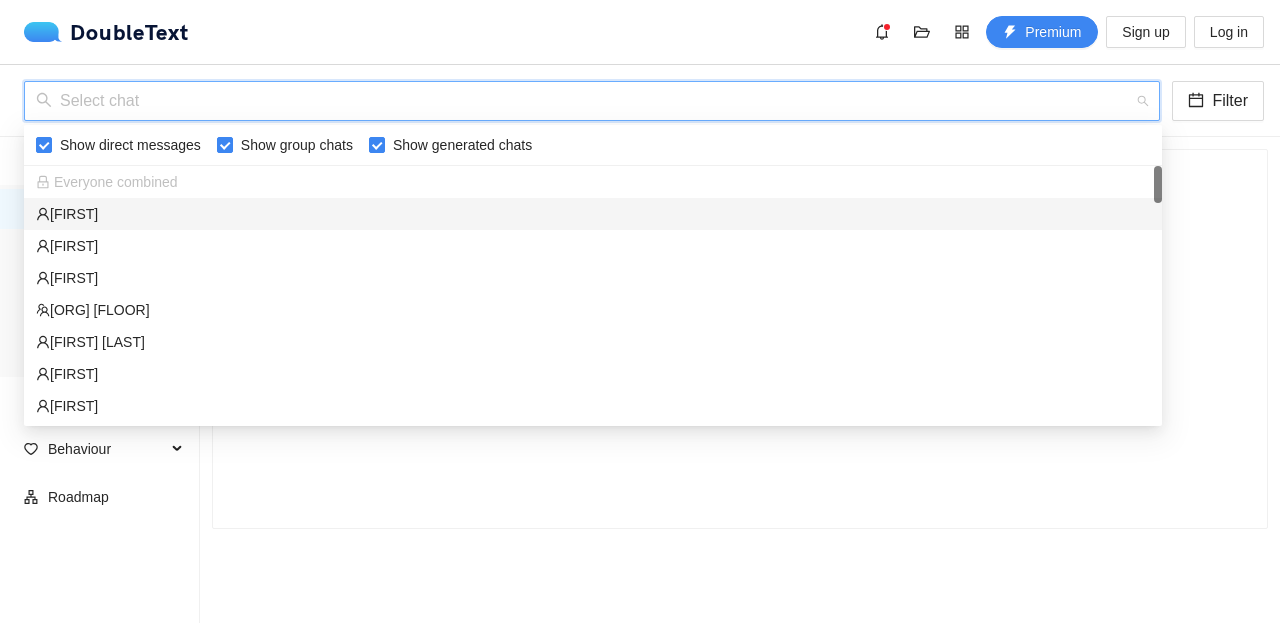 click on "[FIRST]" at bounding box center (593, 214) 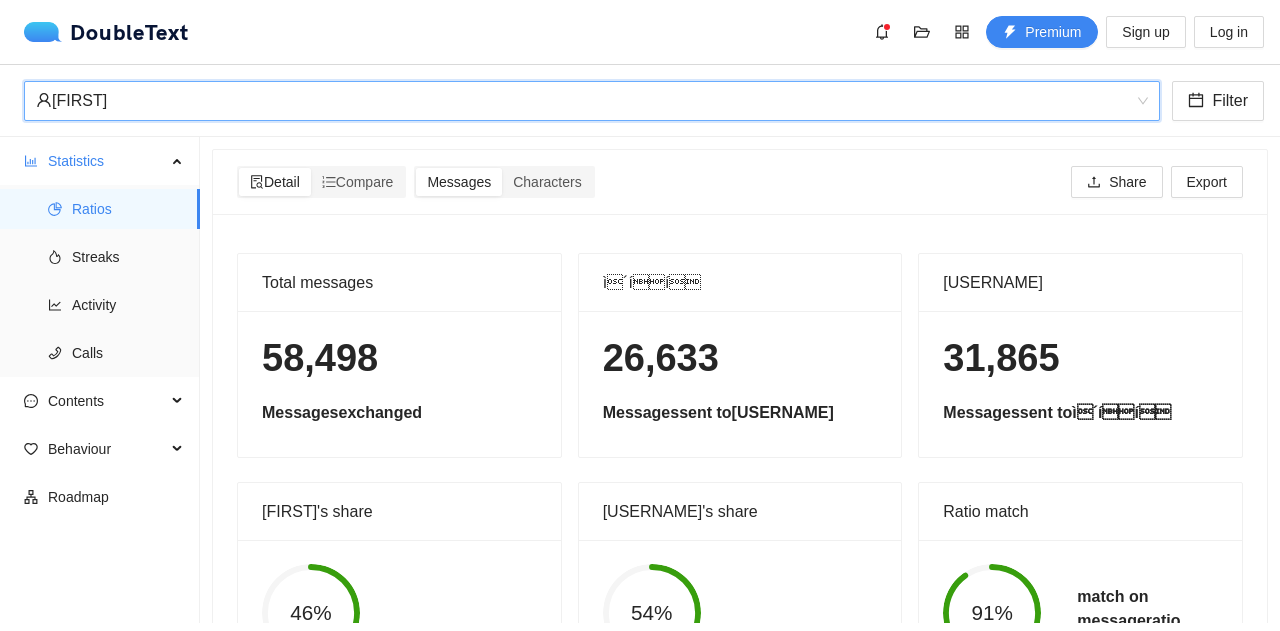 click on "Detail  Compare Messages Characters Share Export" at bounding box center (740, 182) 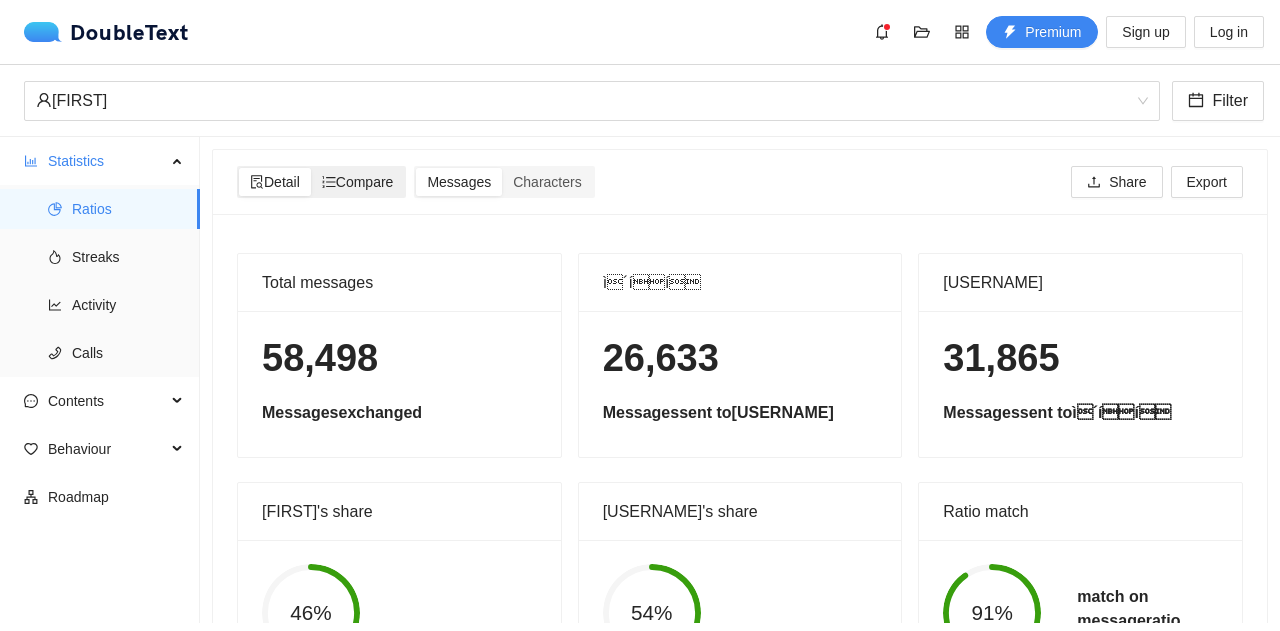 click on "Compare" at bounding box center (358, 182) 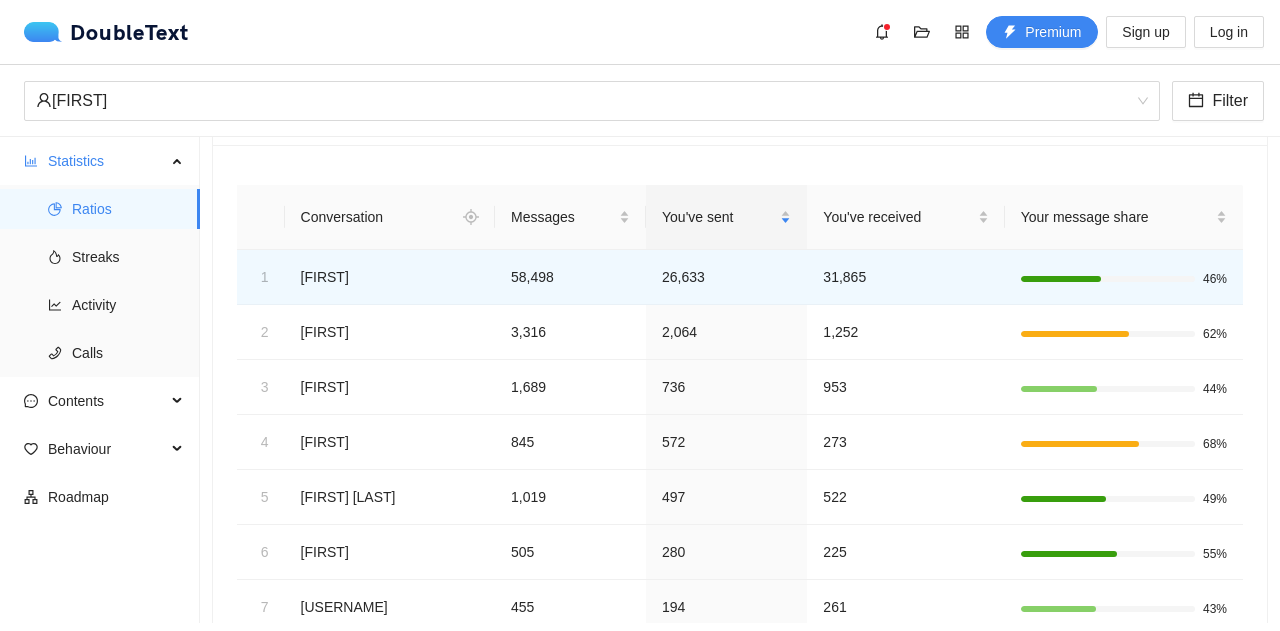 scroll, scrollTop: 0, scrollLeft: 0, axis: both 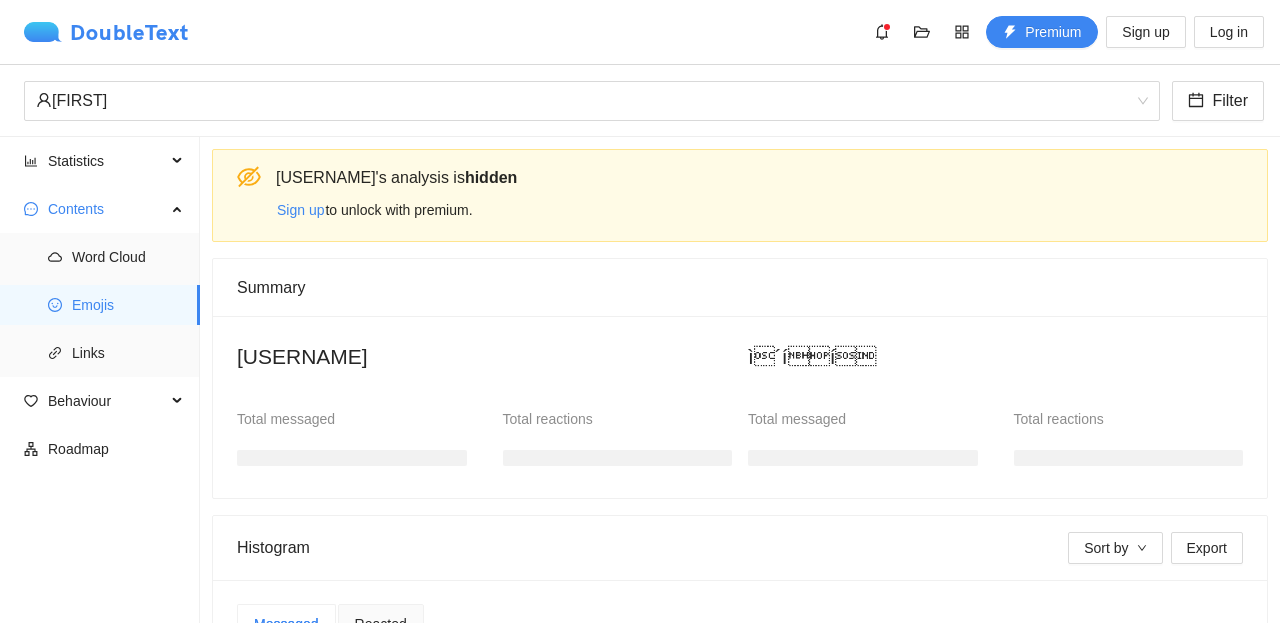 click on "DoubleText" at bounding box center (106, 32) 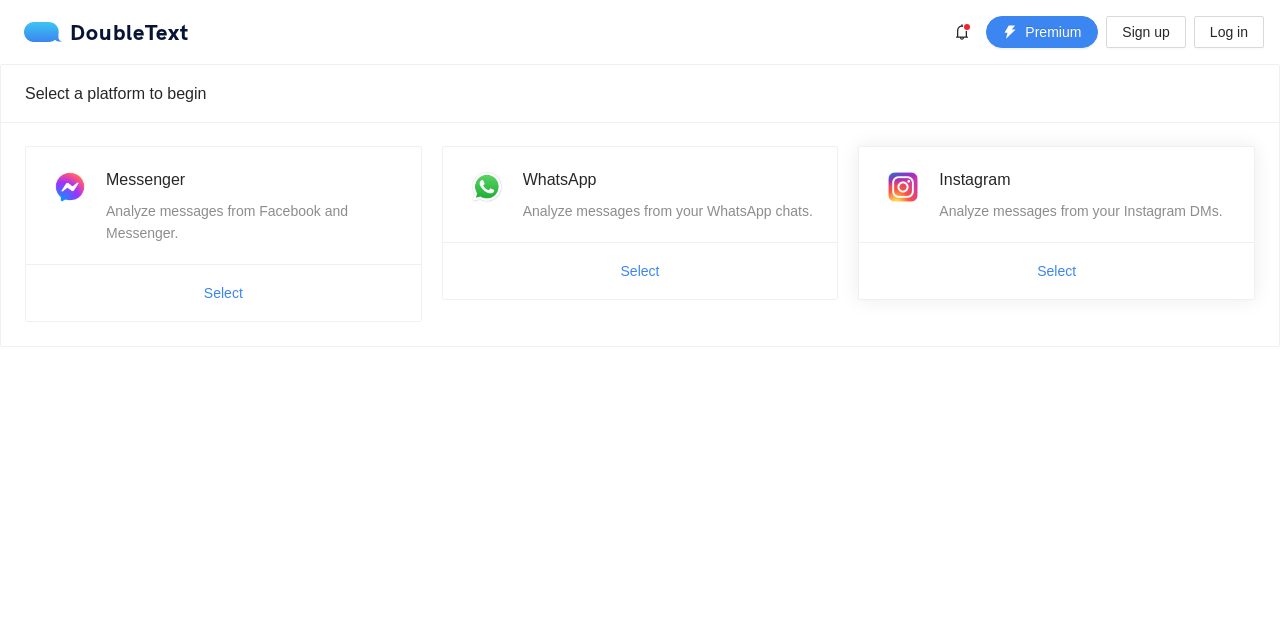 click on "Select" at bounding box center (1056, 271) 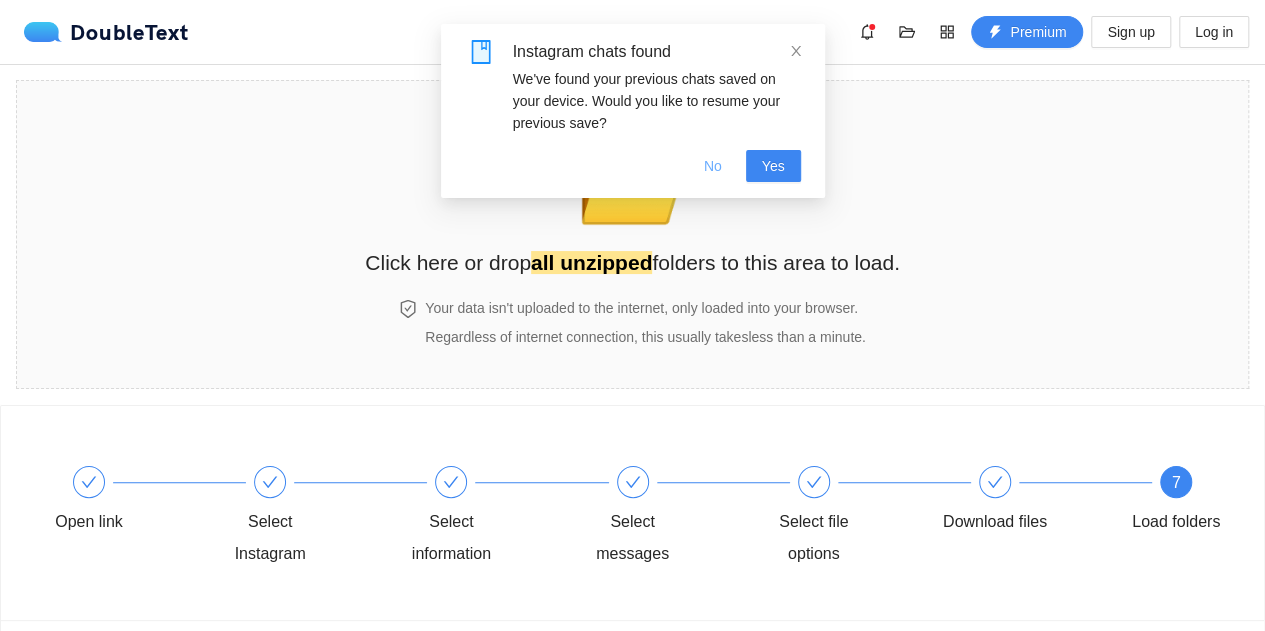click on "No" at bounding box center [713, 166] 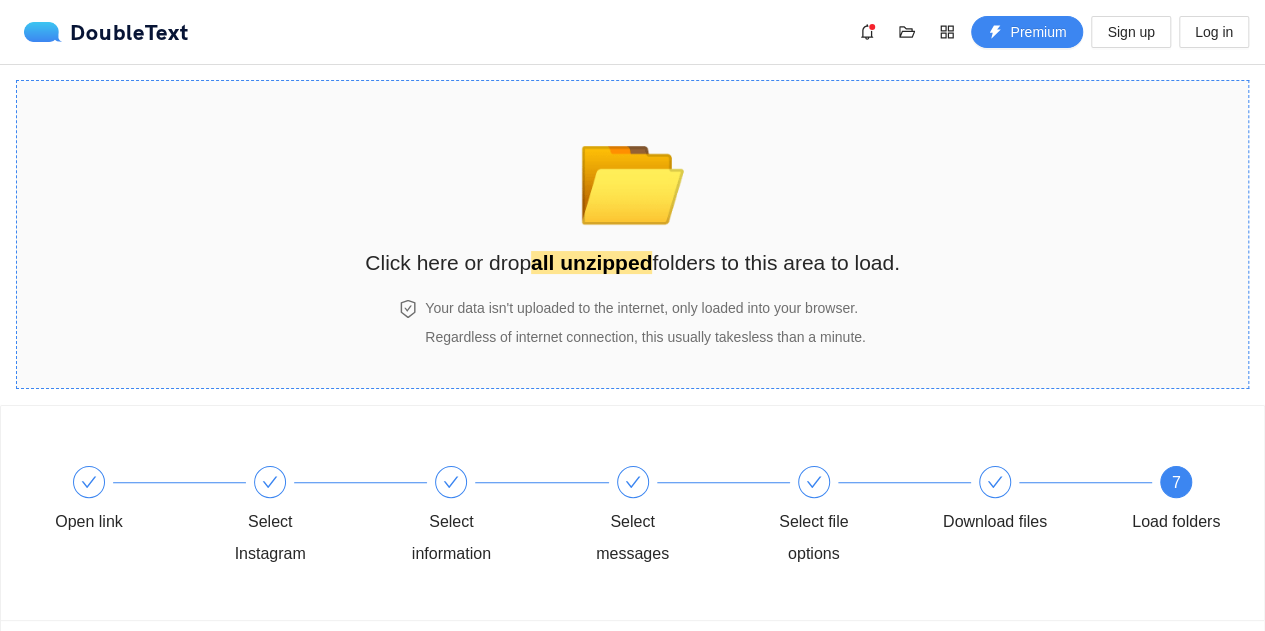 drag, startPoint x: 658, startPoint y: 215, endPoint x: 545, endPoint y: 199, distance: 114.12712 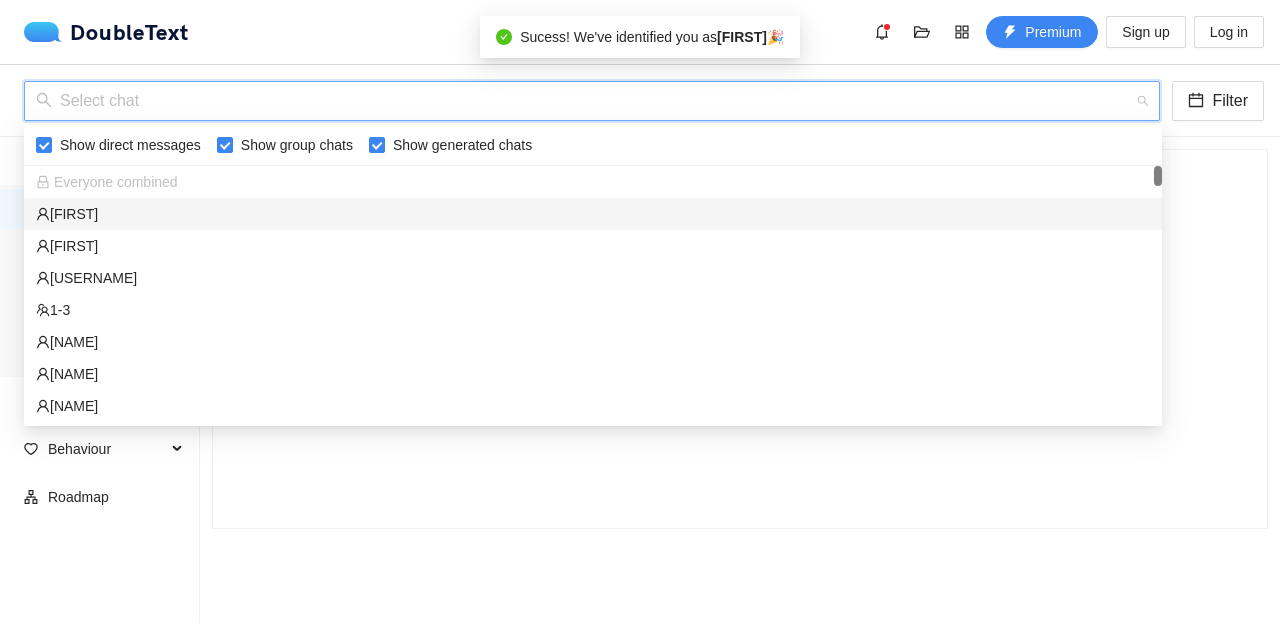 click at bounding box center [585, 101] 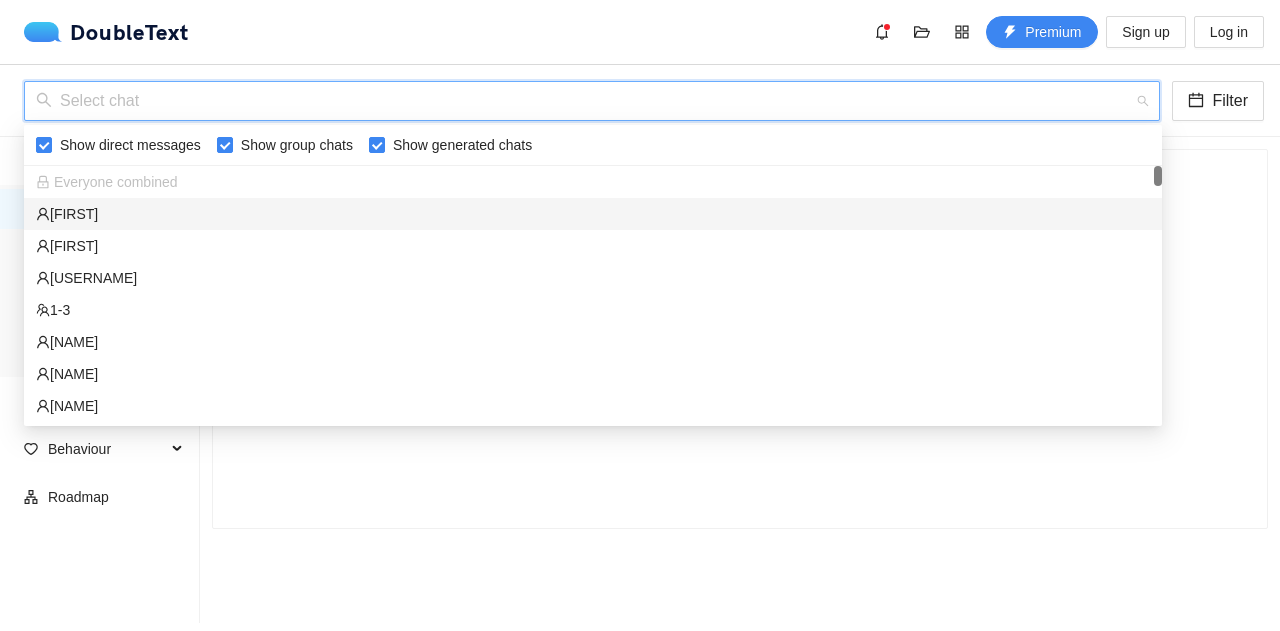 click on "[FIRST]" at bounding box center [593, 214] 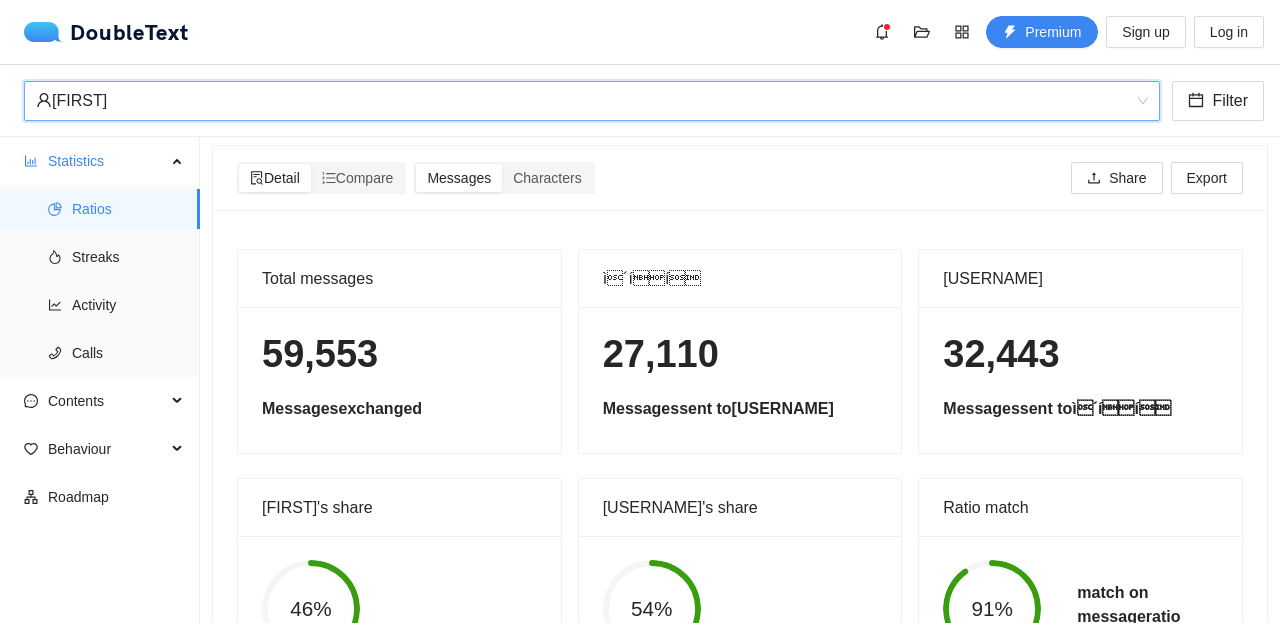 scroll, scrollTop: 13, scrollLeft: 0, axis: vertical 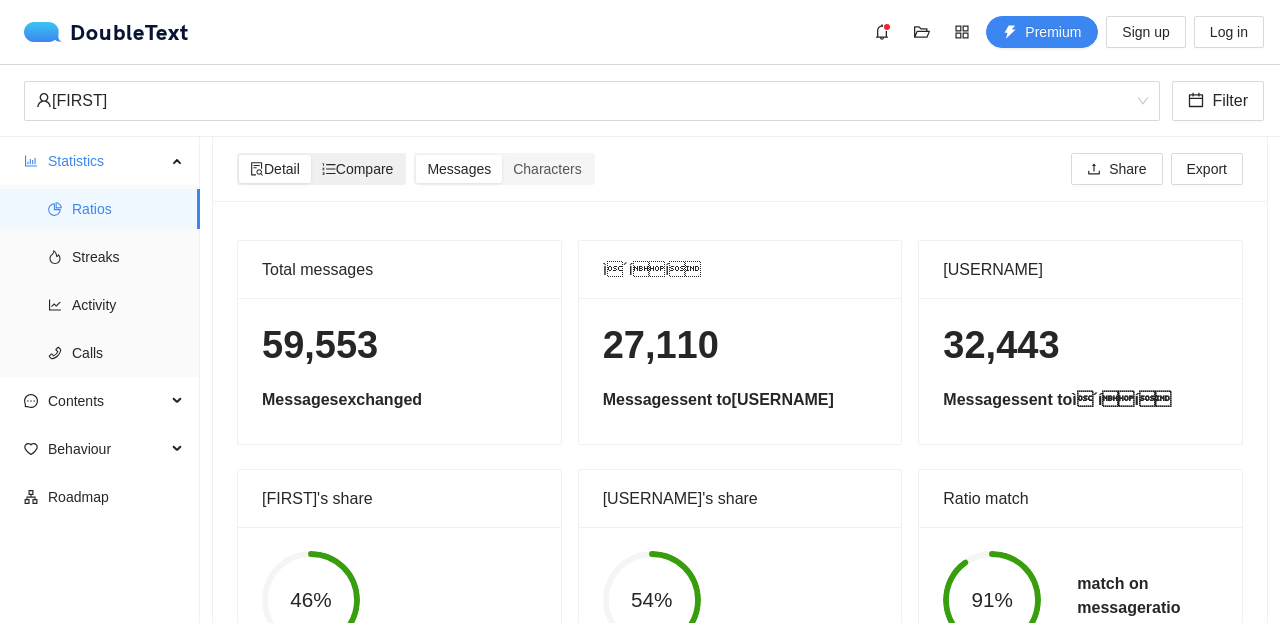 click on "Compare" at bounding box center [358, 169] 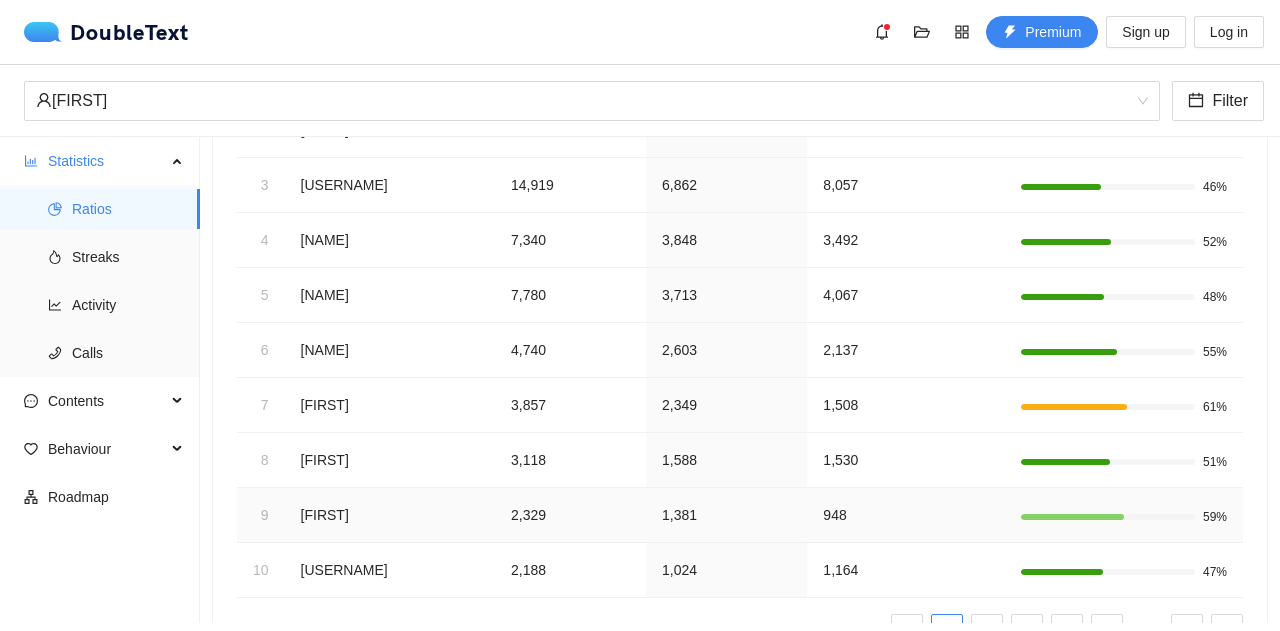 scroll, scrollTop: 358, scrollLeft: 0, axis: vertical 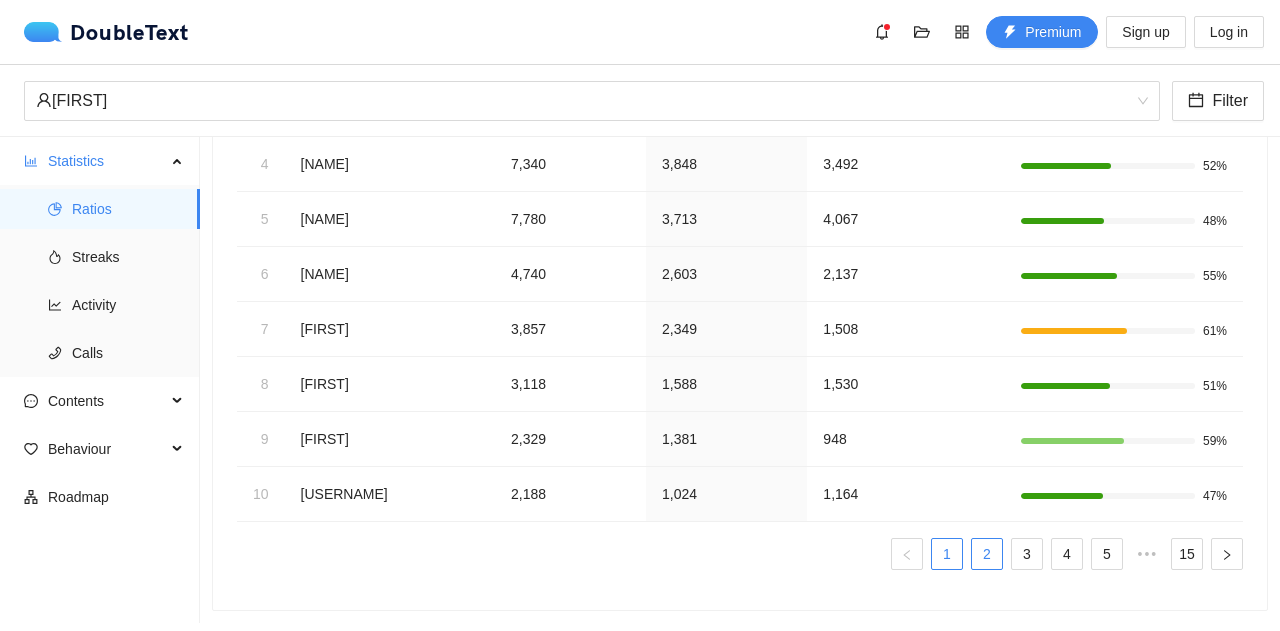 click on "2" at bounding box center (987, 554) 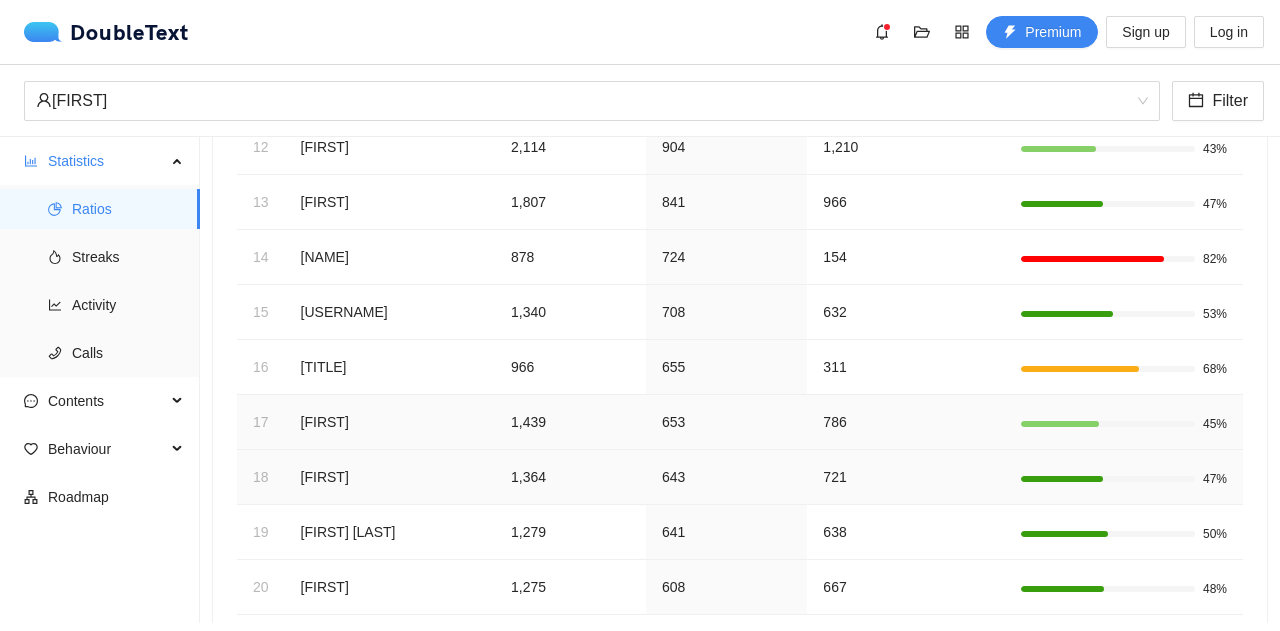 scroll, scrollTop: 358, scrollLeft: 0, axis: vertical 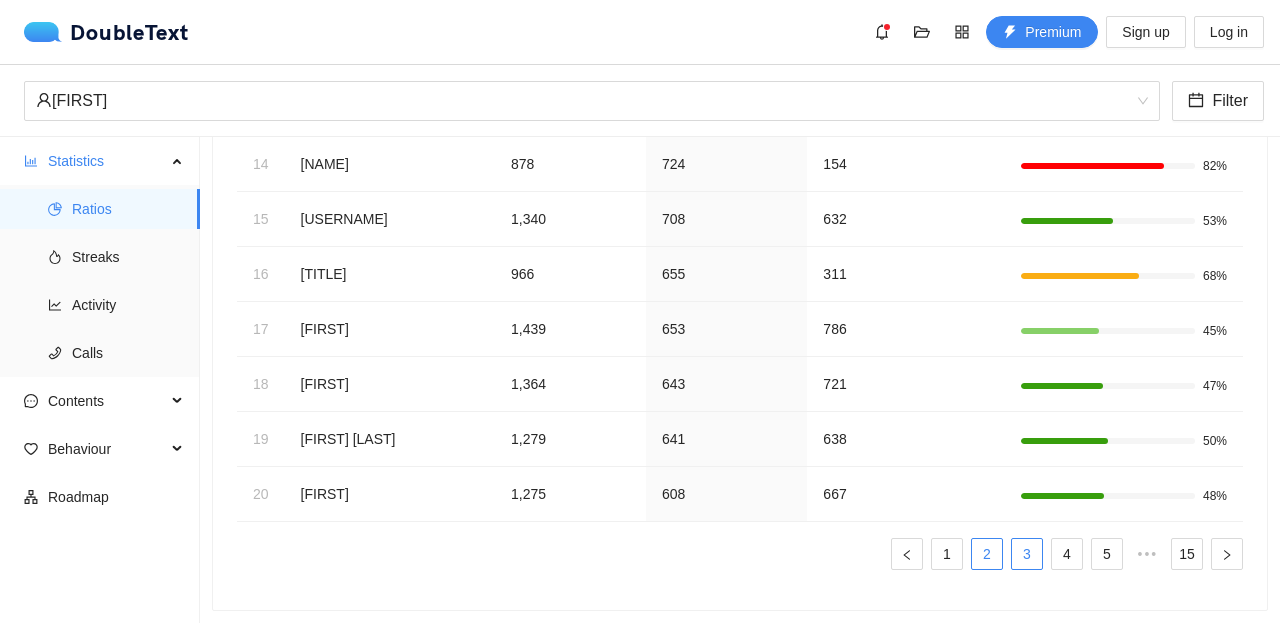 click on "3" at bounding box center (1027, 554) 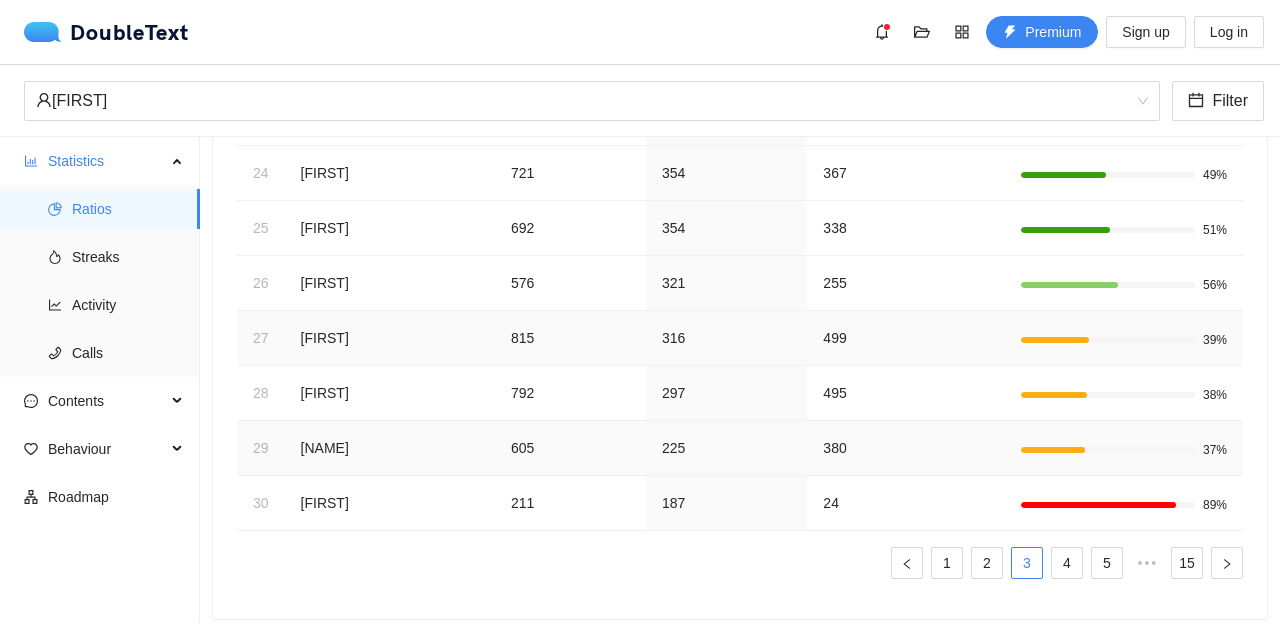 scroll, scrollTop: 358, scrollLeft: 0, axis: vertical 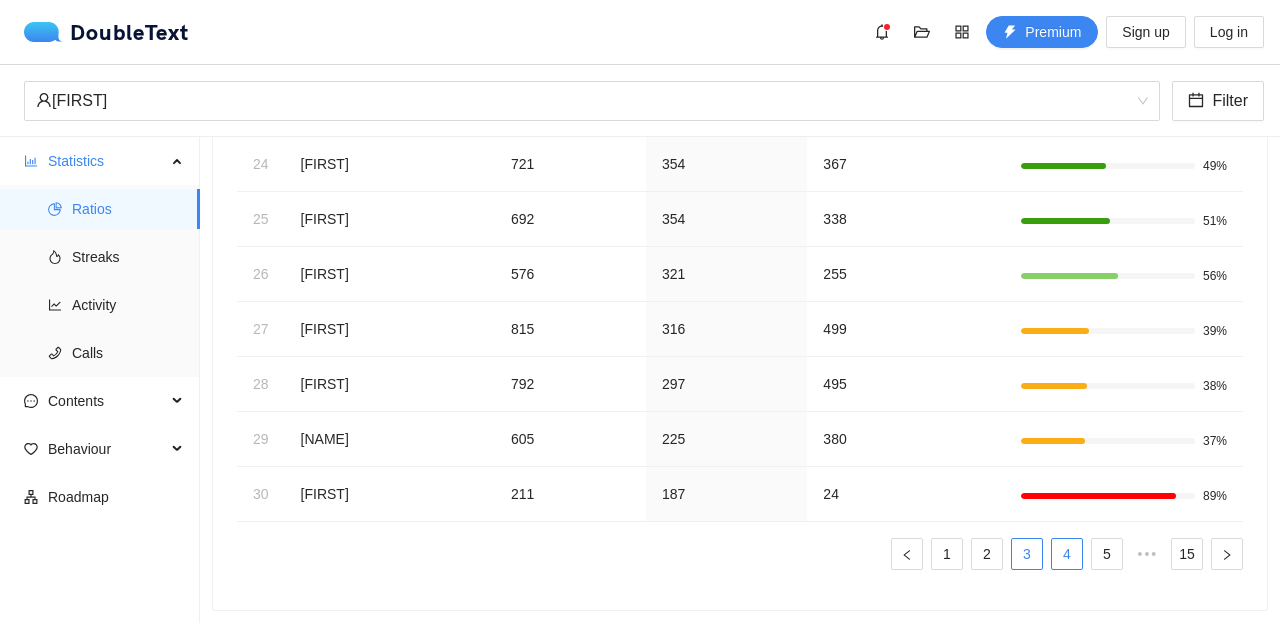 click on "4" at bounding box center [1067, 554] 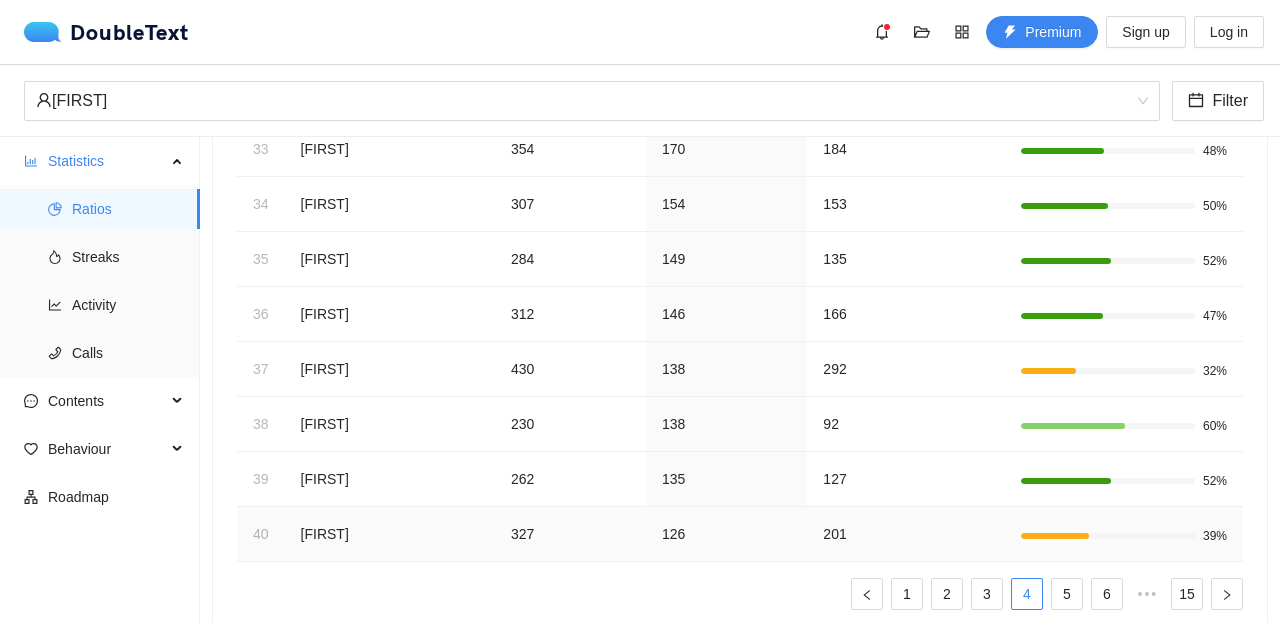 scroll, scrollTop: 330, scrollLeft: 0, axis: vertical 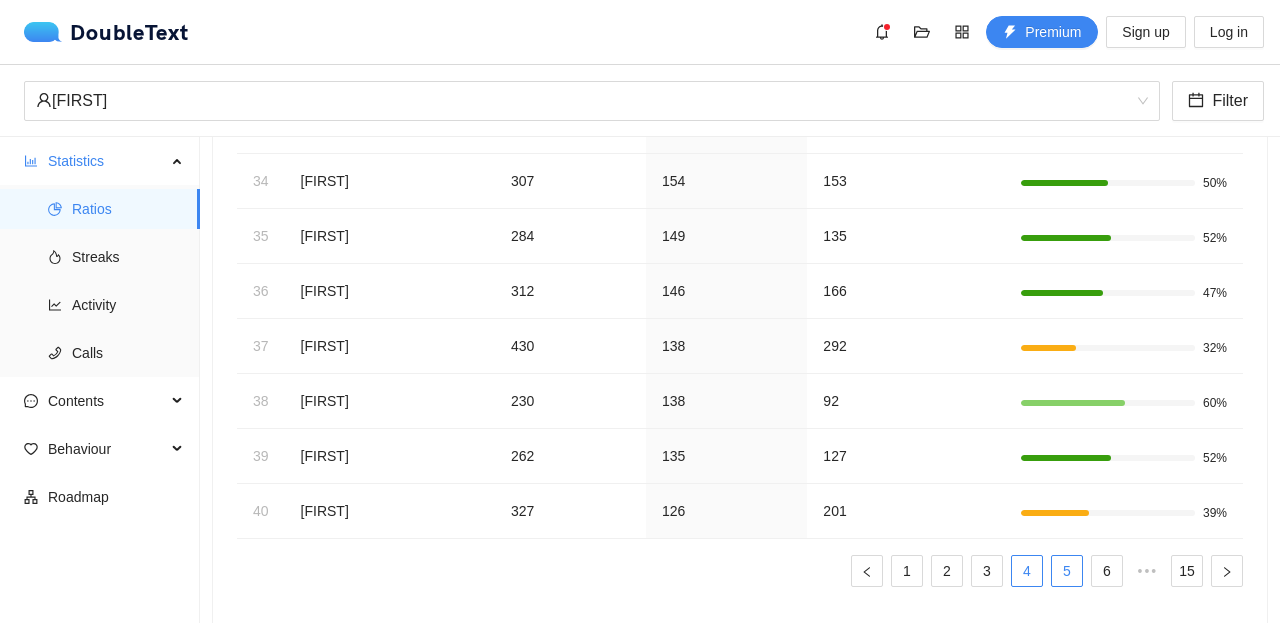 click on "5" at bounding box center [1067, 571] 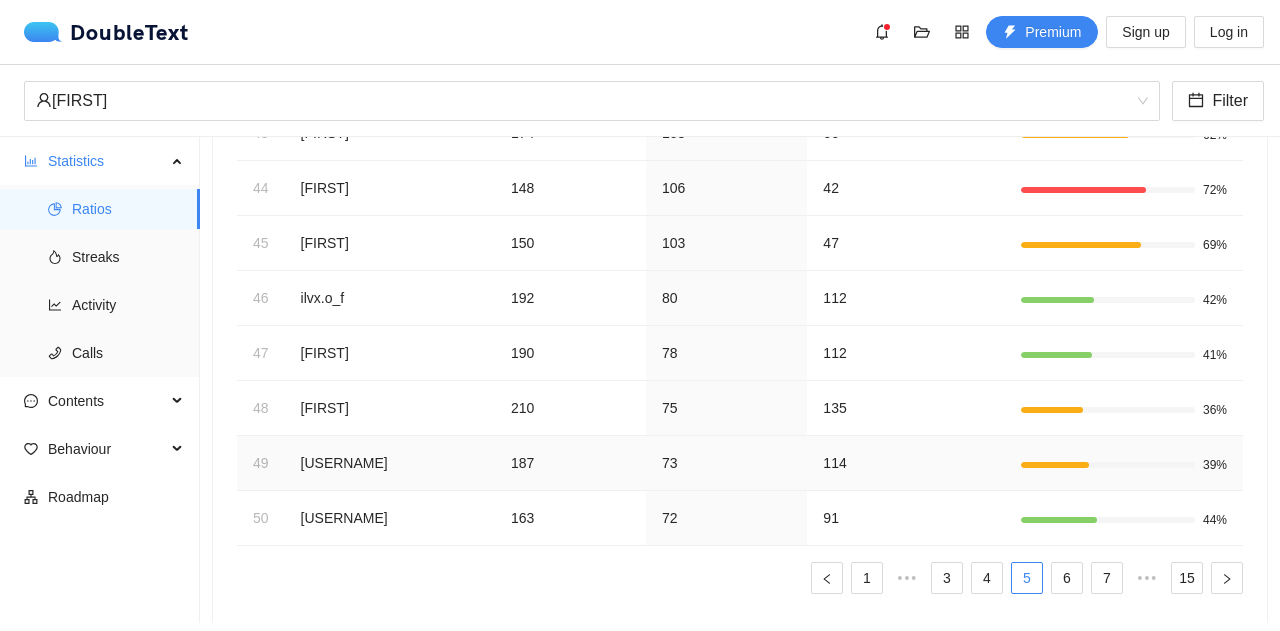 scroll, scrollTop: 351, scrollLeft: 0, axis: vertical 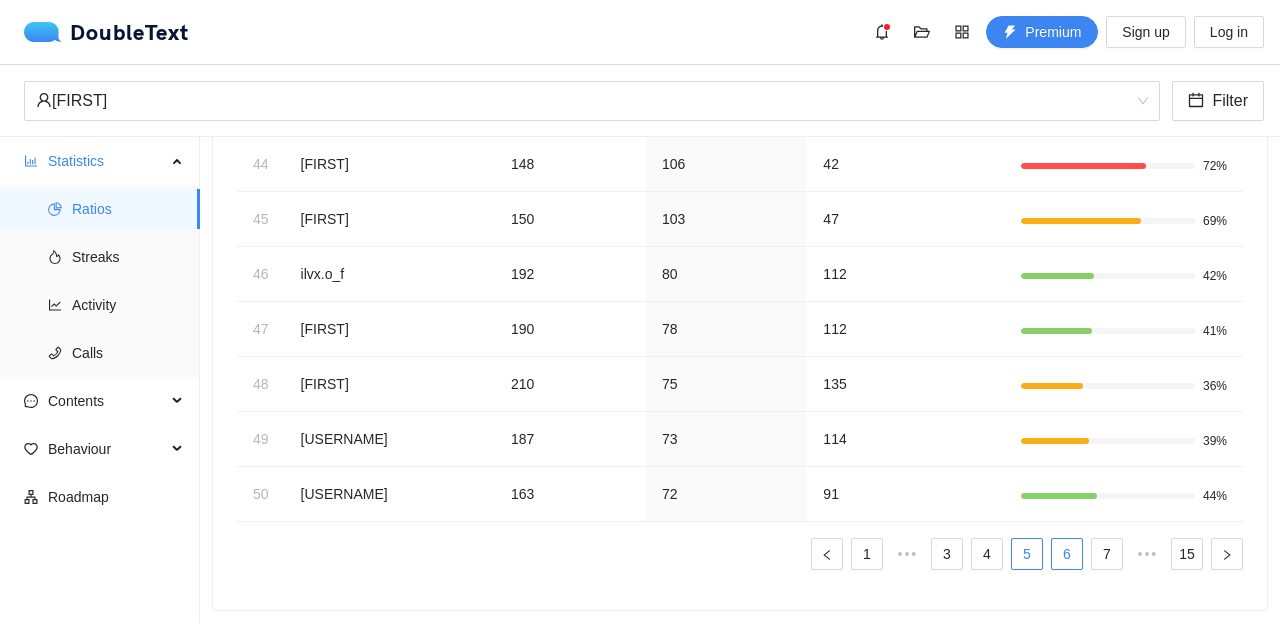 click on "6" at bounding box center [1067, 554] 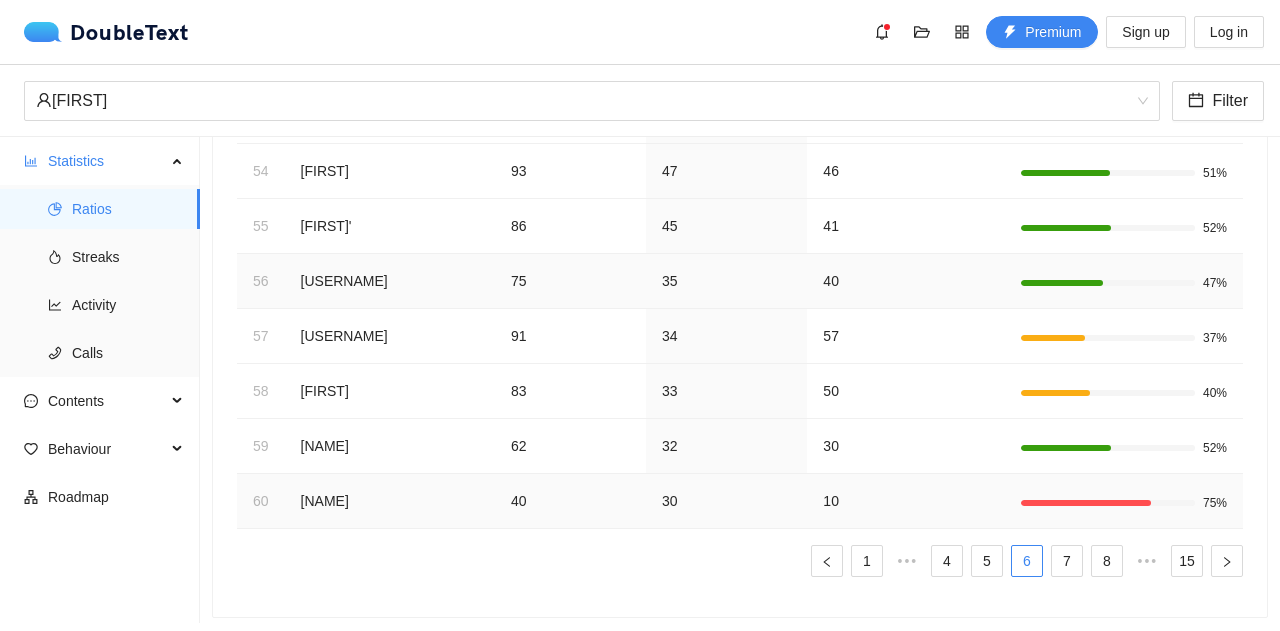 scroll, scrollTop: 350, scrollLeft: 0, axis: vertical 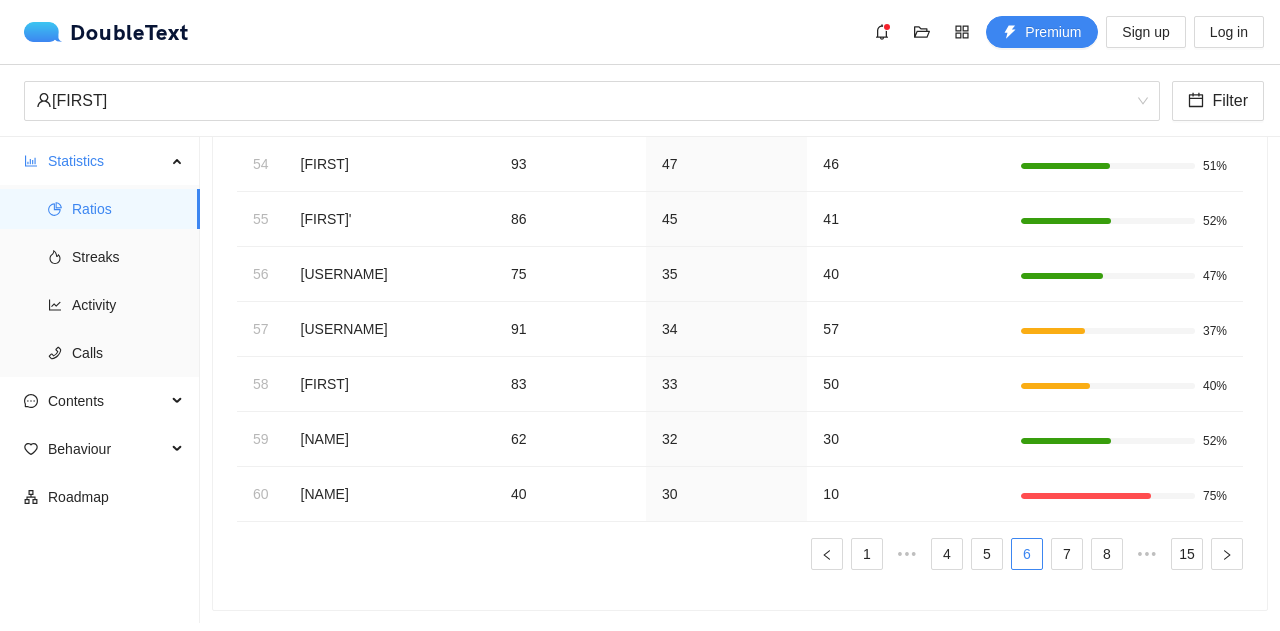 click on "1 ••• 4 5 6 7 8 ••• 15" at bounding box center (740, 554) 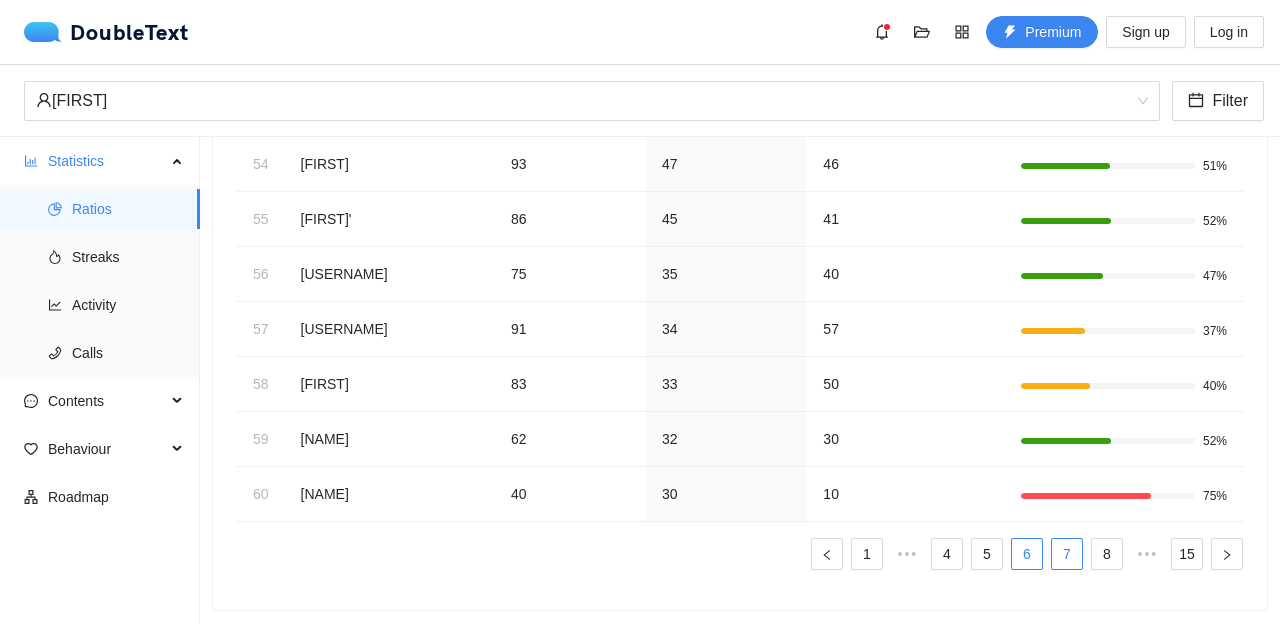 click on "7" at bounding box center (1067, 554) 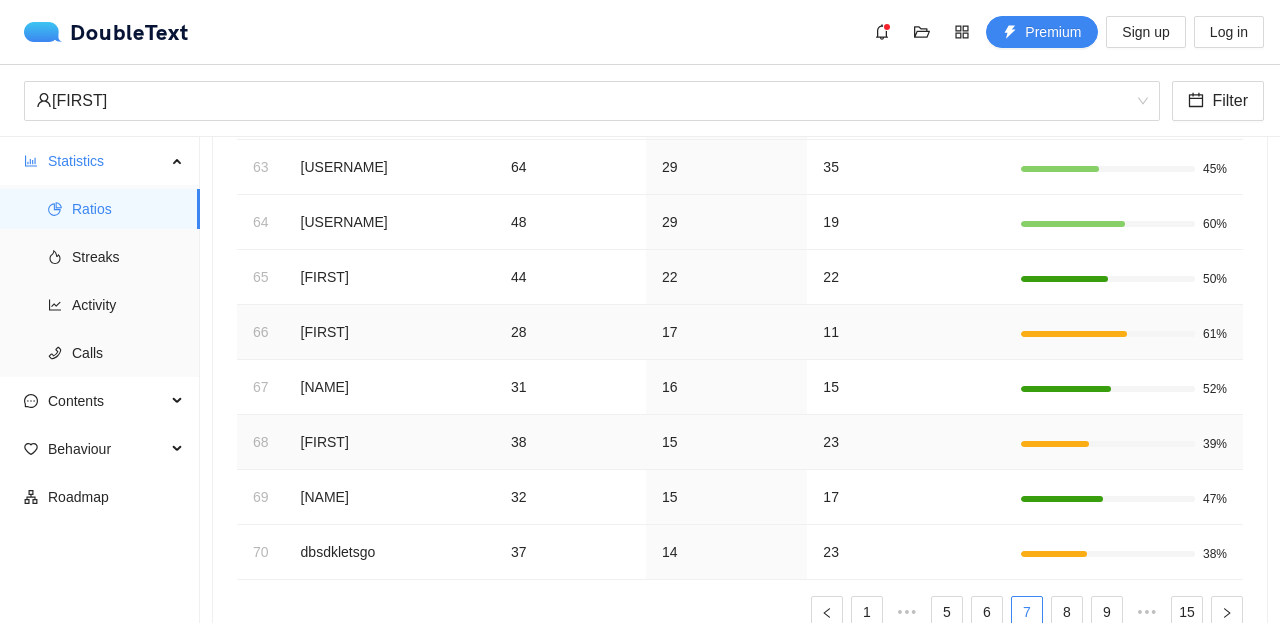 scroll, scrollTop: 351, scrollLeft: 0, axis: vertical 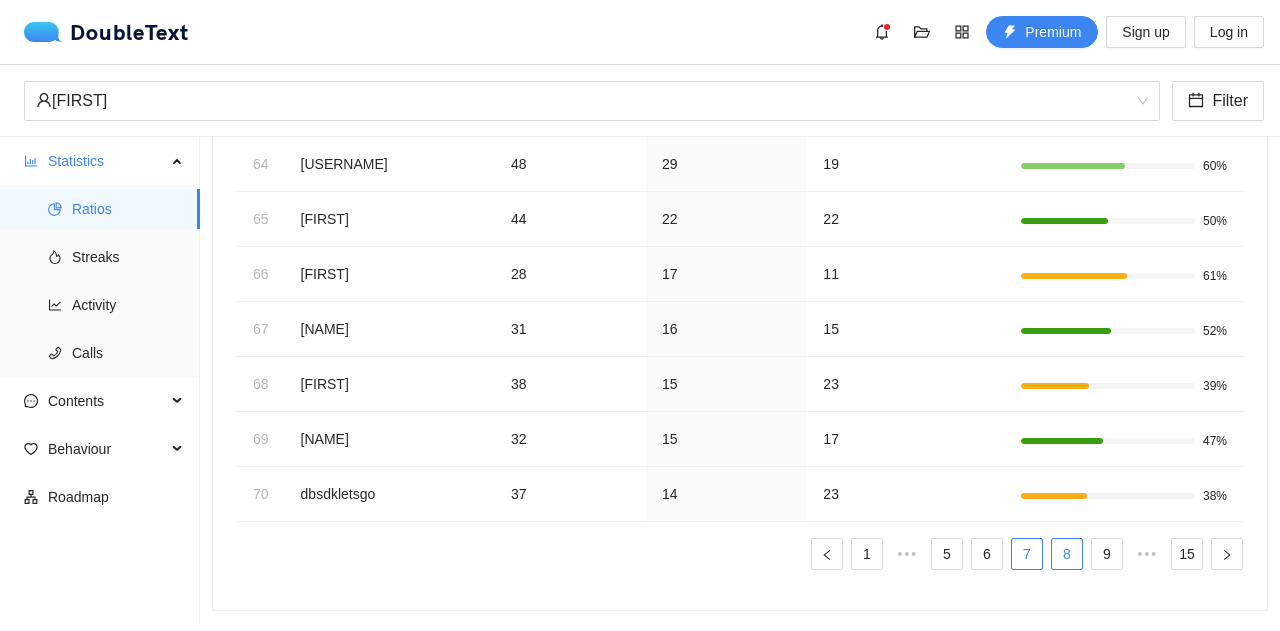 click on "8" at bounding box center [1067, 554] 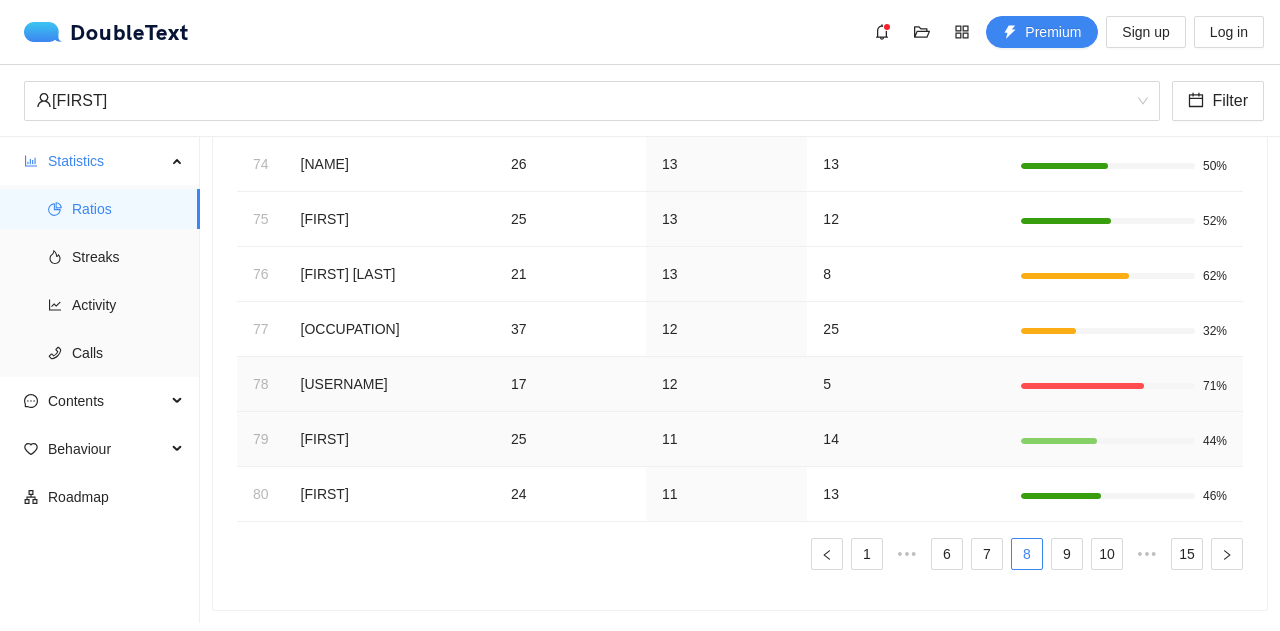 scroll, scrollTop: 358, scrollLeft: 0, axis: vertical 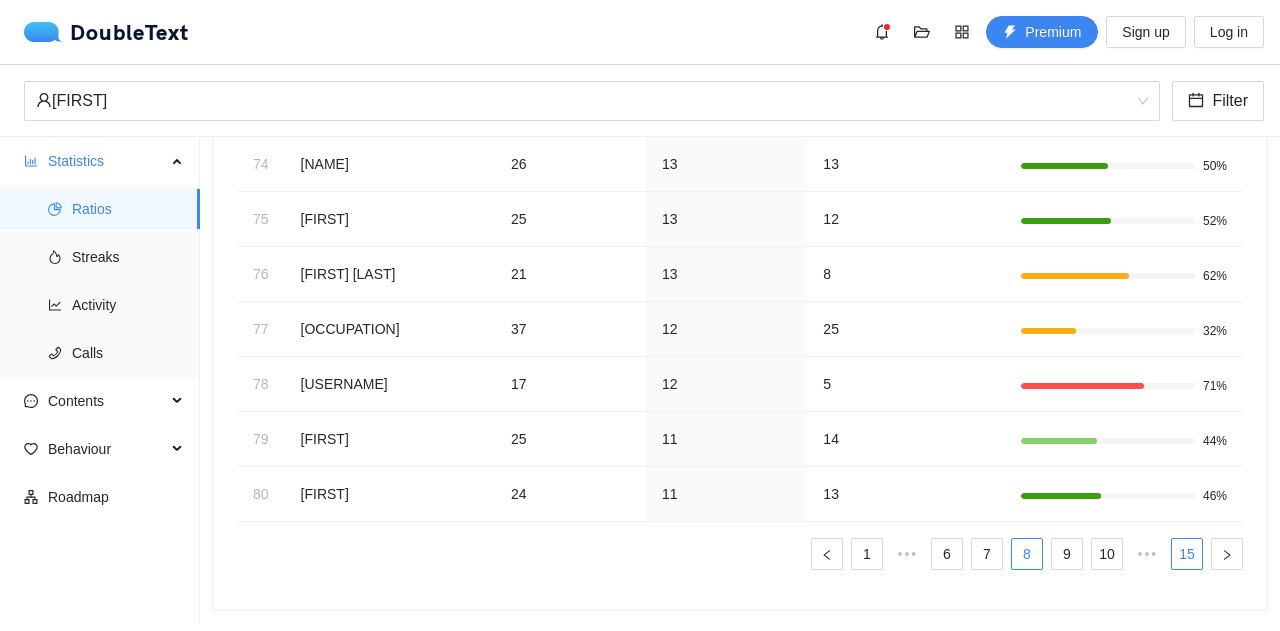 click on "15" at bounding box center [1187, 554] 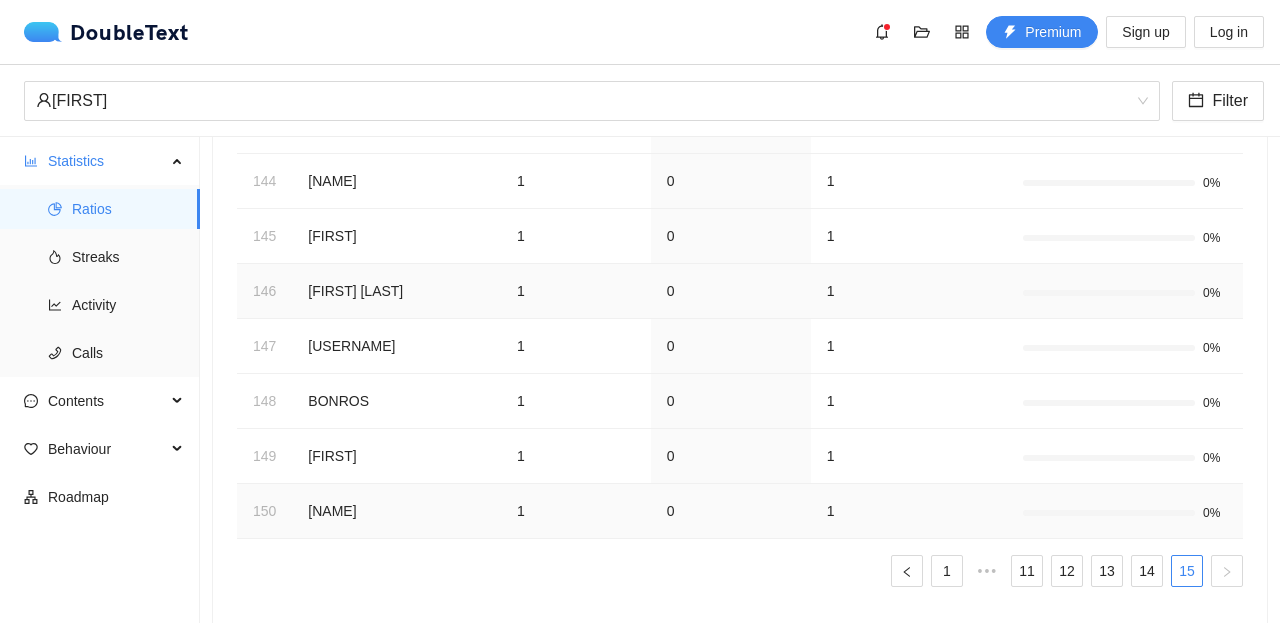scroll, scrollTop: 349, scrollLeft: 0, axis: vertical 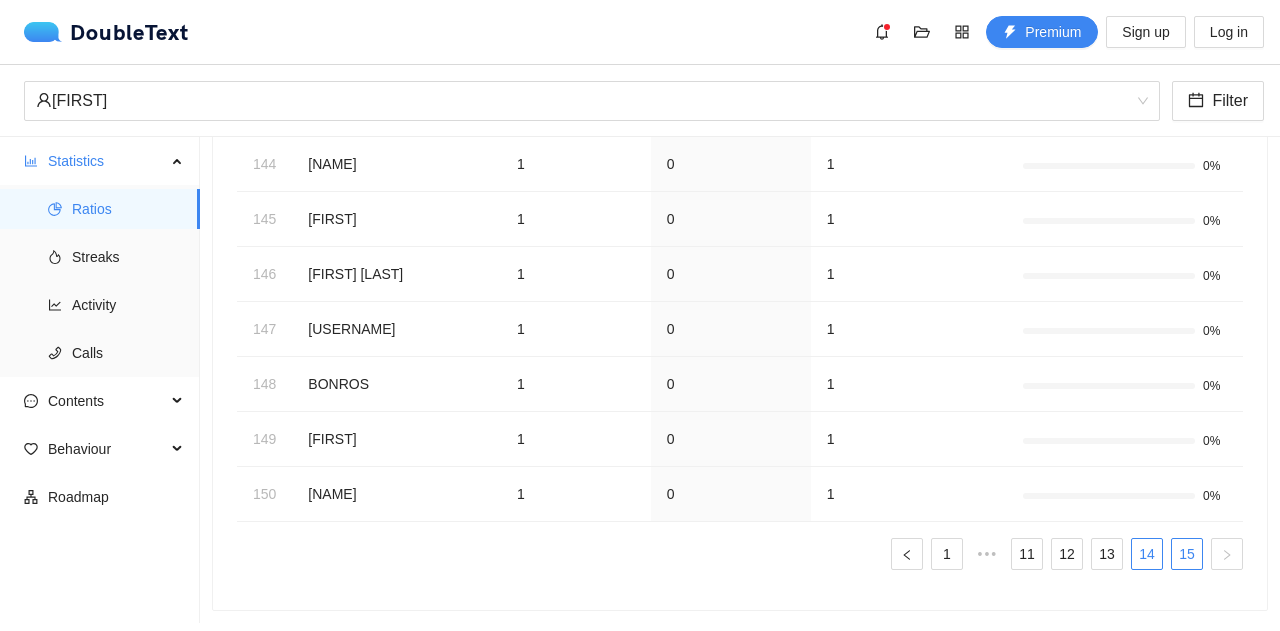 click on "14" at bounding box center [1147, 554] 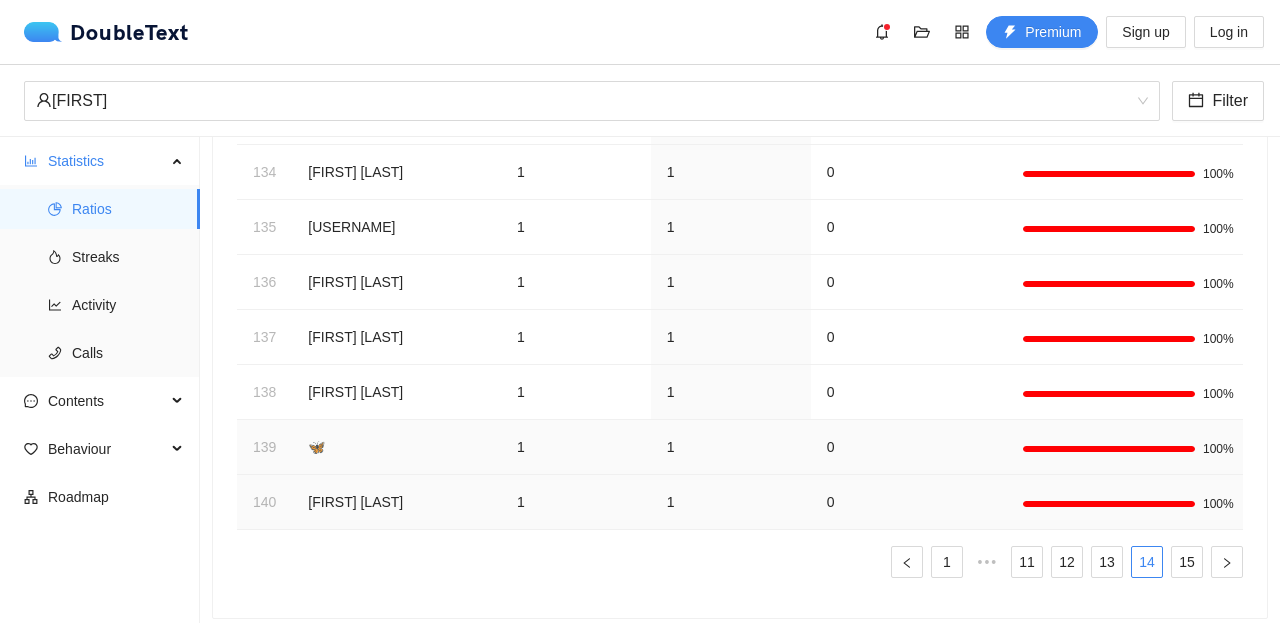 scroll, scrollTop: 340, scrollLeft: 0, axis: vertical 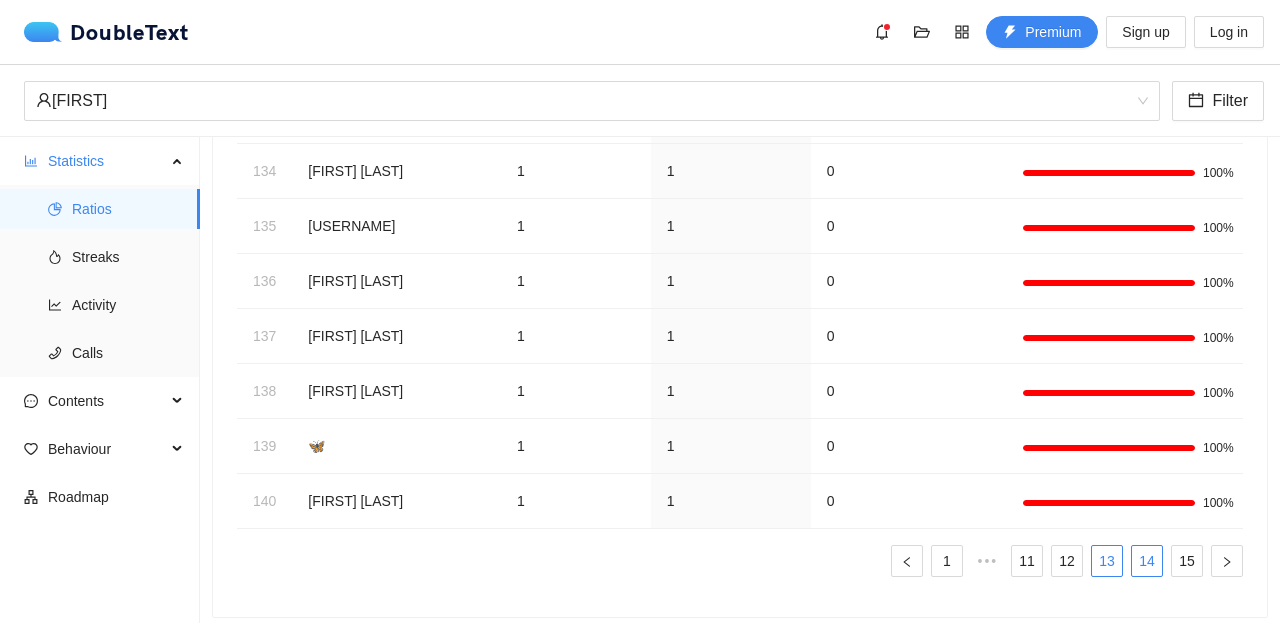 click on "13" at bounding box center (1107, 561) 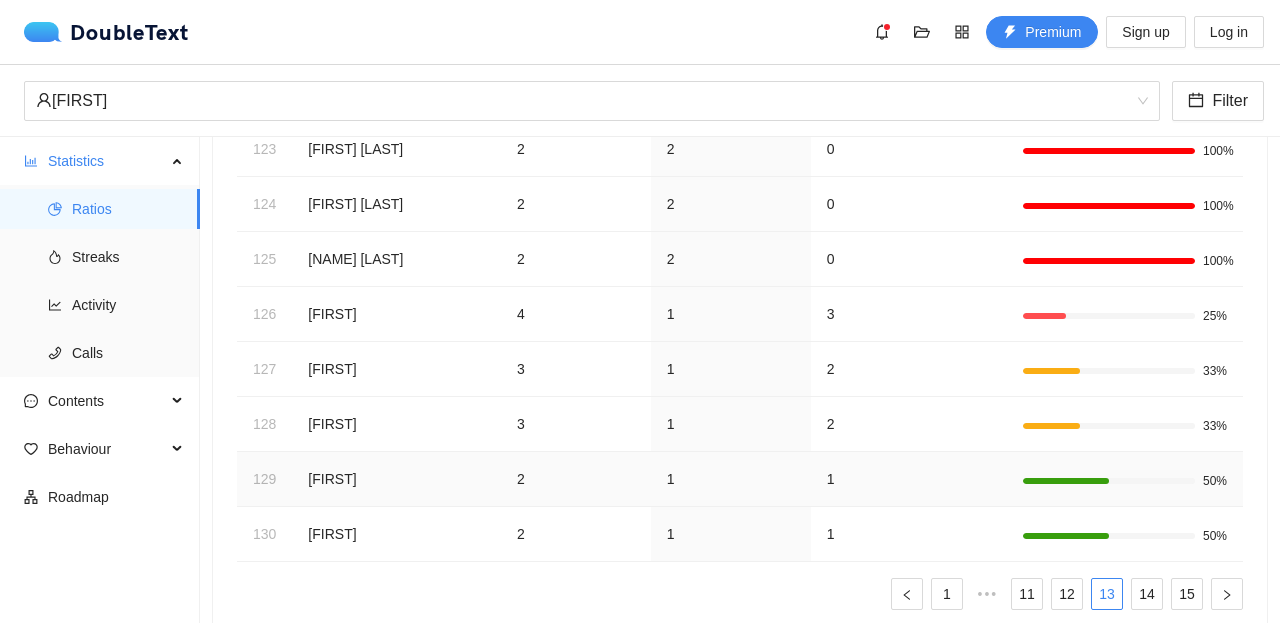 scroll, scrollTop: 325, scrollLeft: 0, axis: vertical 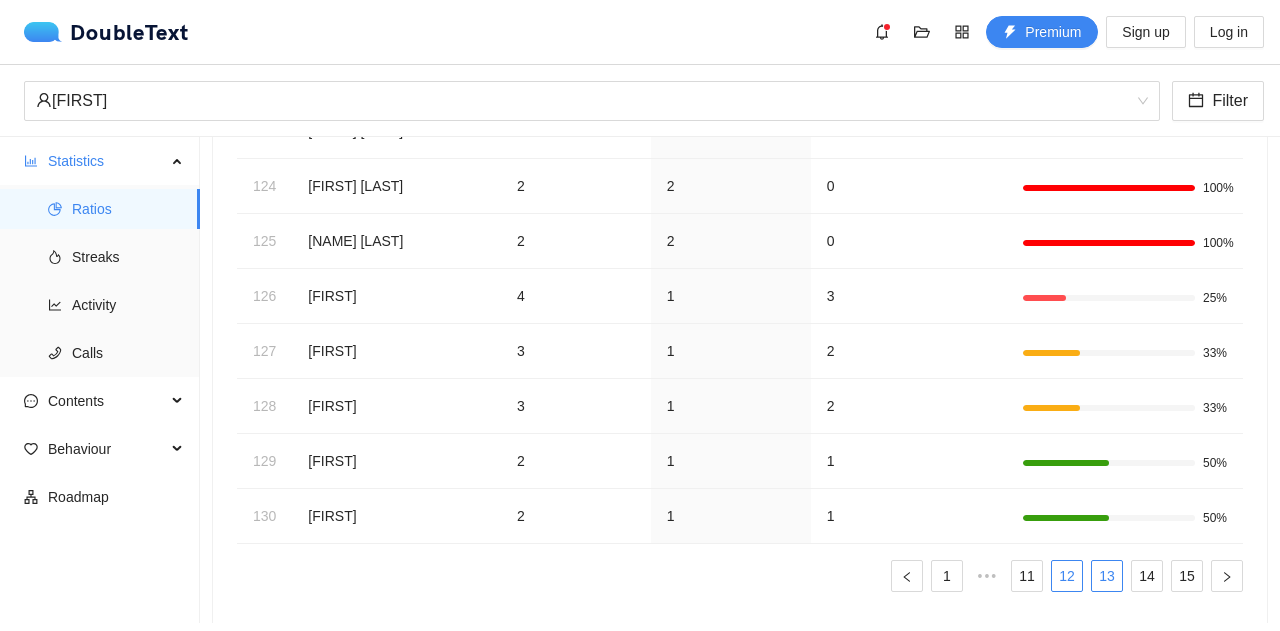 click on "12" at bounding box center (1067, 576) 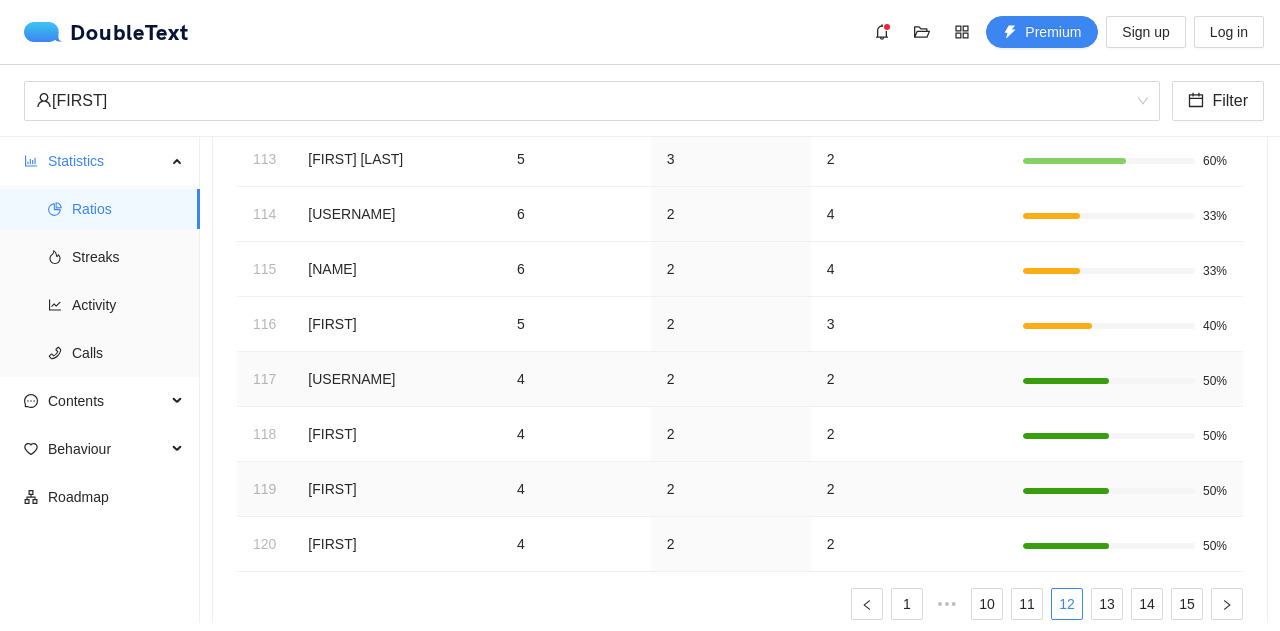 scroll, scrollTop: 298, scrollLeft: 0, axis: vertical 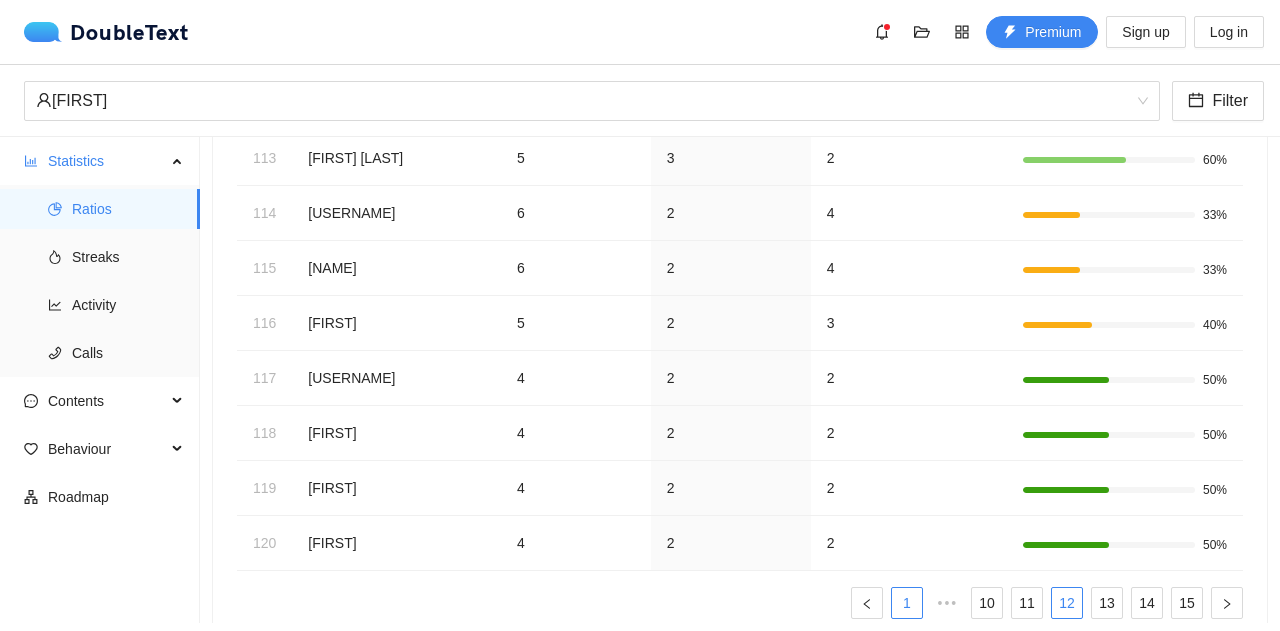 click on "1" at bounding box center [907, 603] 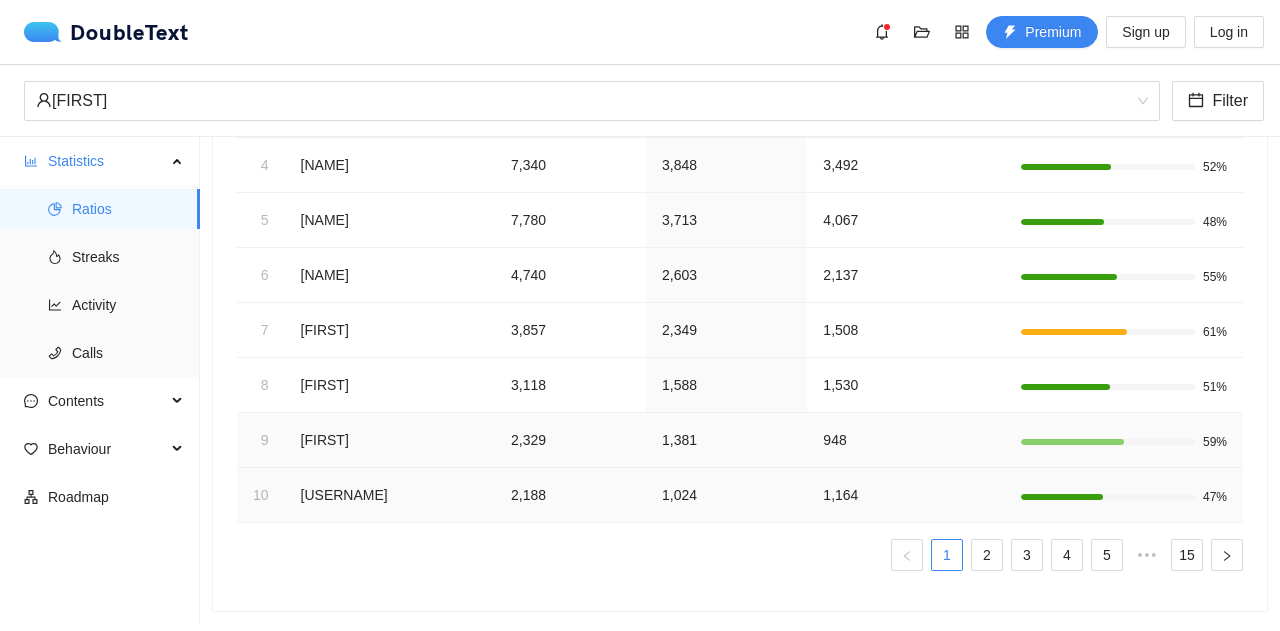 scroll, scrollTop: 357, scrollLeft: 0, axis: vertical 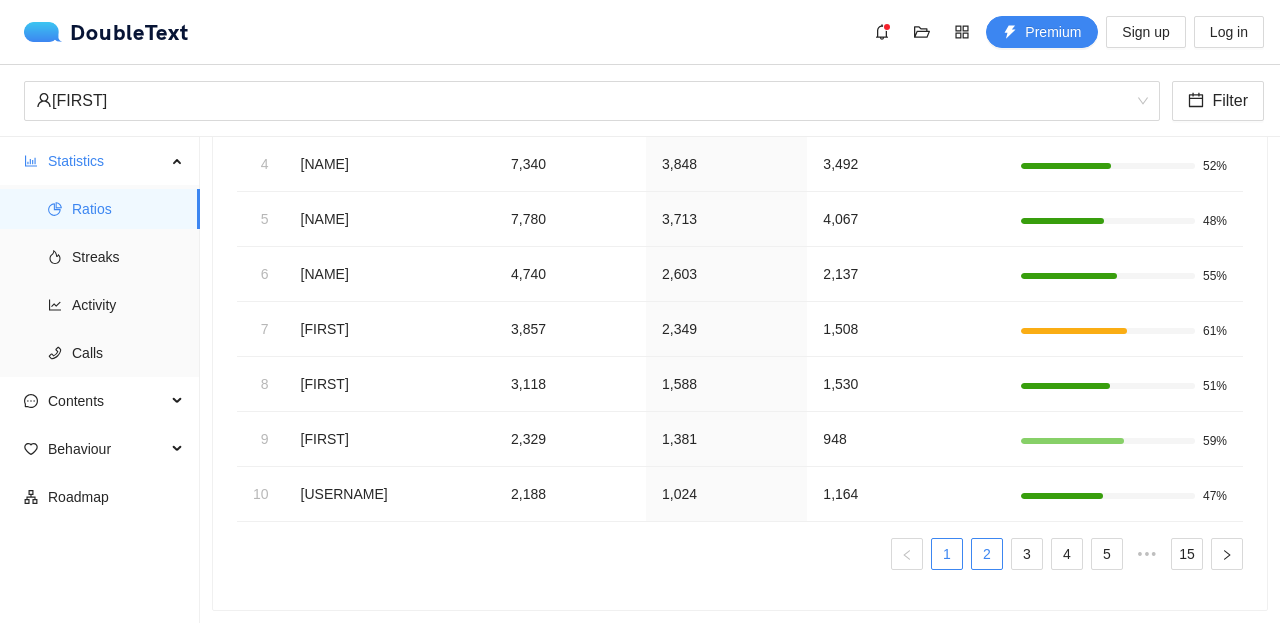 click on "2" at bounding box center (987, 554) 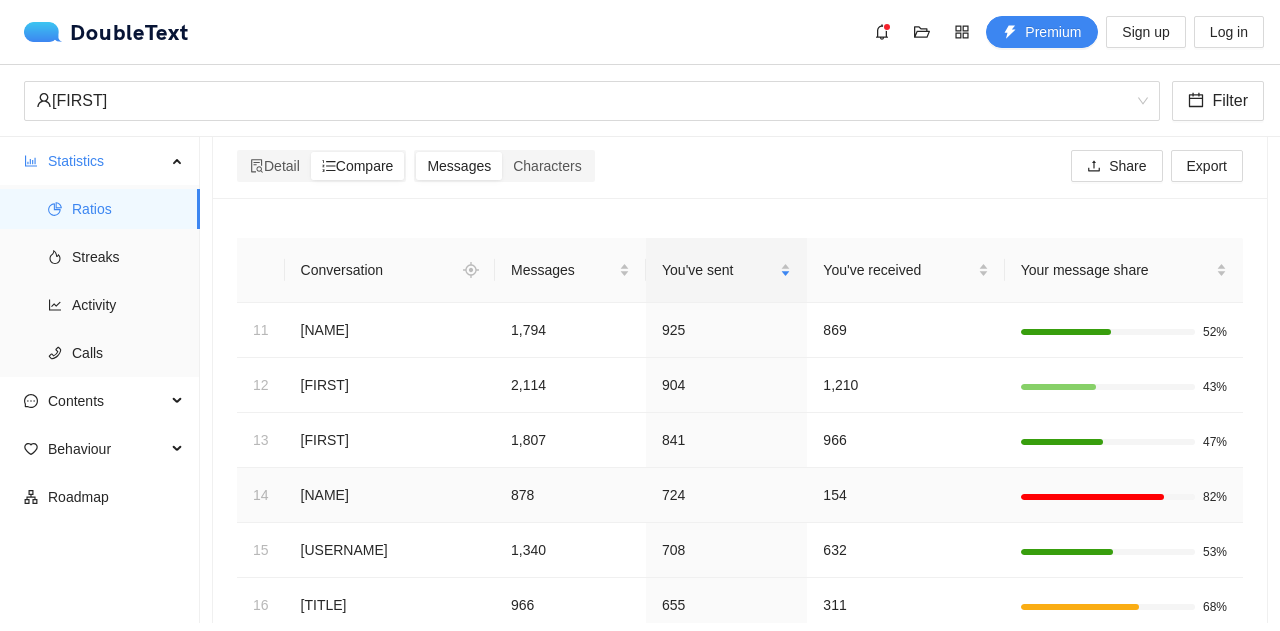 scroll, scrollTop: 0, scrollLeft: 0, axis: both 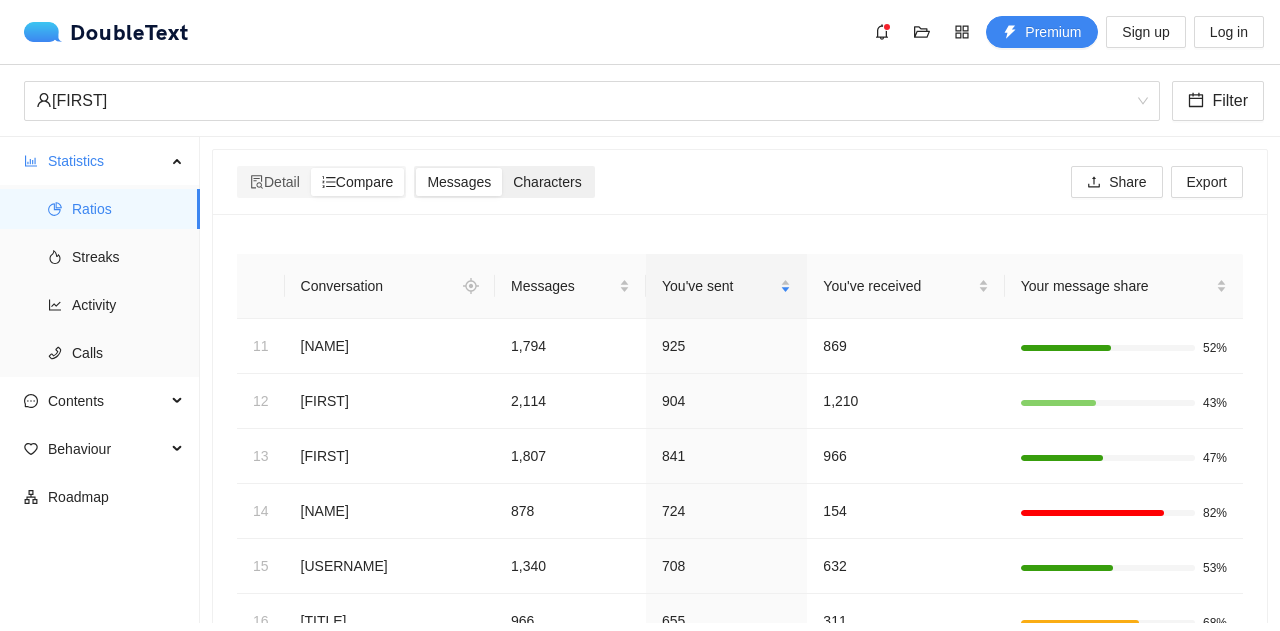 click on "Characters" at bounding box center [358, 182] 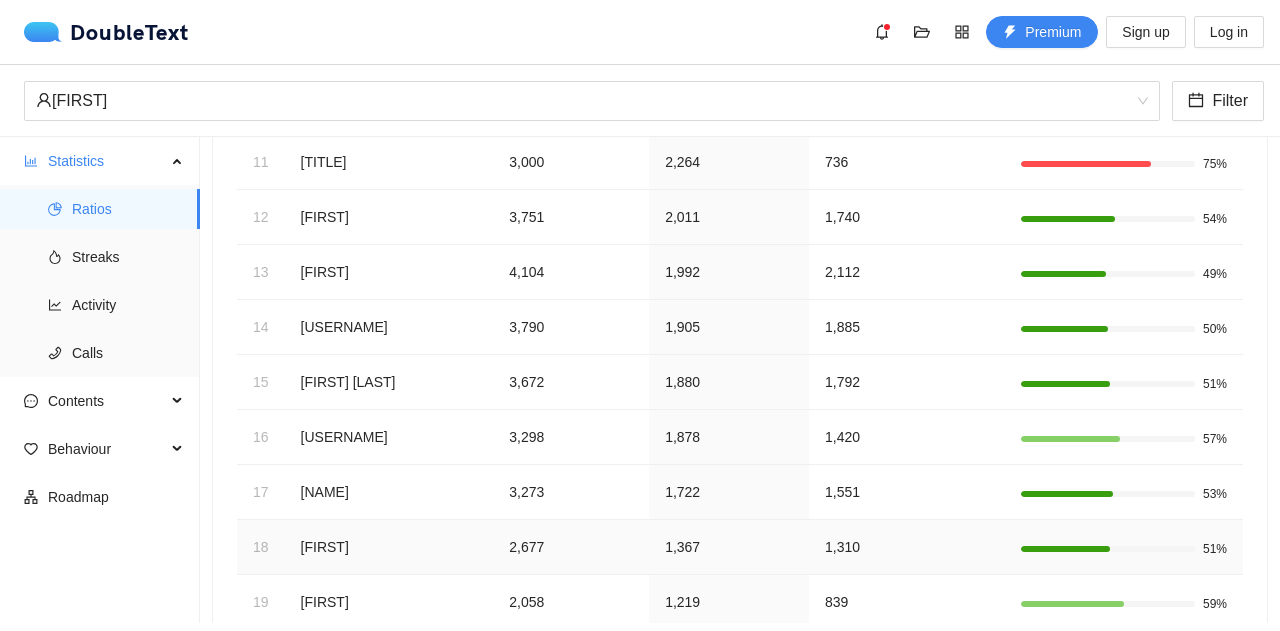 scroll, scrollTop: 358, scrollLeft: 0, axis: vertical 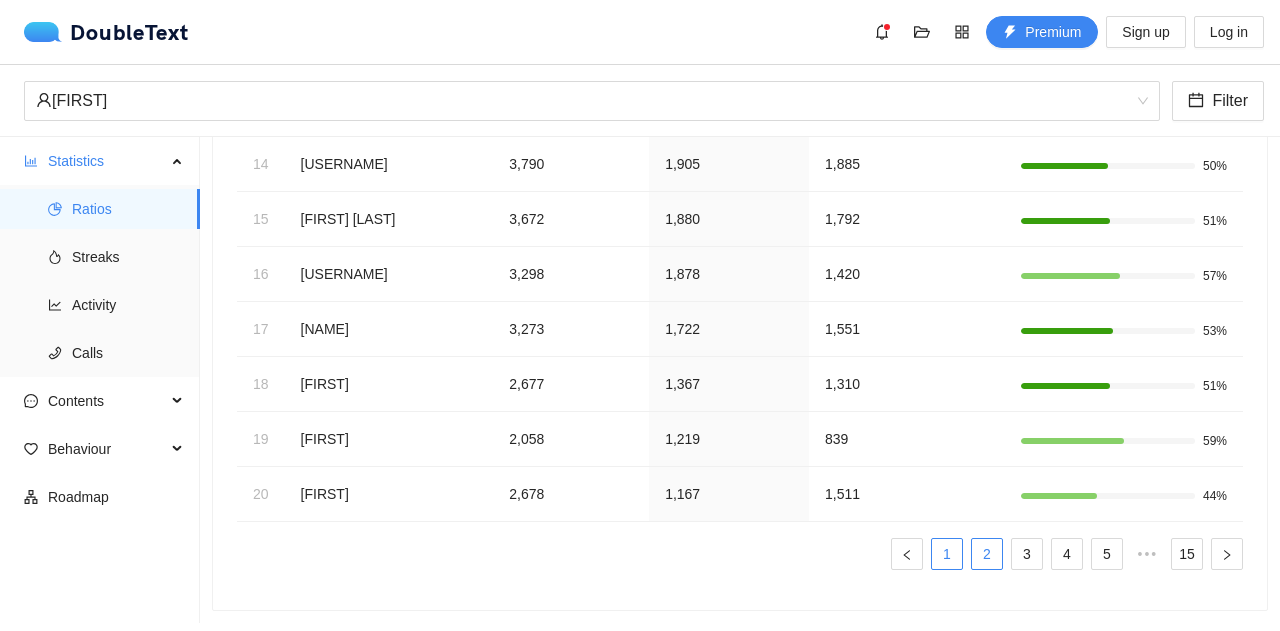 click on "1" at bounding box center [947, 554] 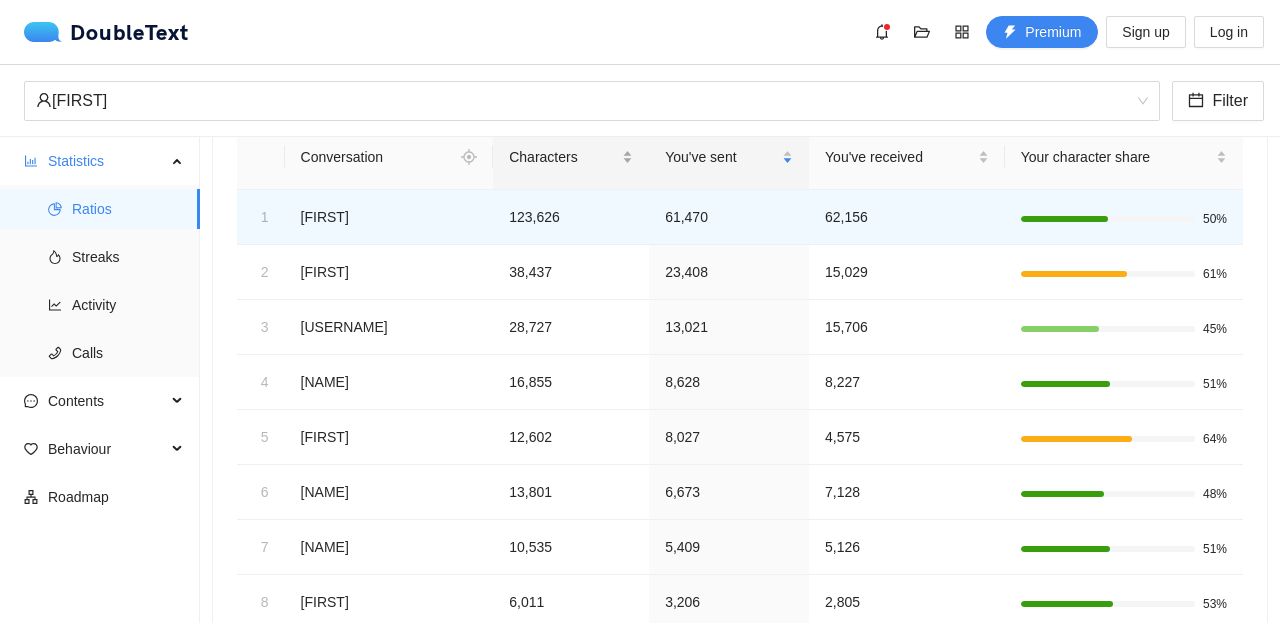 scroll, scrollTop: 0, scrollLeft: 0, axis: both 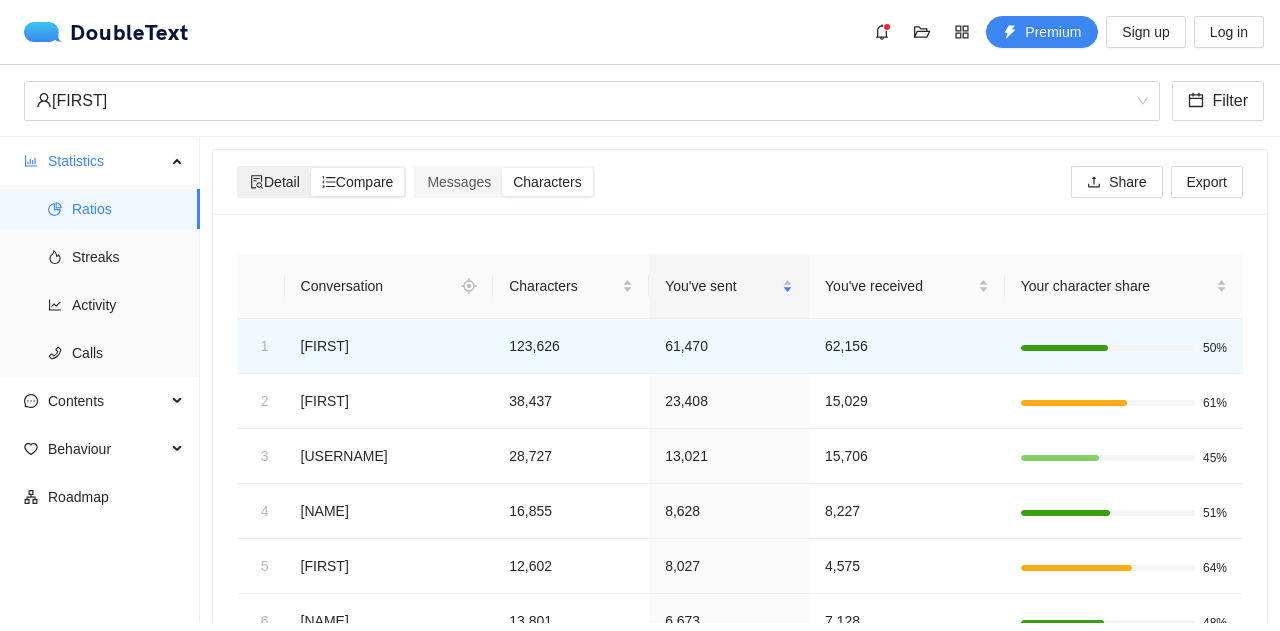 click on "Detail" at bounding box center (275, 182) 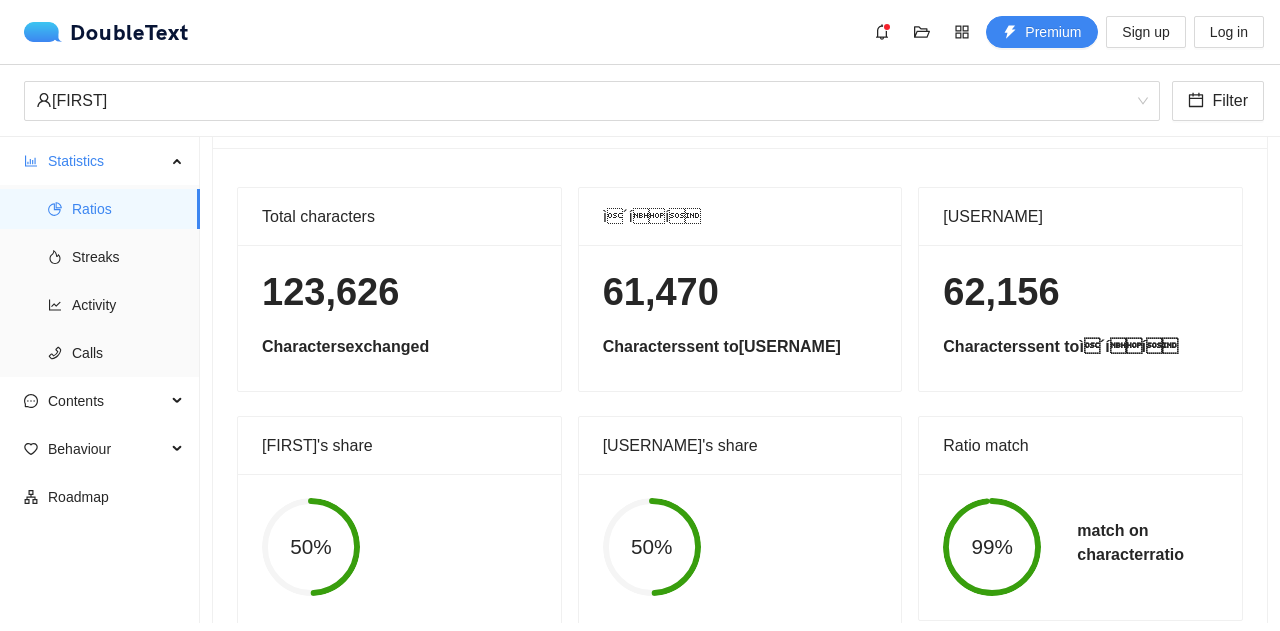 scroll, scrollTop: 114, scrollLeft: 0, axis: vertical 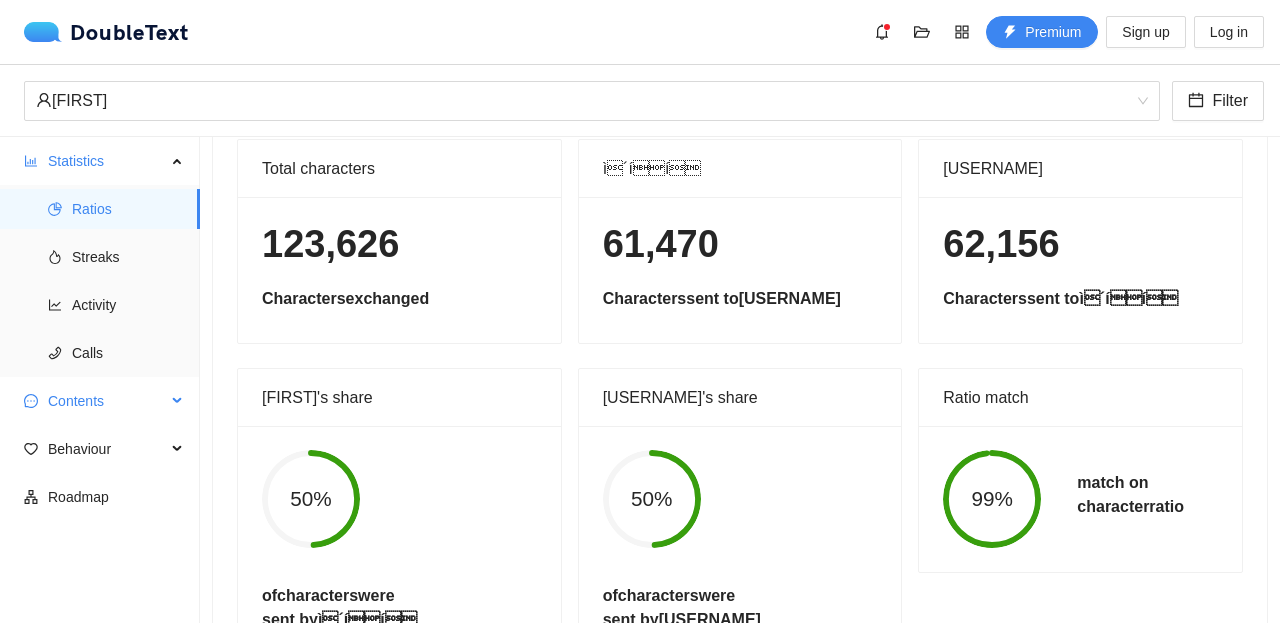 click on "Contents" at bounding box center [107, 401] 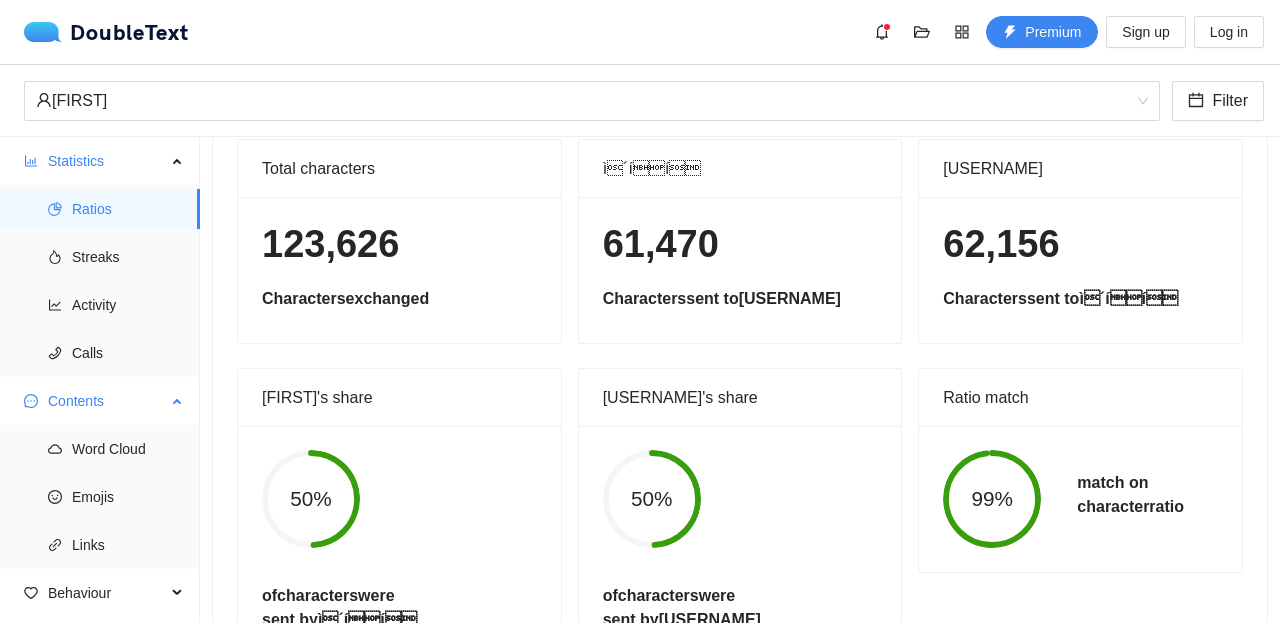 click on "Contents" at bounding box center (107, 401) 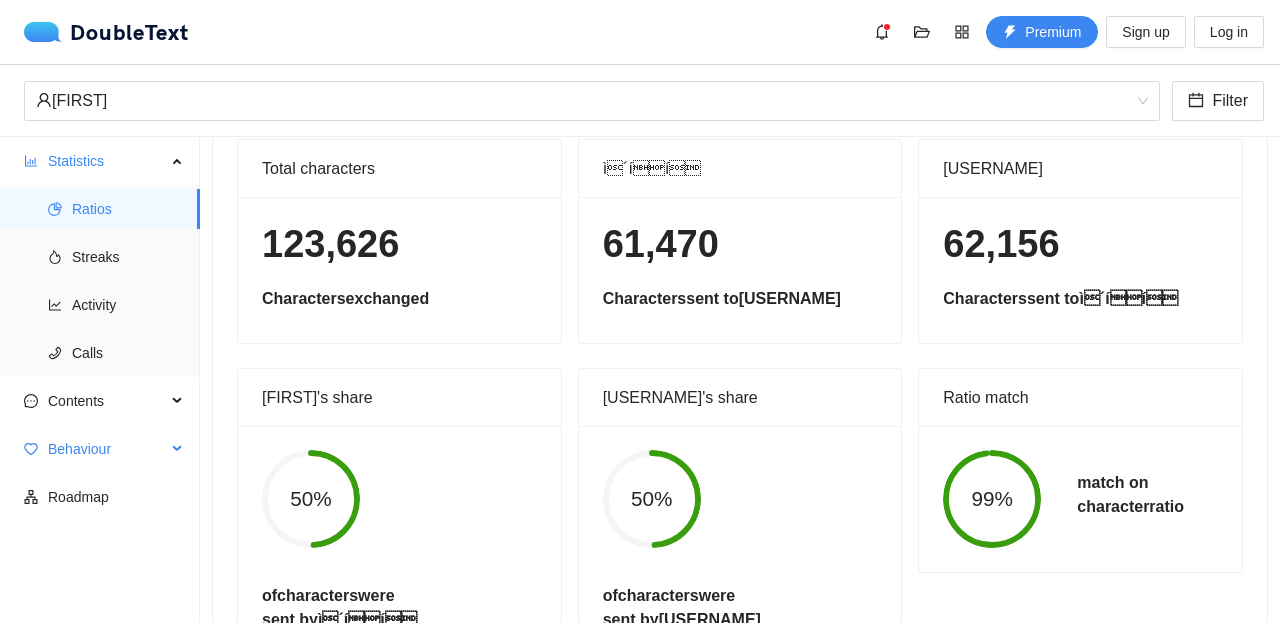 click on "Behaviour" at bounding box center [107, 449] 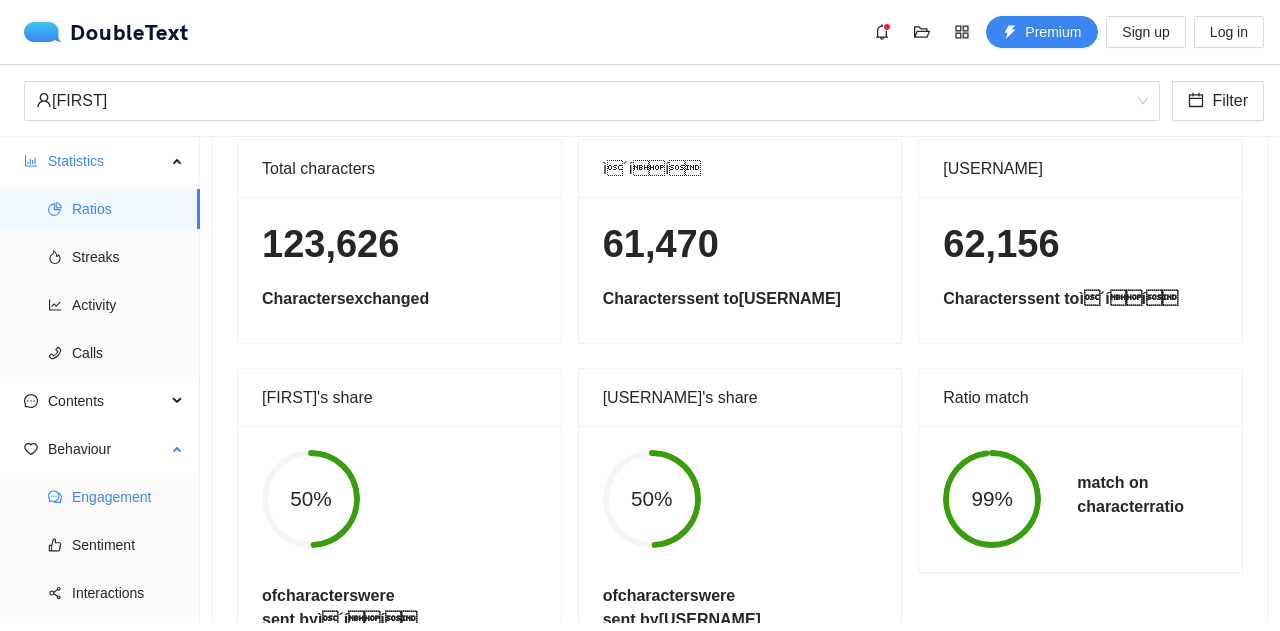click on "Engagement" at bounding box center (128, 497) 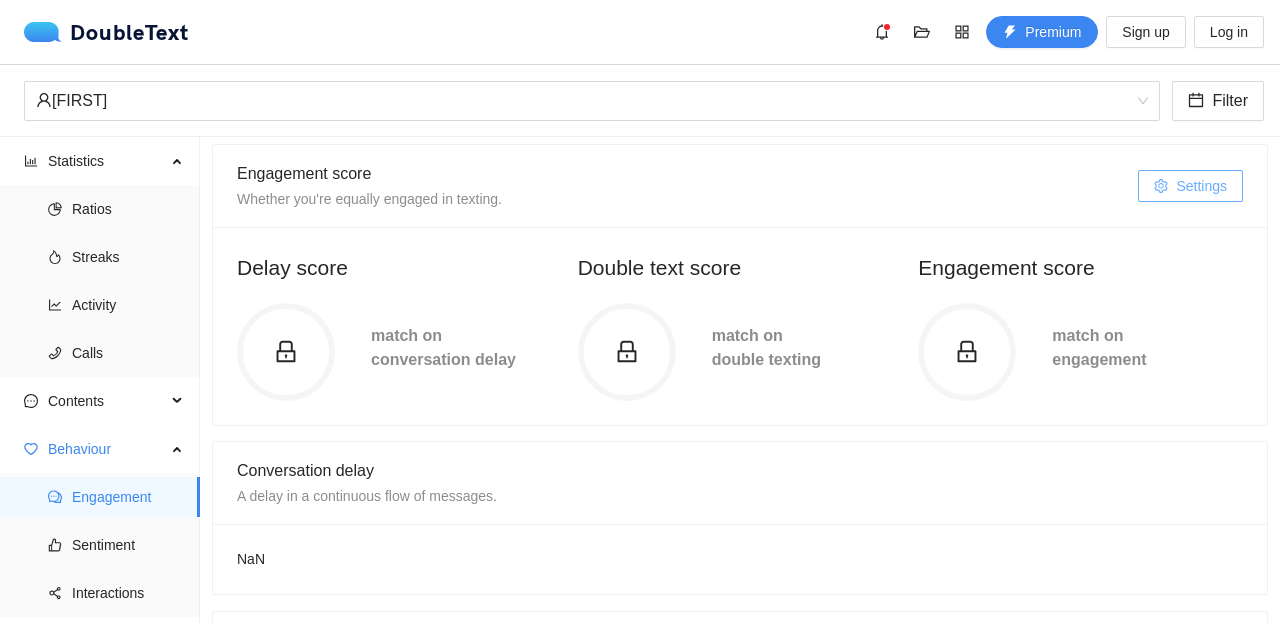 click on "Settings" at bounding box center [1201, 186] 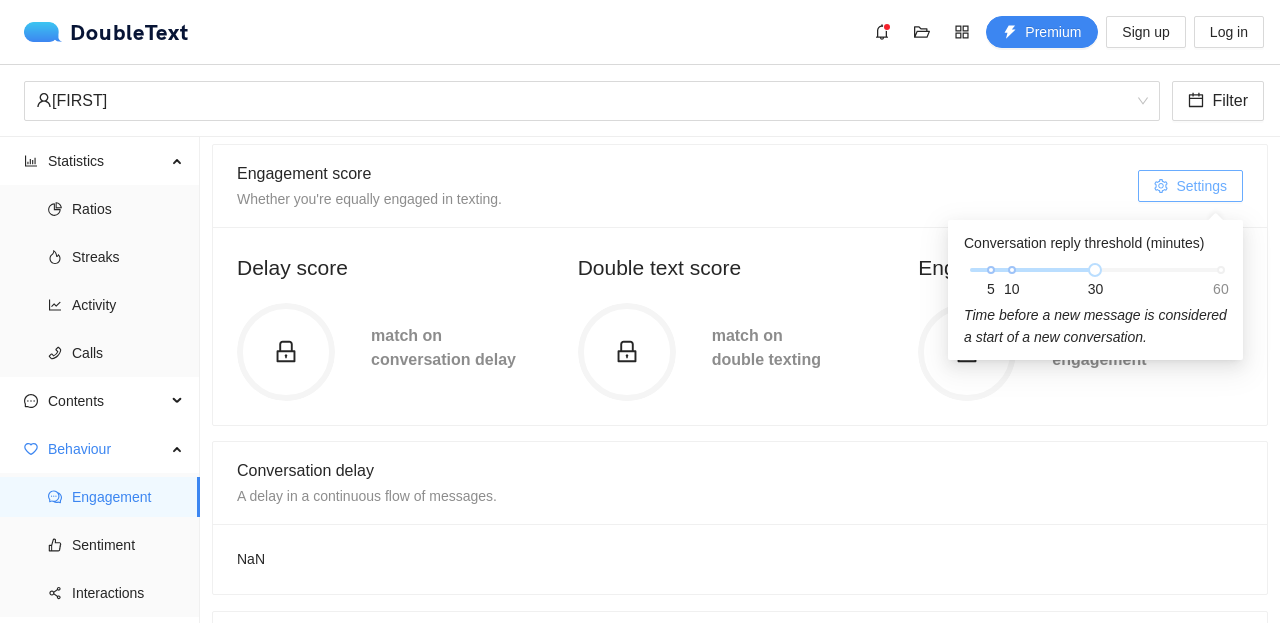 click on "Settings" at bounding box center (1190, 186) 